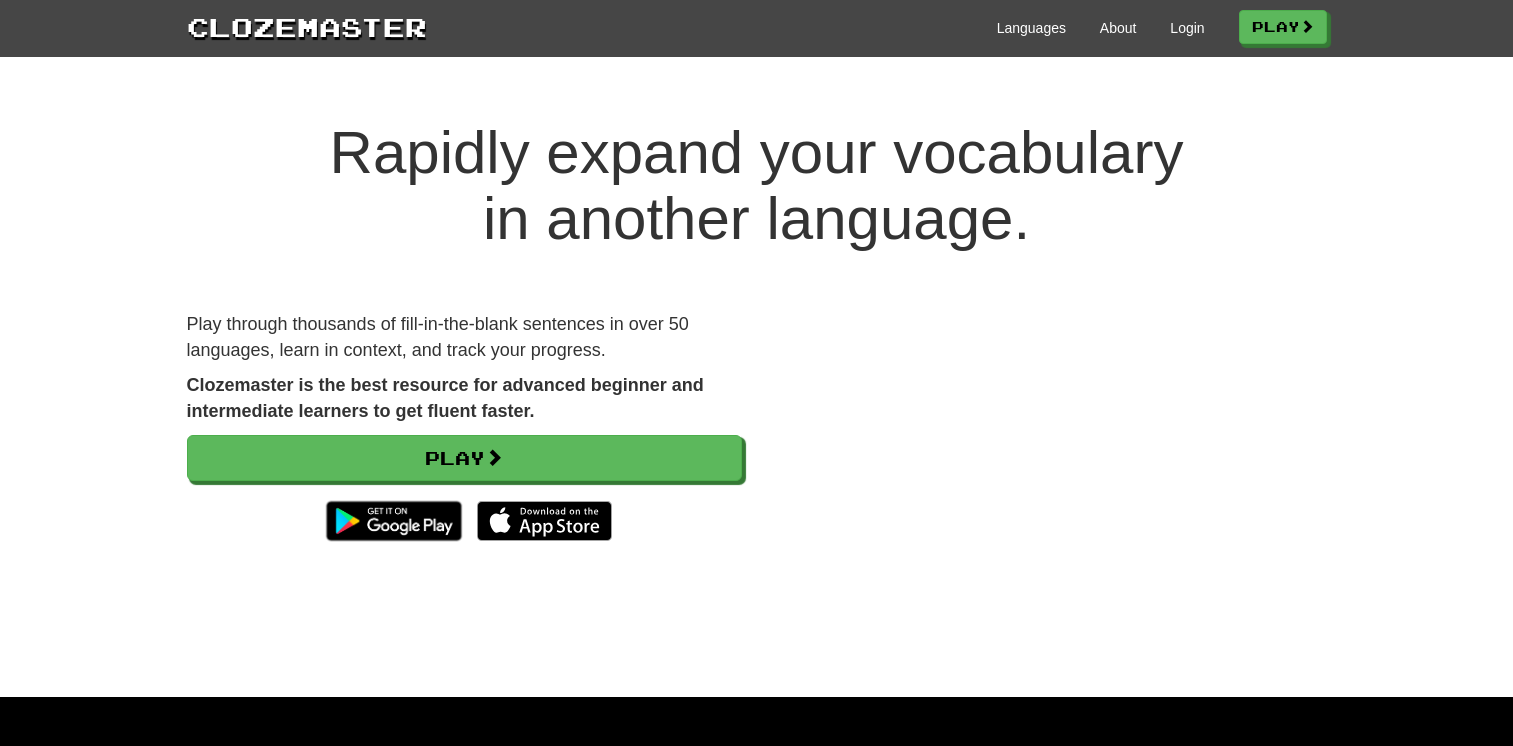 scroll, scrollTop: 0, scrollLeft: 0, axis: both 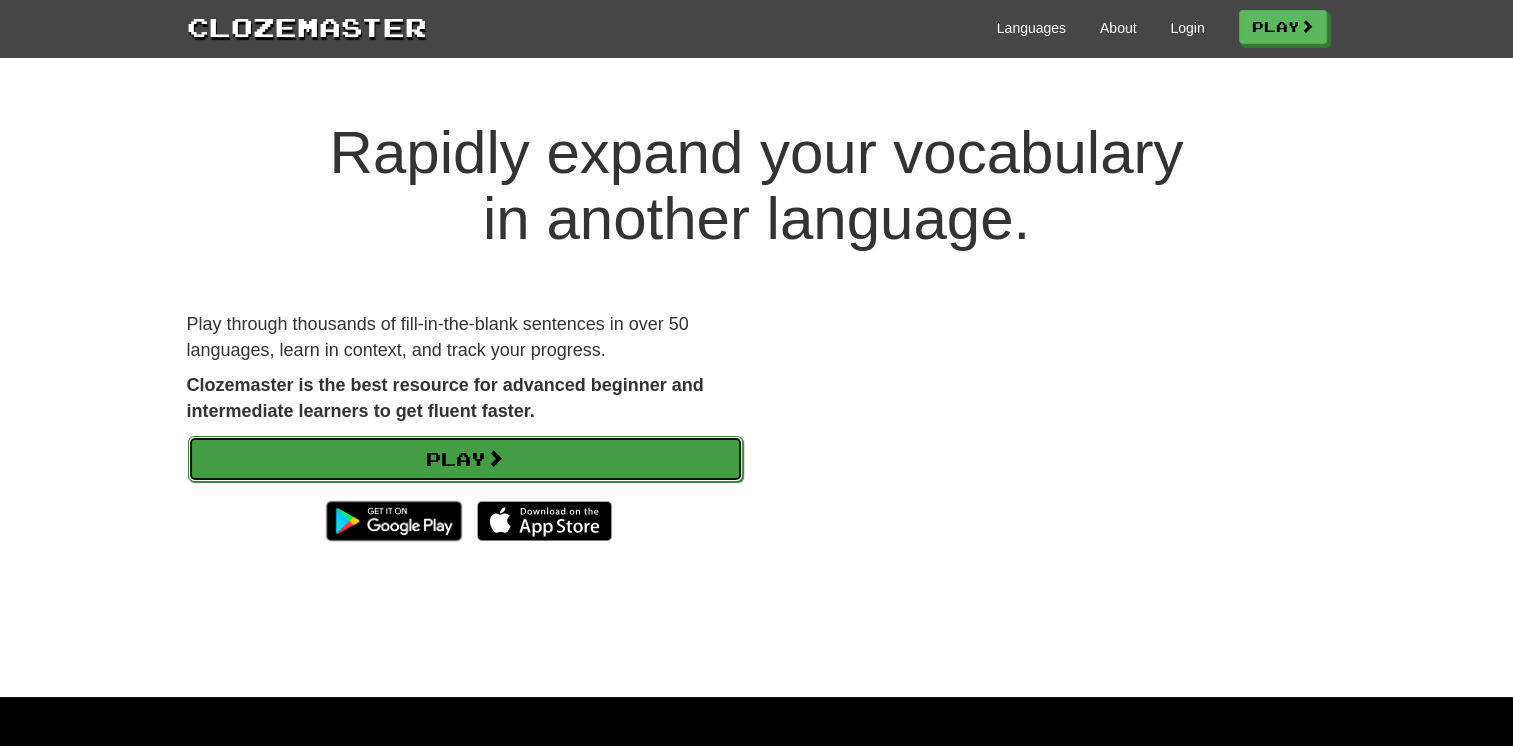 click on "Play" at bounding box center [465, 459] 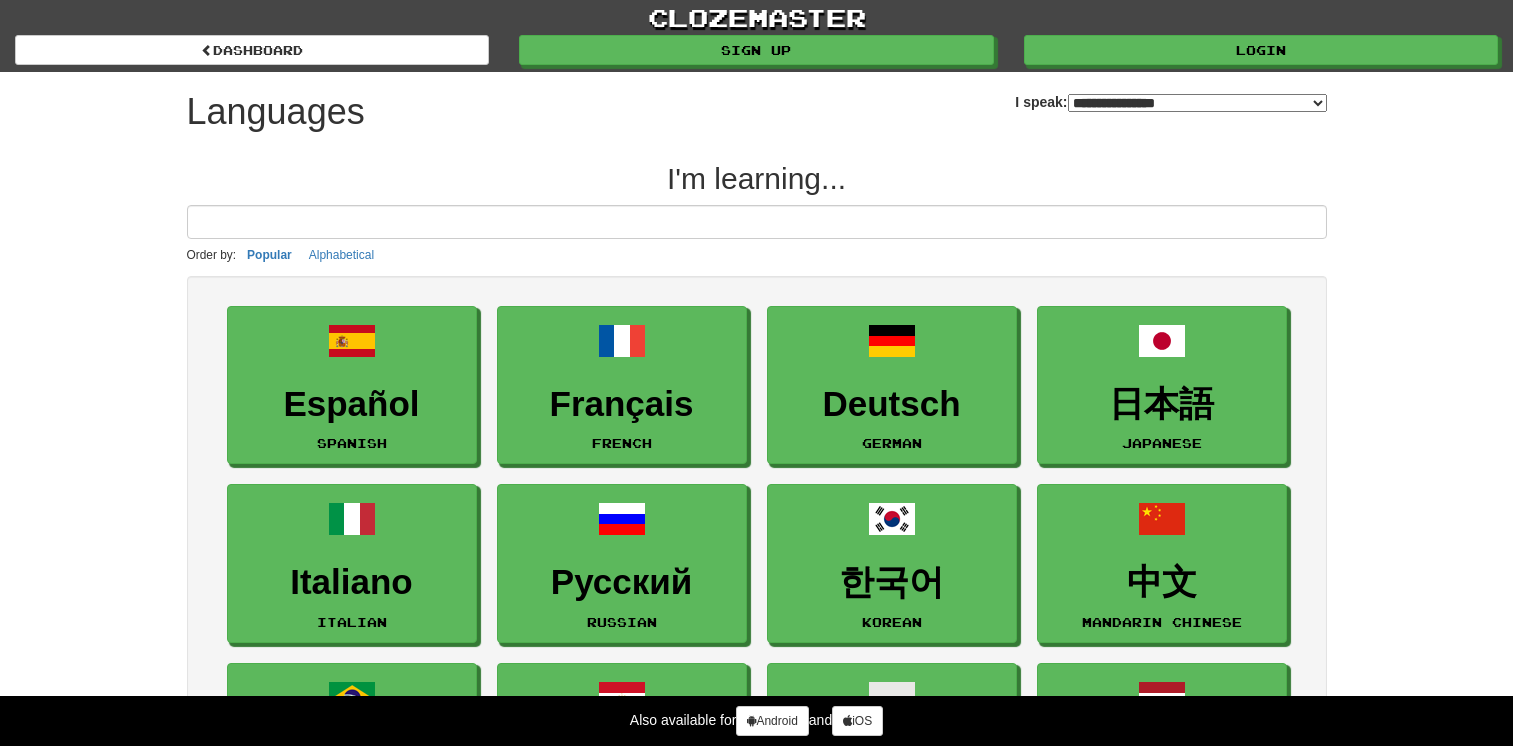 select on "*******" 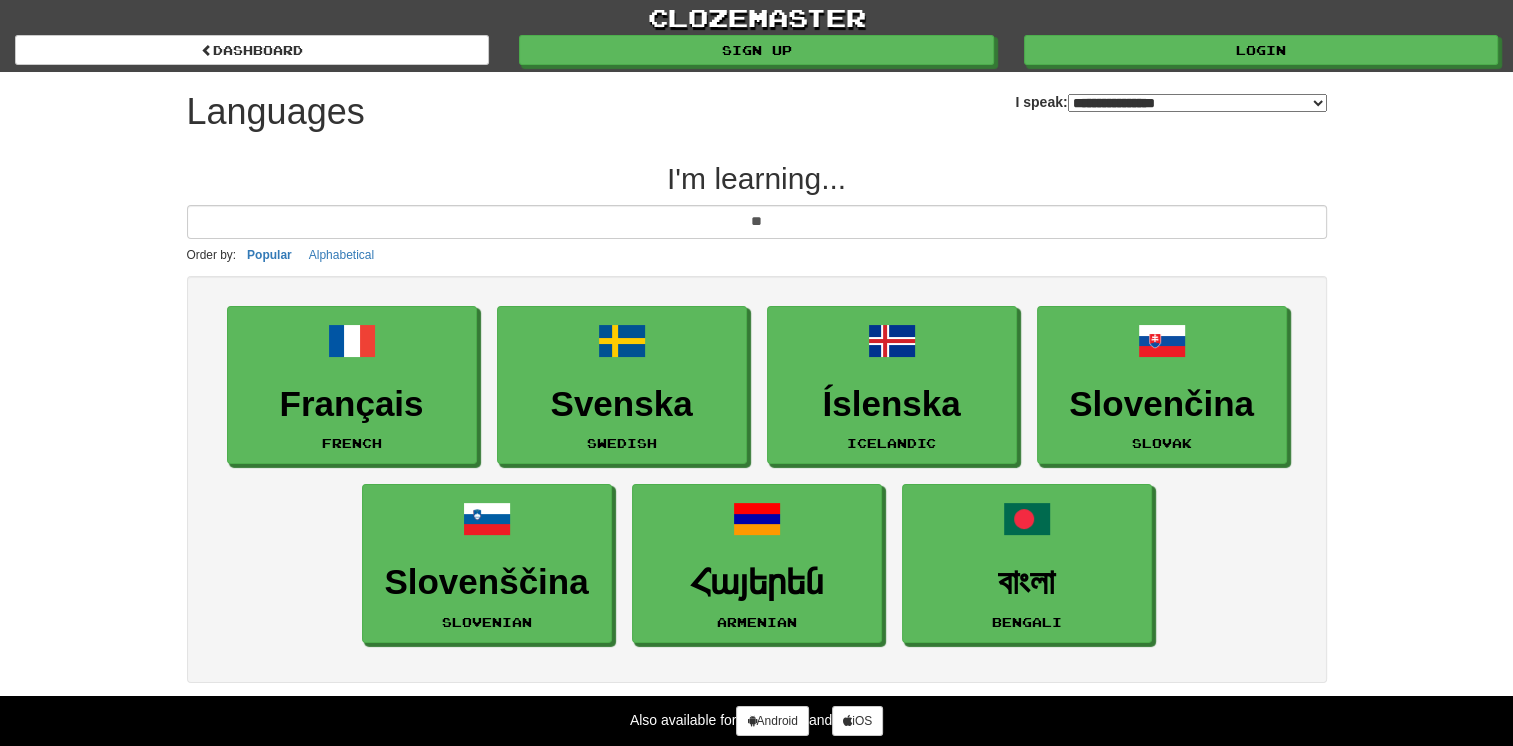 type on "*" 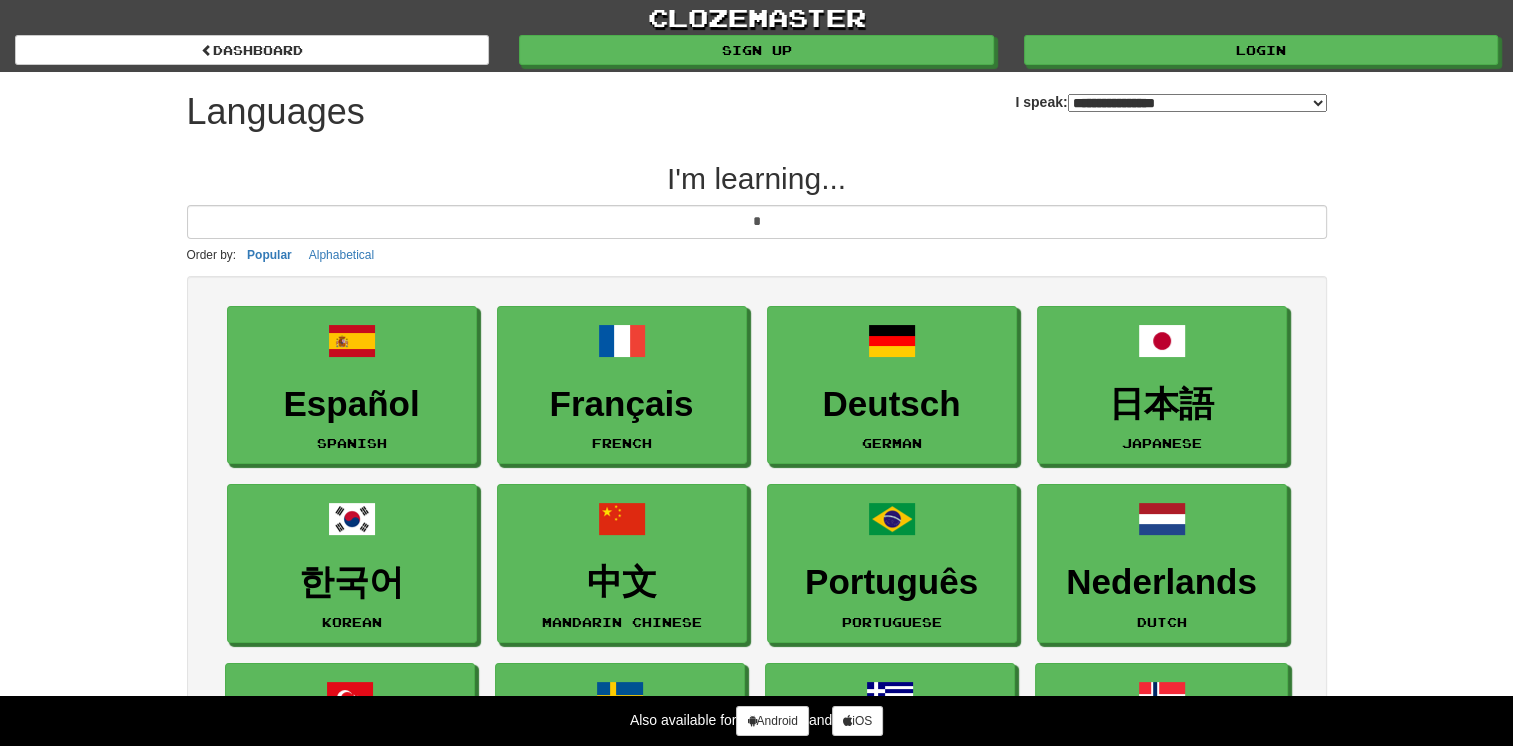 type 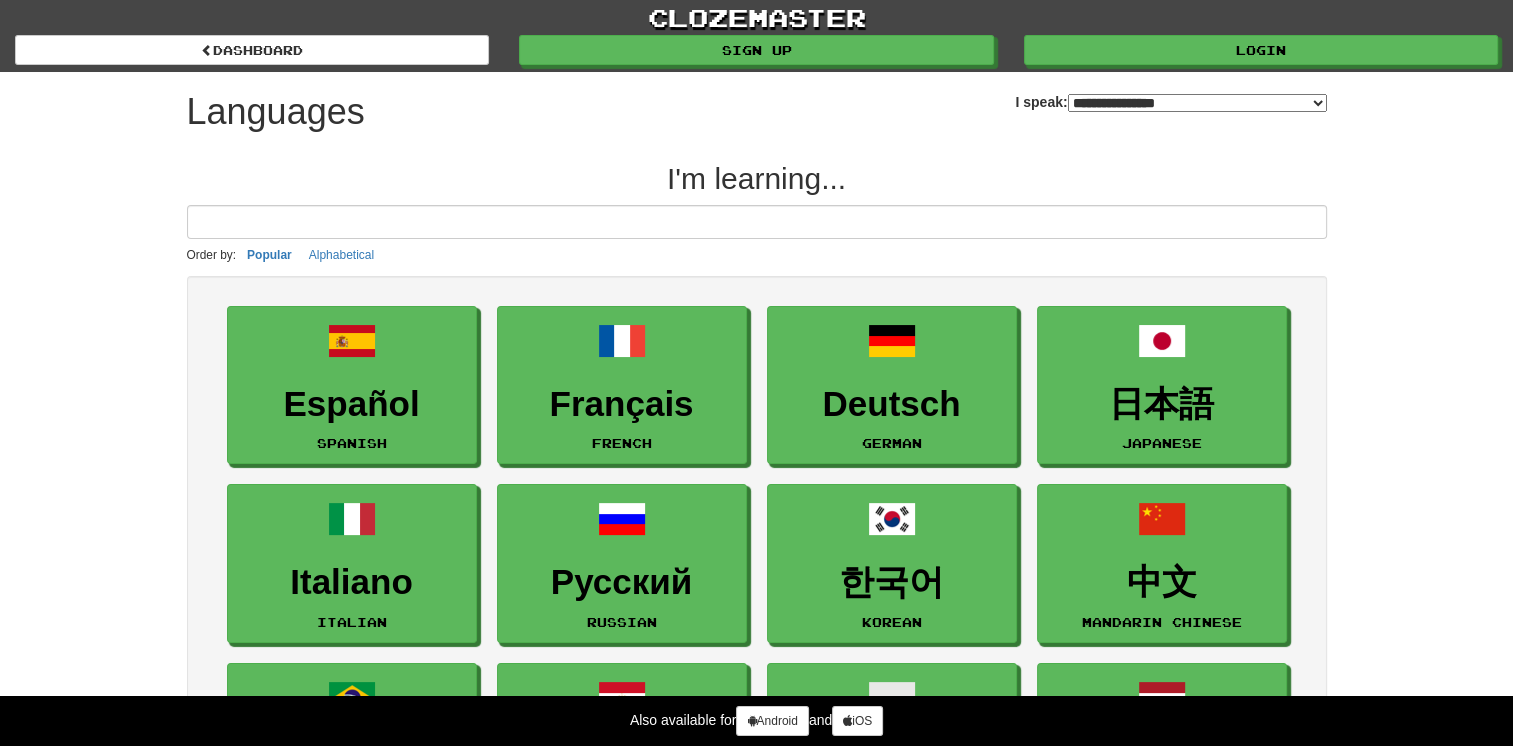 click on "**********" at bounding box center [1197, 103] 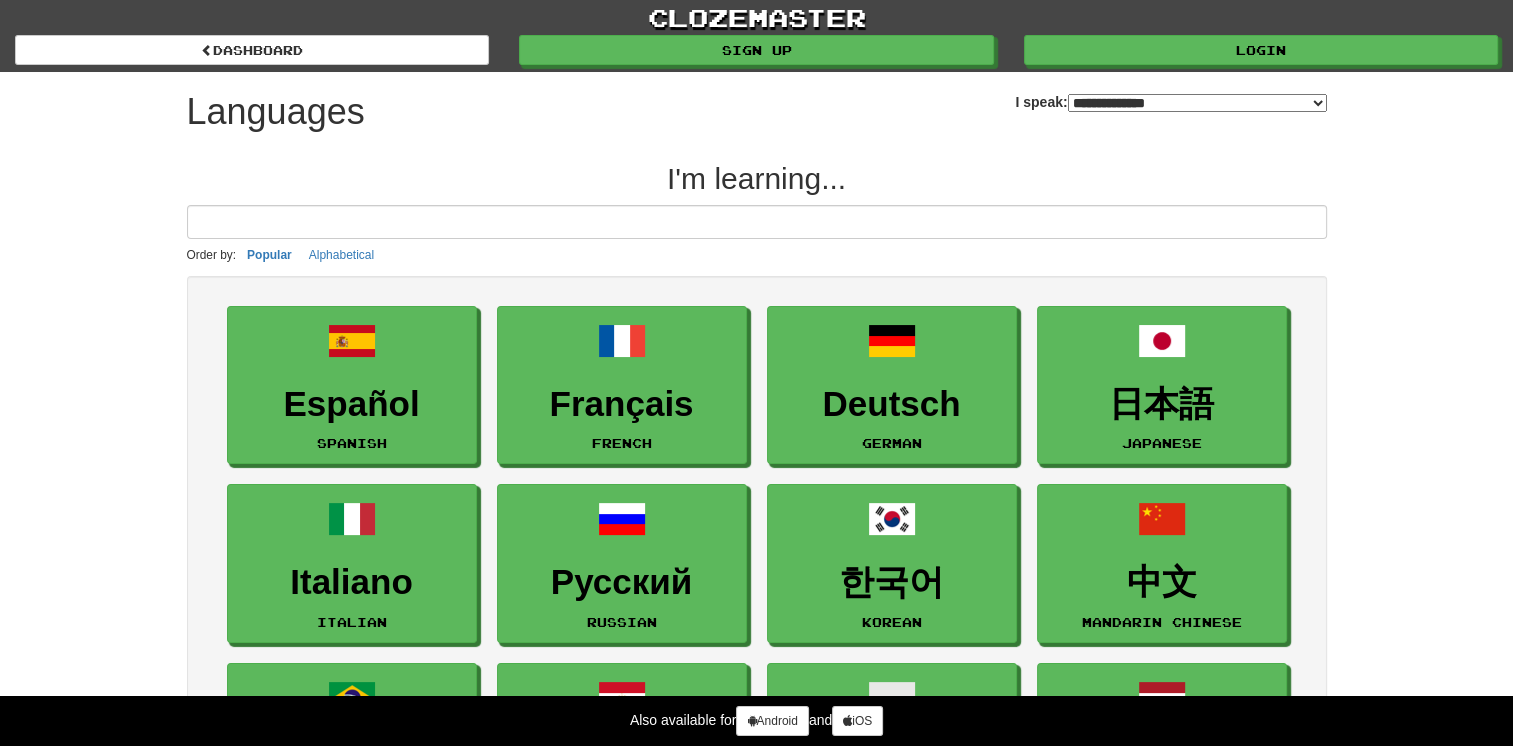 click on "**********" at bounding box center (1197, 103) 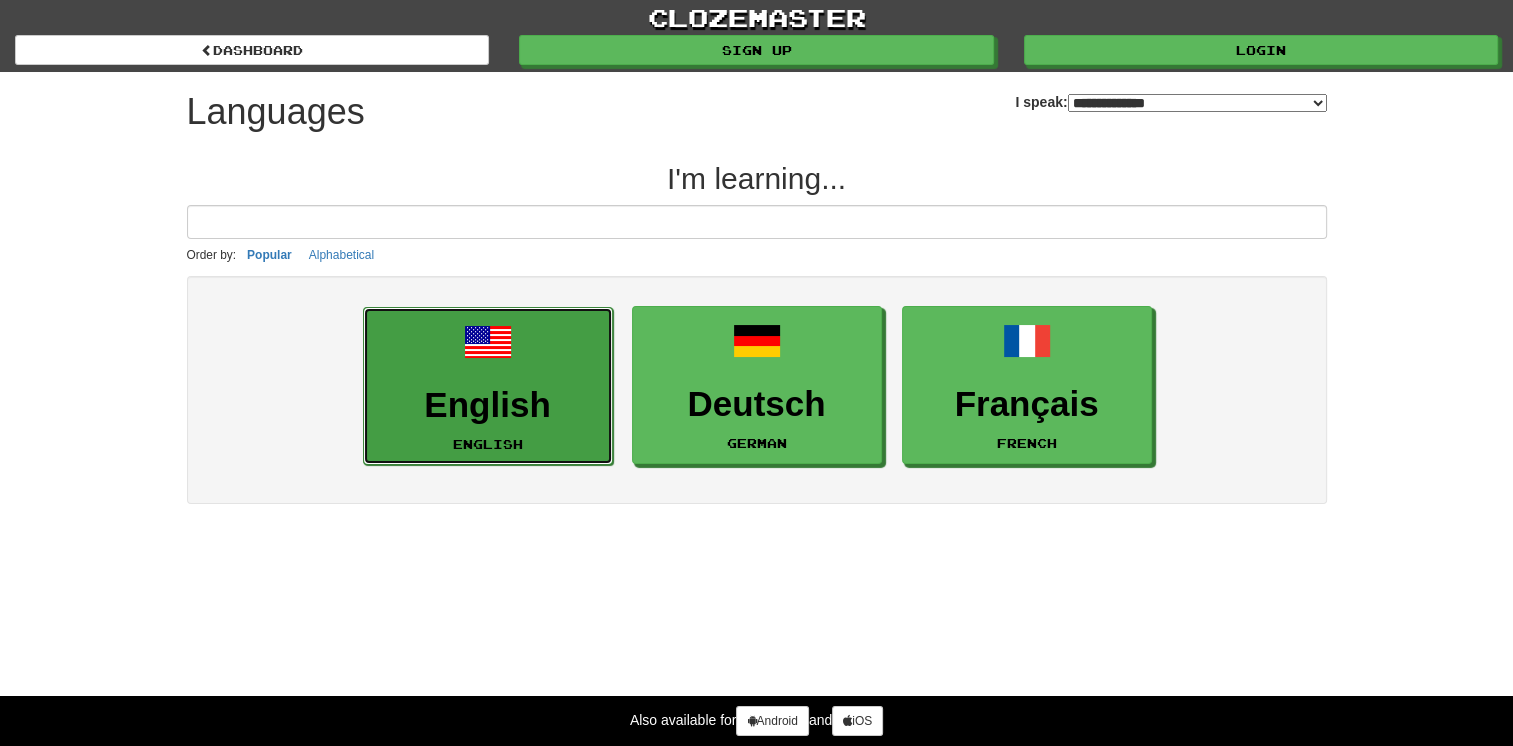 click on "English" at bounding box center [488, 405] 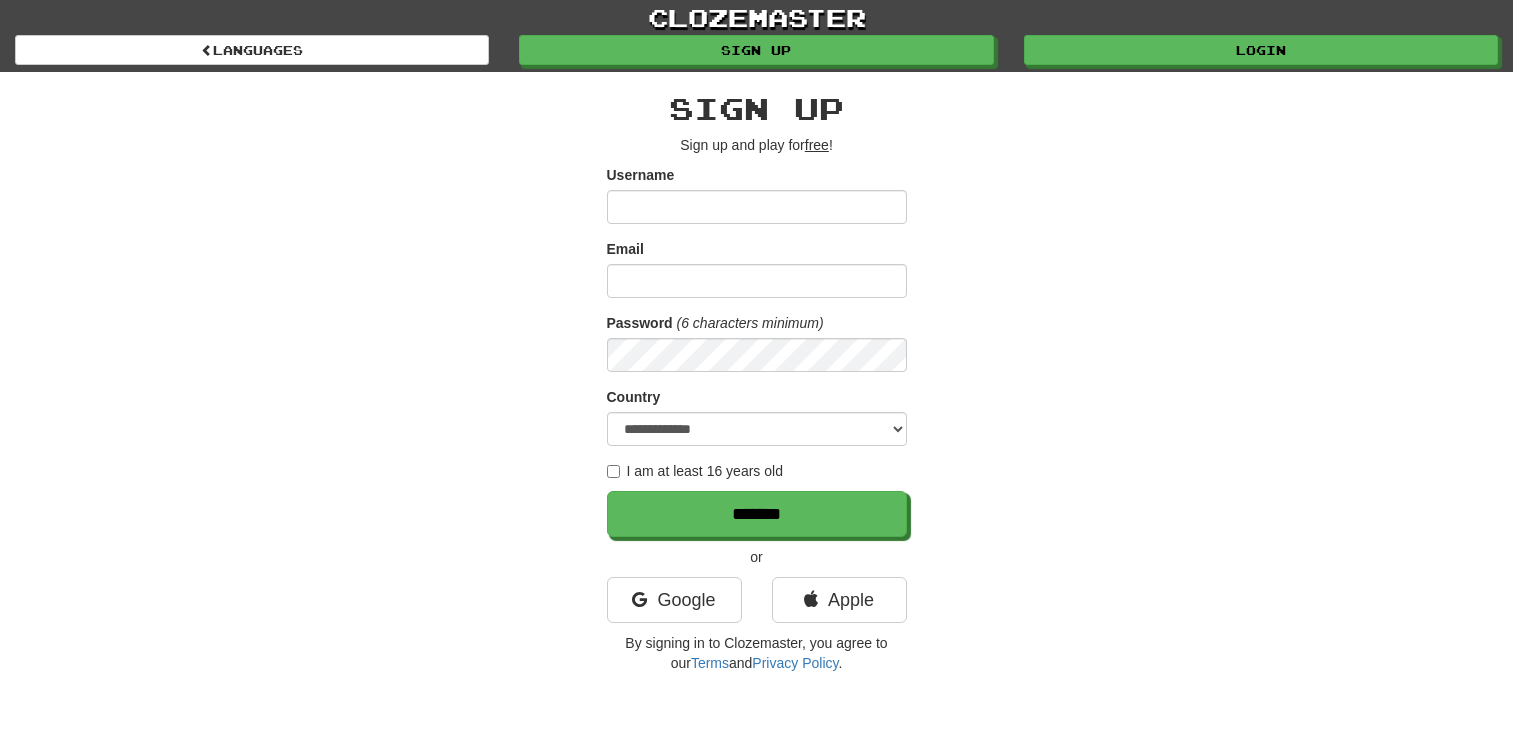 scroll, scrollTop: 0, scrollLeft: 0, axis: both 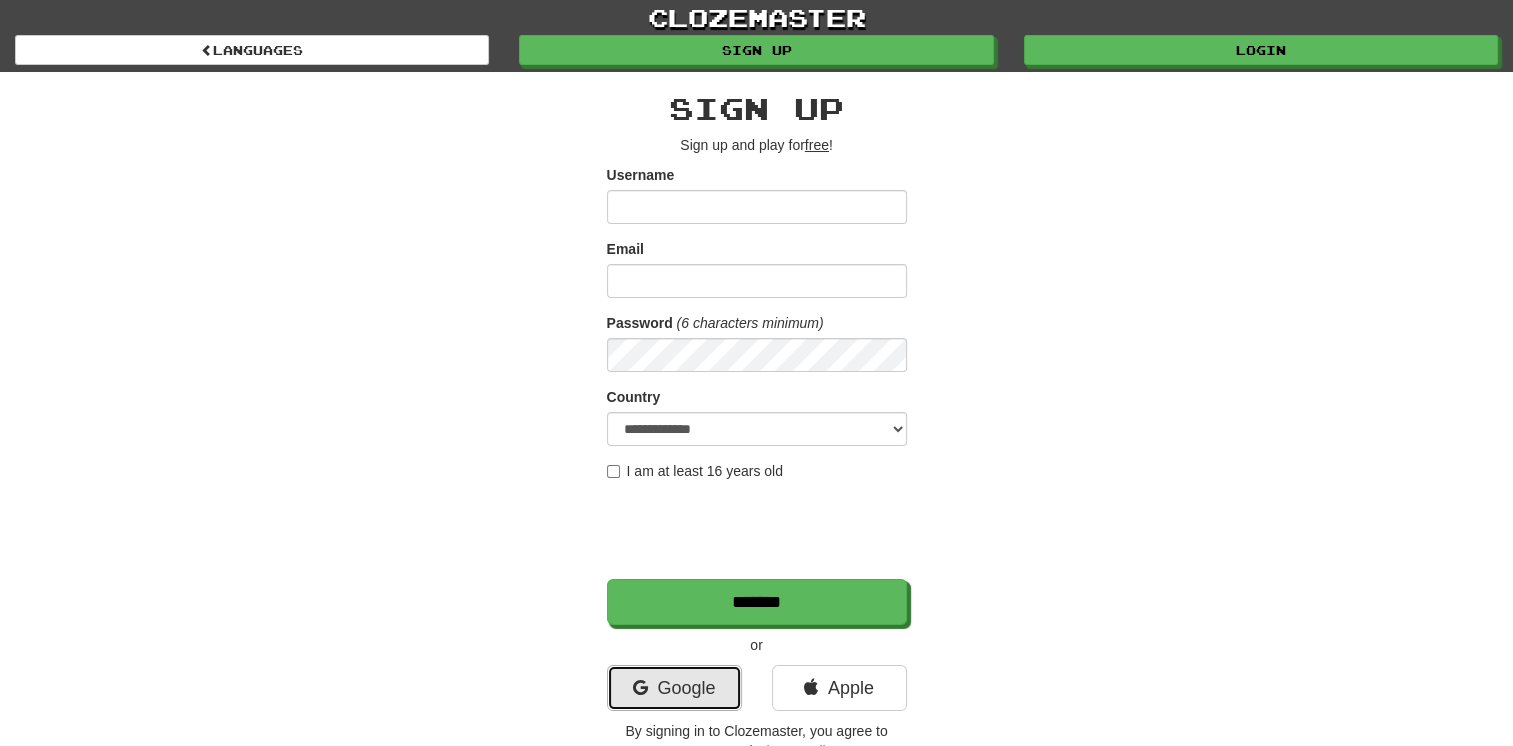 click on "Google" at bounding box center (674, 688) 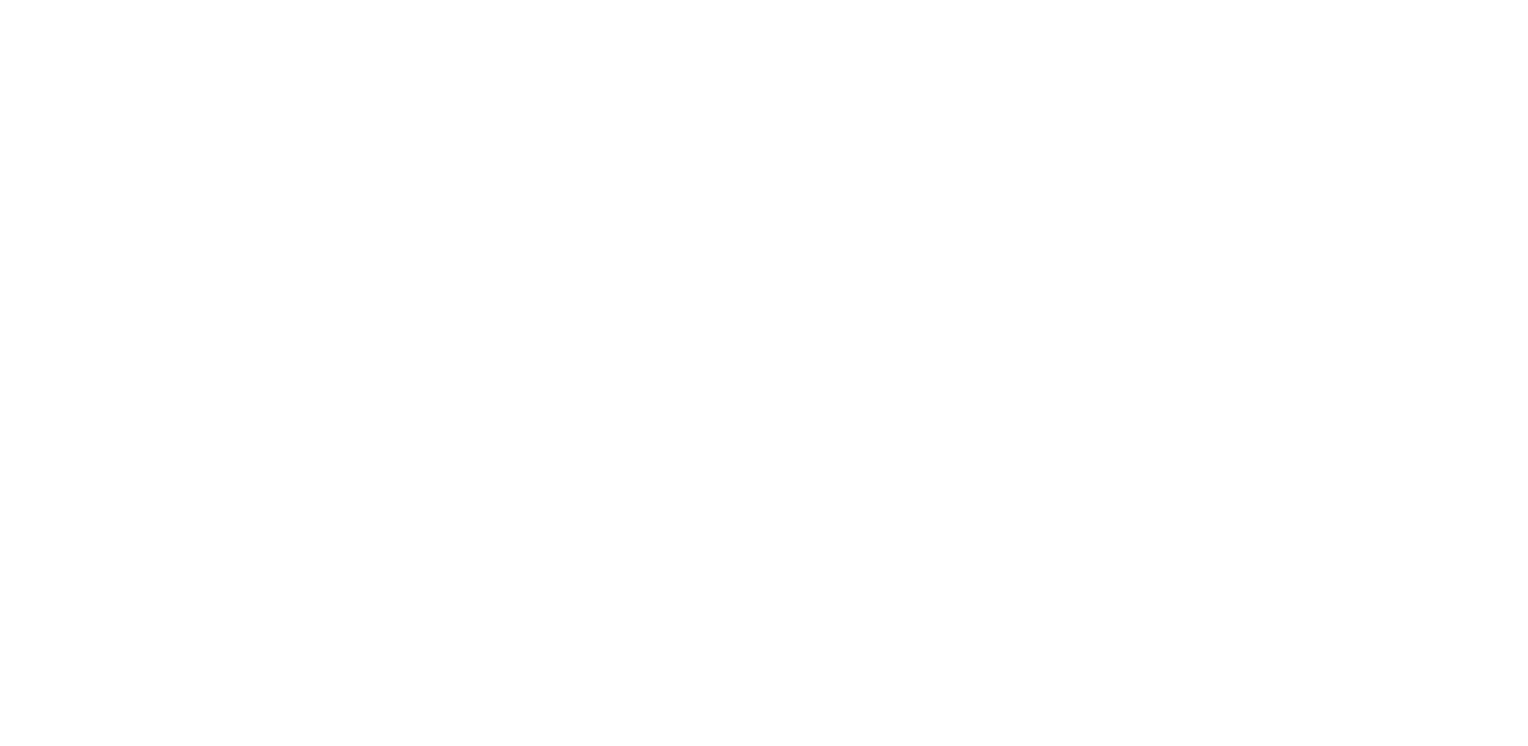scroll, scrollTop: 0, scrollLeft: 0, axis: both 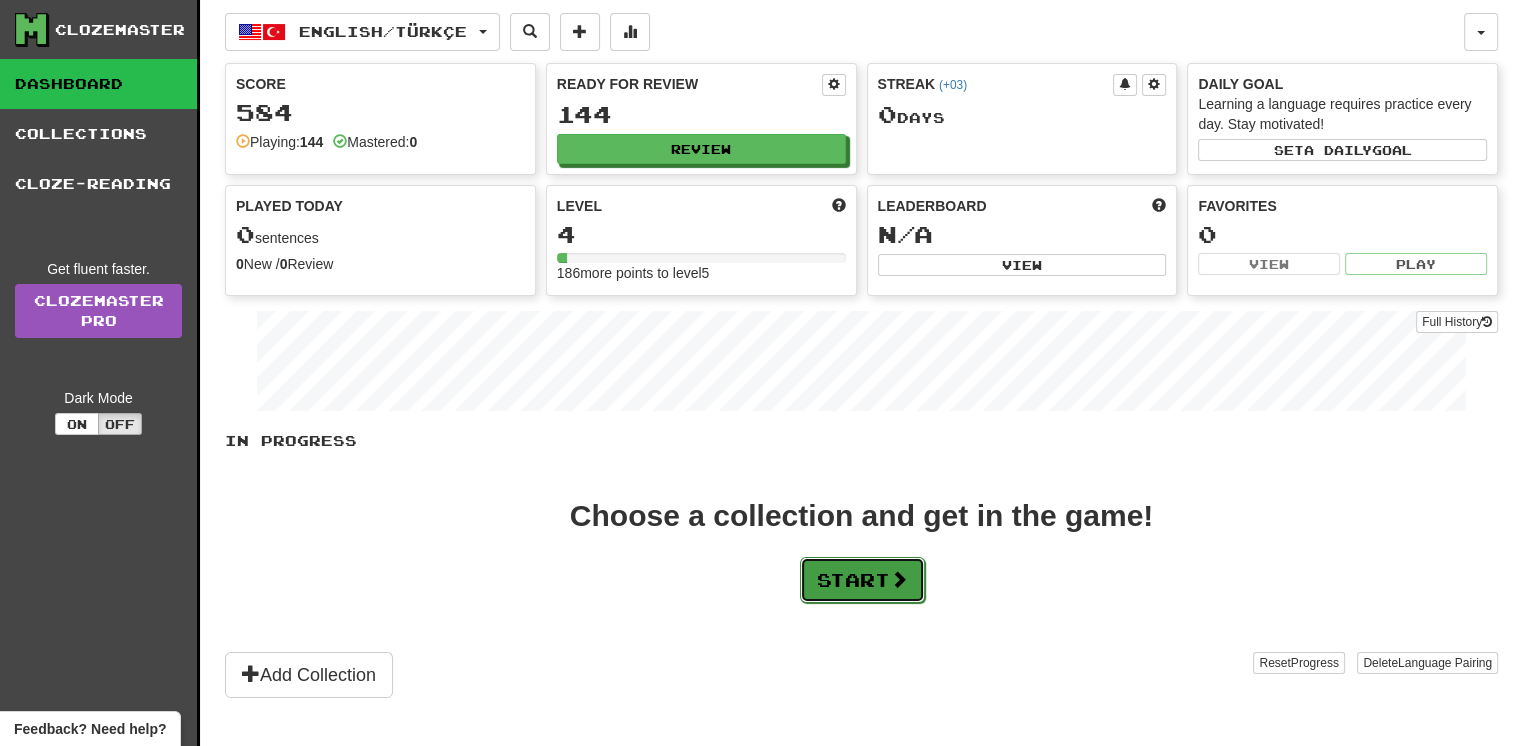 click on "Start" at bounding box center [862, 580] 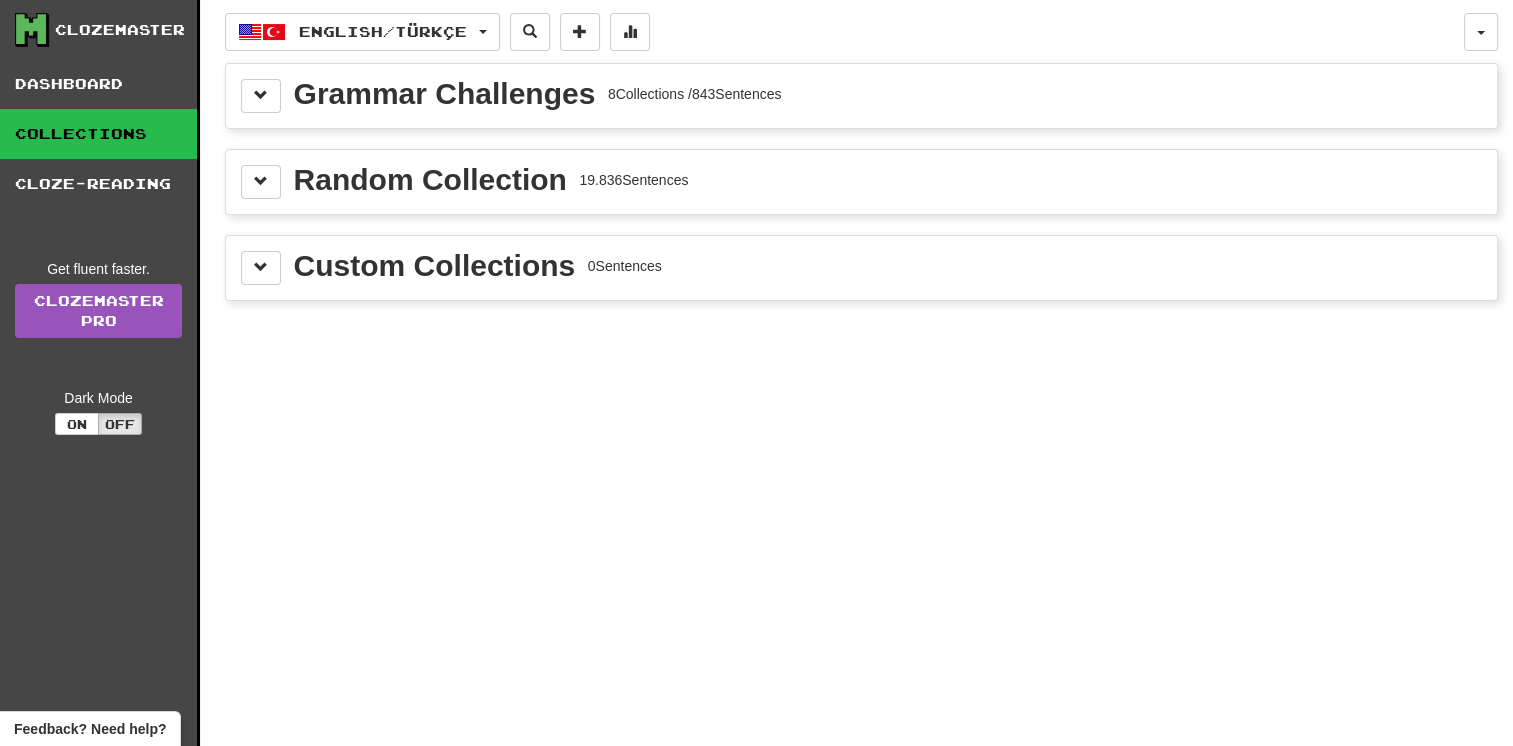 click on "Grammar Challenges" at bounding box center [445, 94] 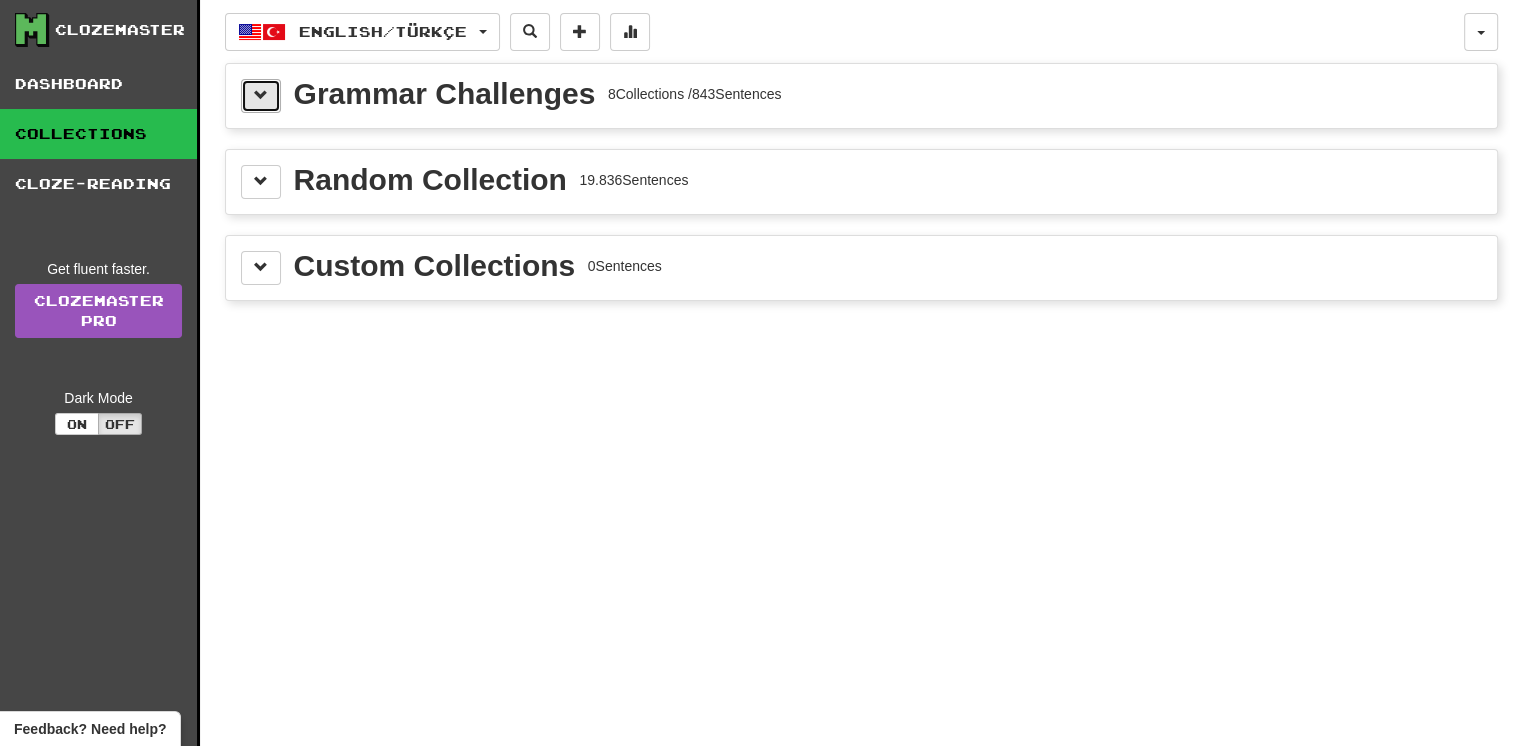 click at bounding box center [261, 95] 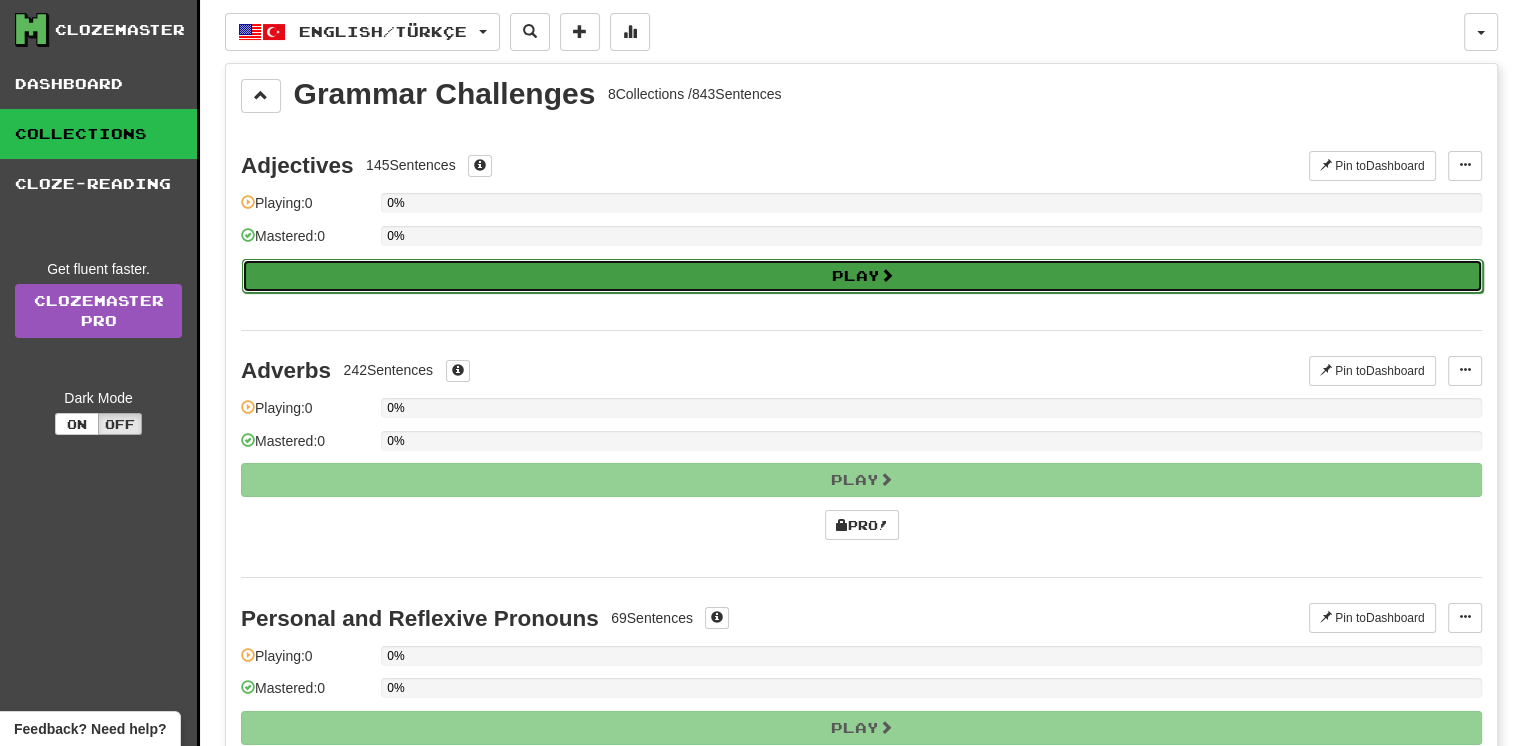 click on "Play" at bounding box center [862, 276] 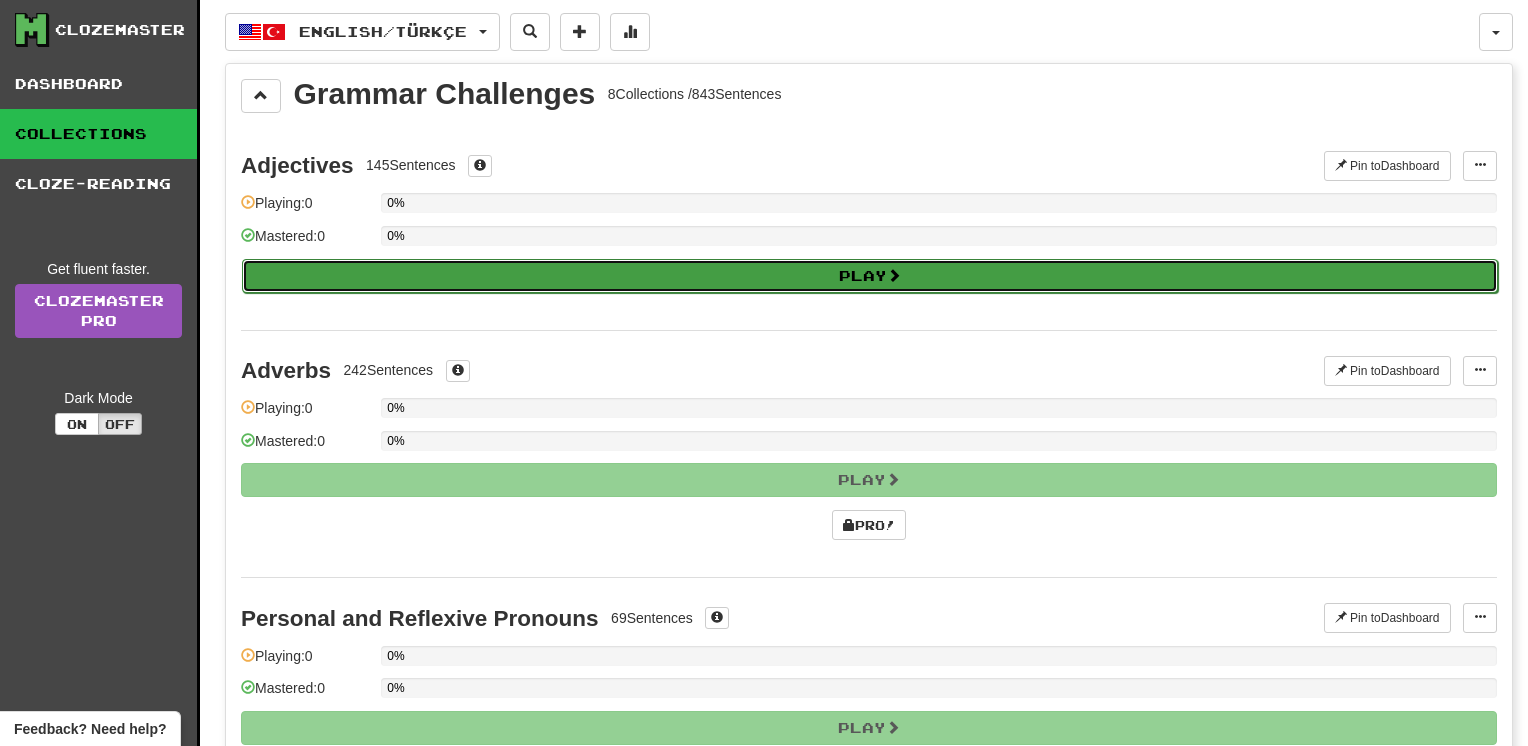 select on "**" 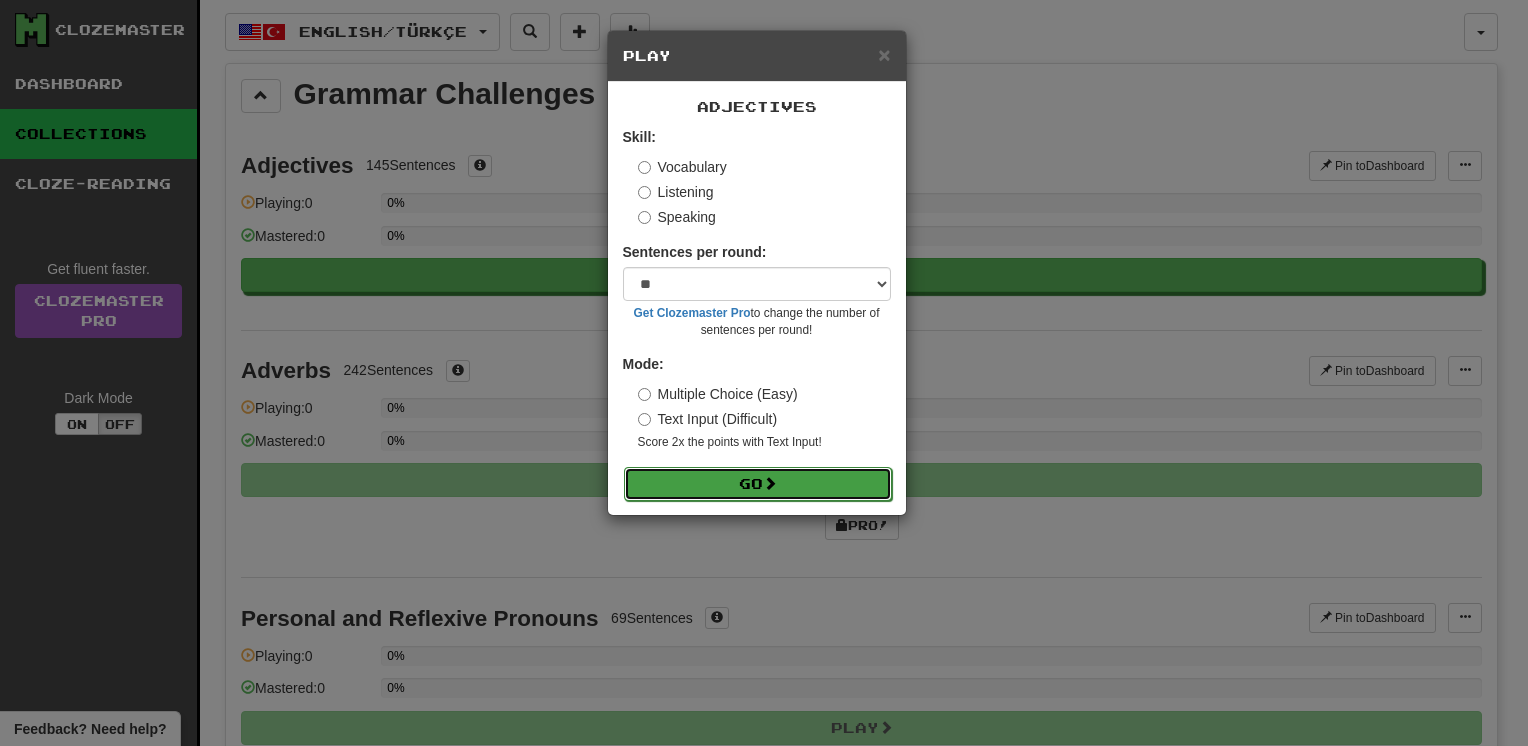 click on "Go" at bounding box center [758, 484] 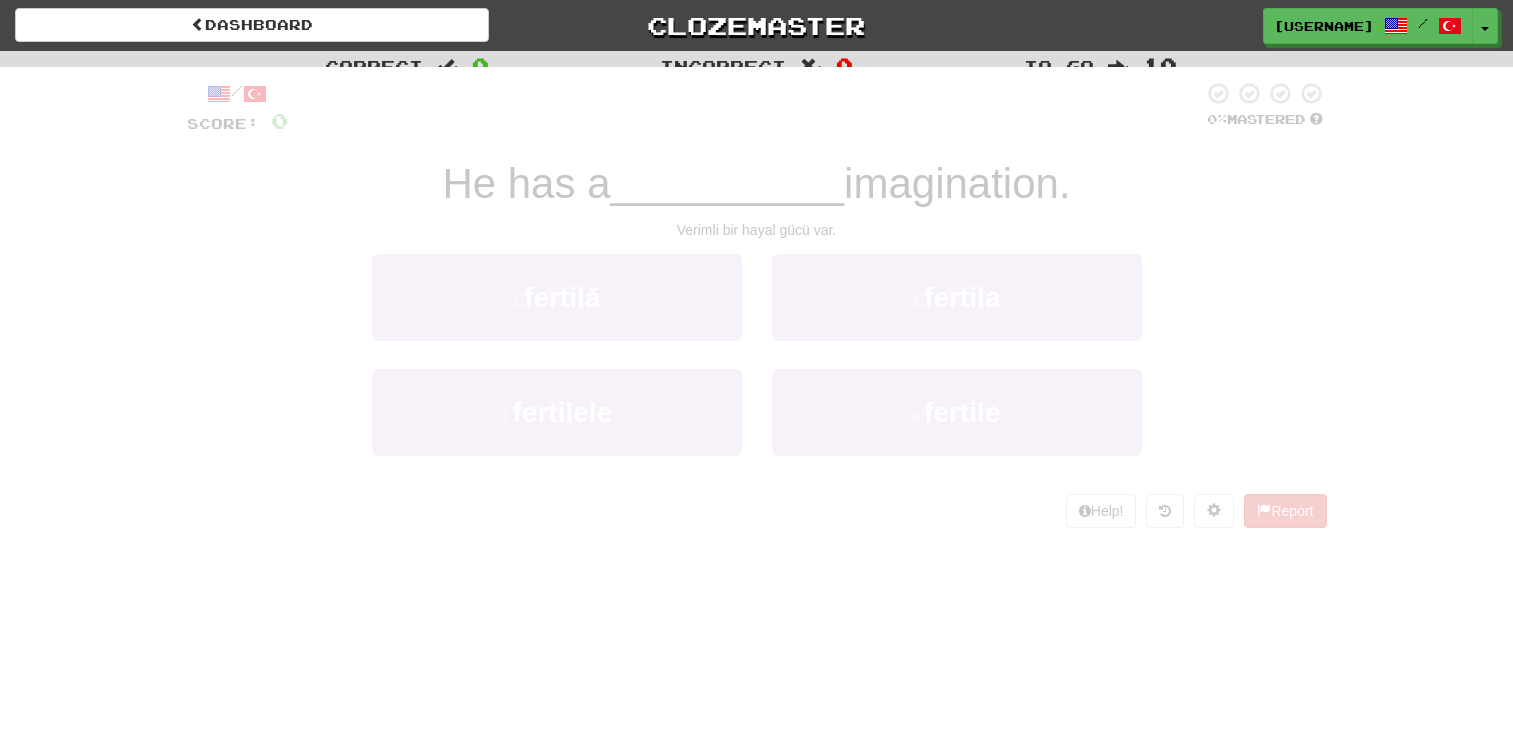 scroll, scrollTop: 0, scrollLeft: 0, axis: both 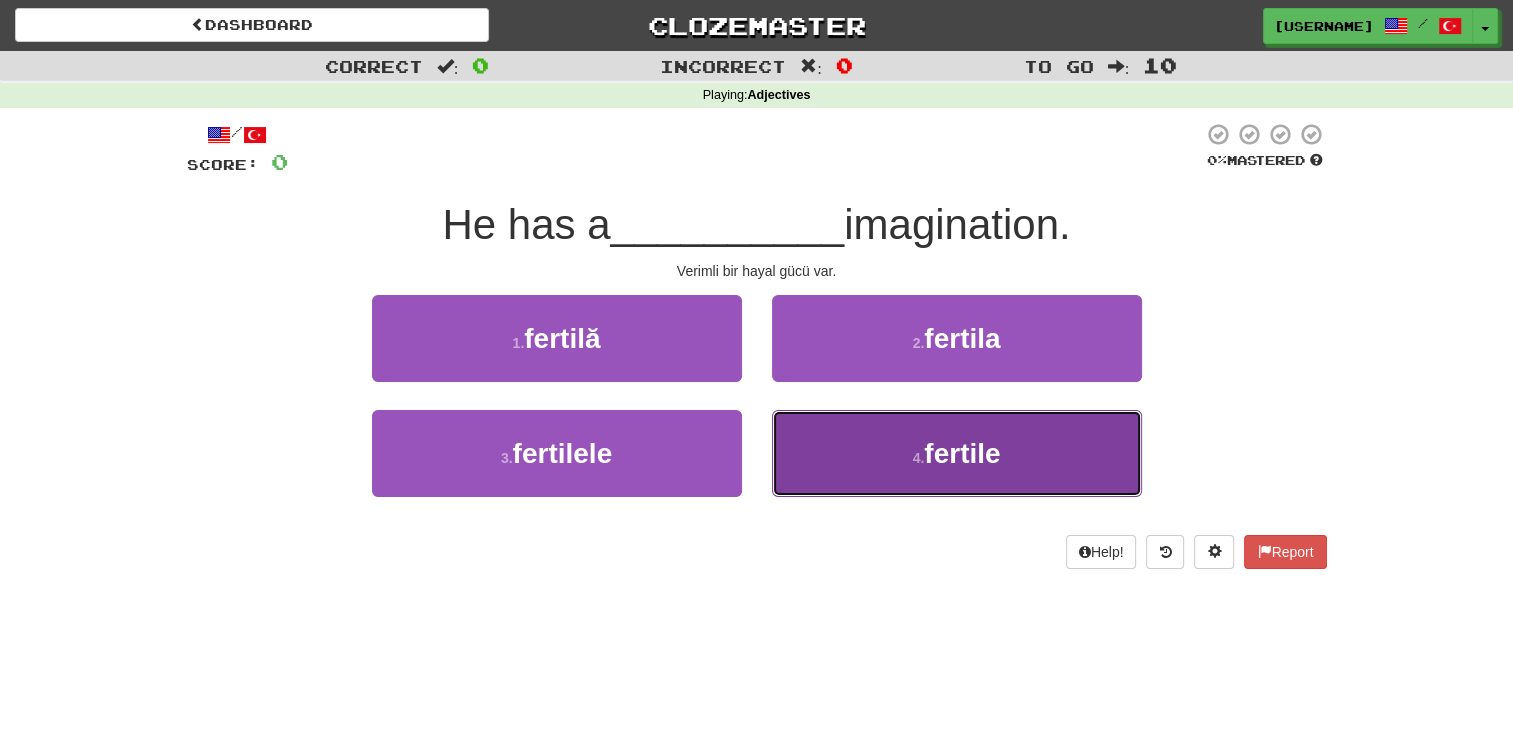 click on "4 .  fertile" at bounding box center [957, 453] 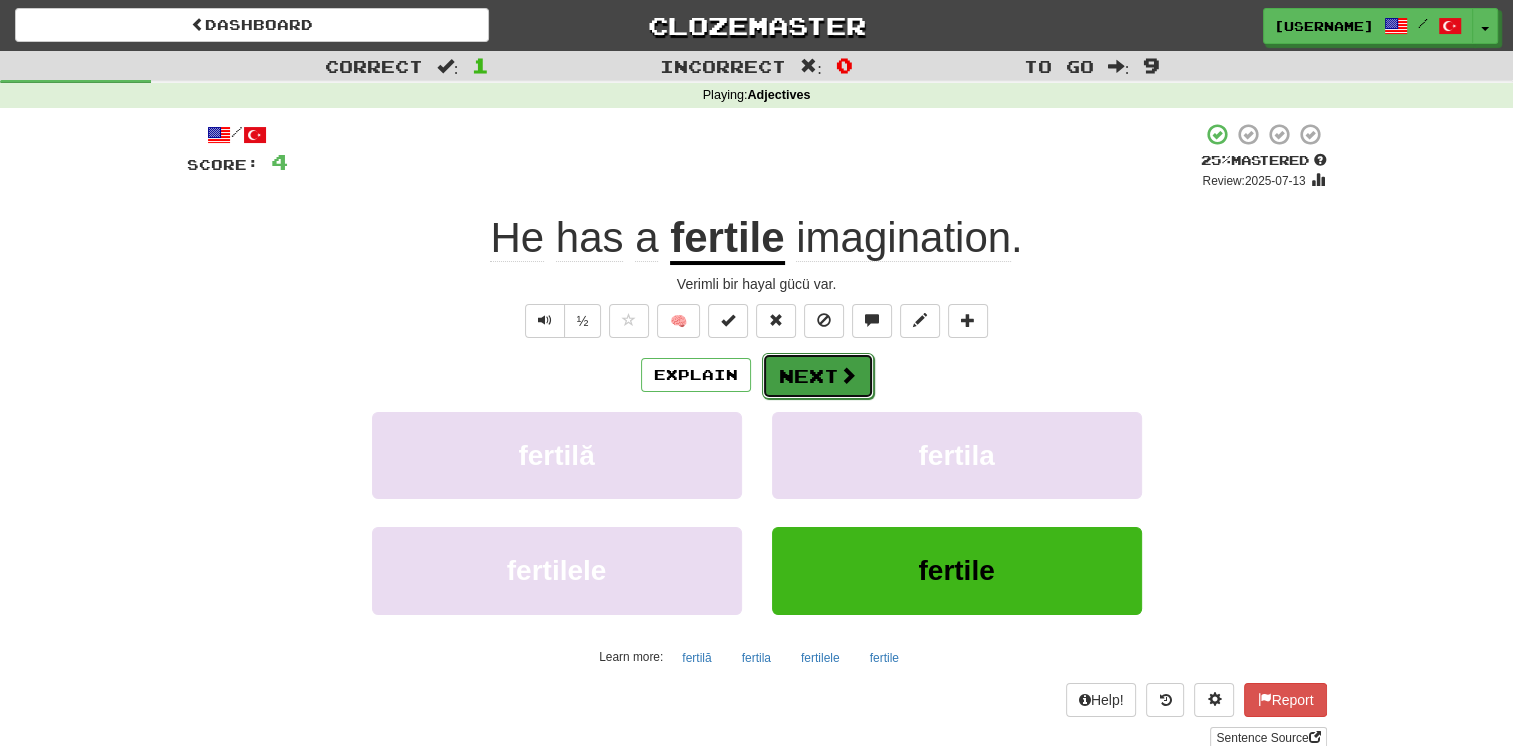 click on "Next" at bounding box center [818, 376] 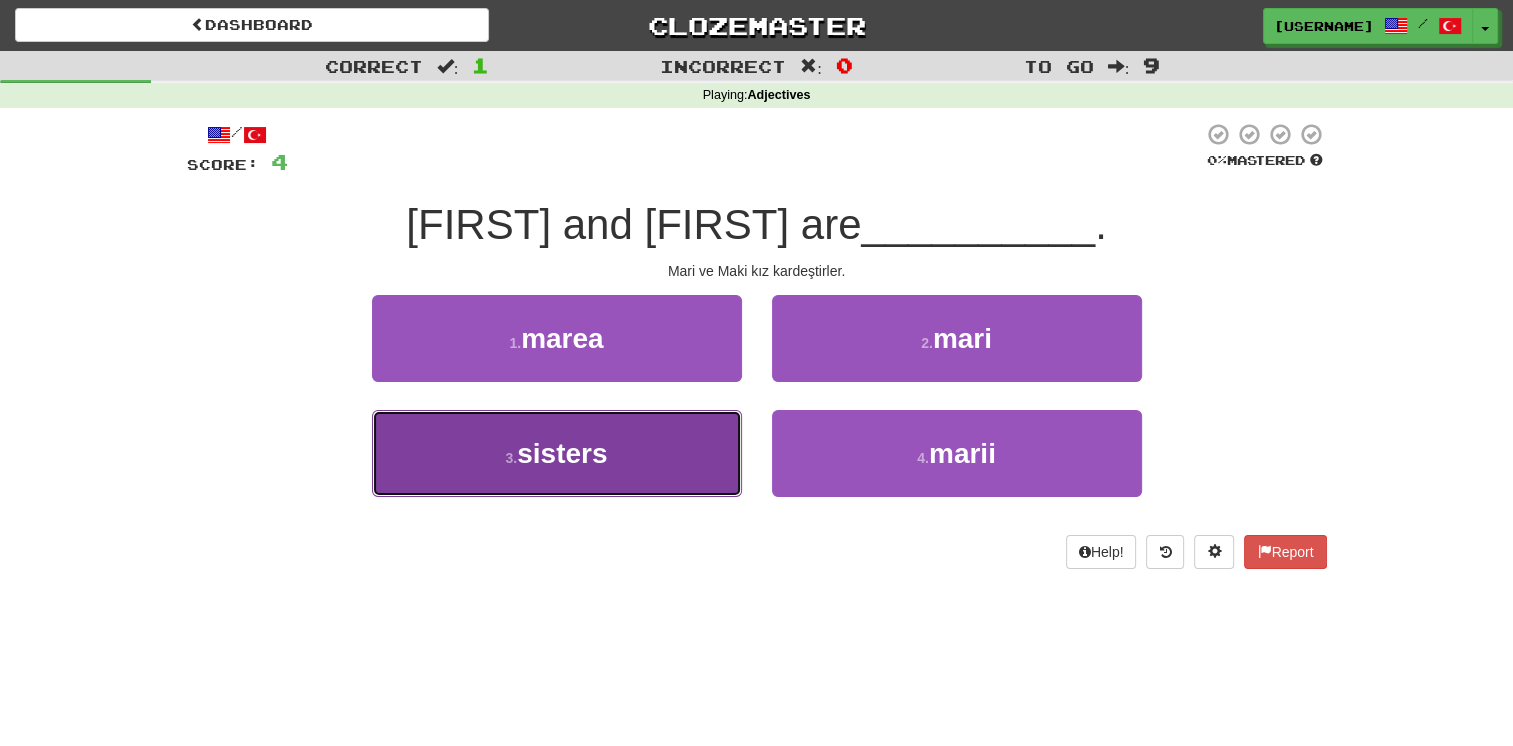 click on "3 .  sisters" at bounding box center [557, 453] 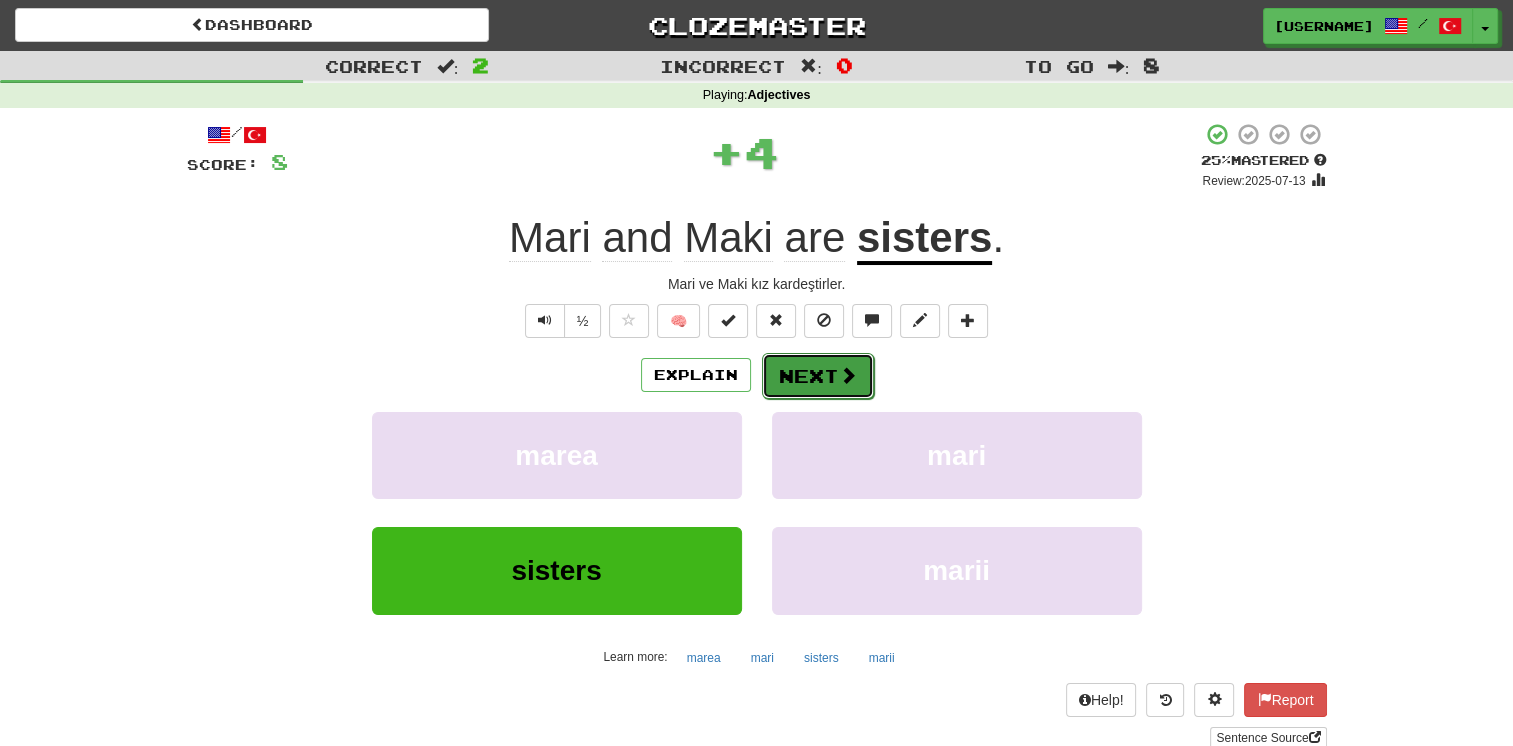 click on "Next" at bounding box center [818, 376] 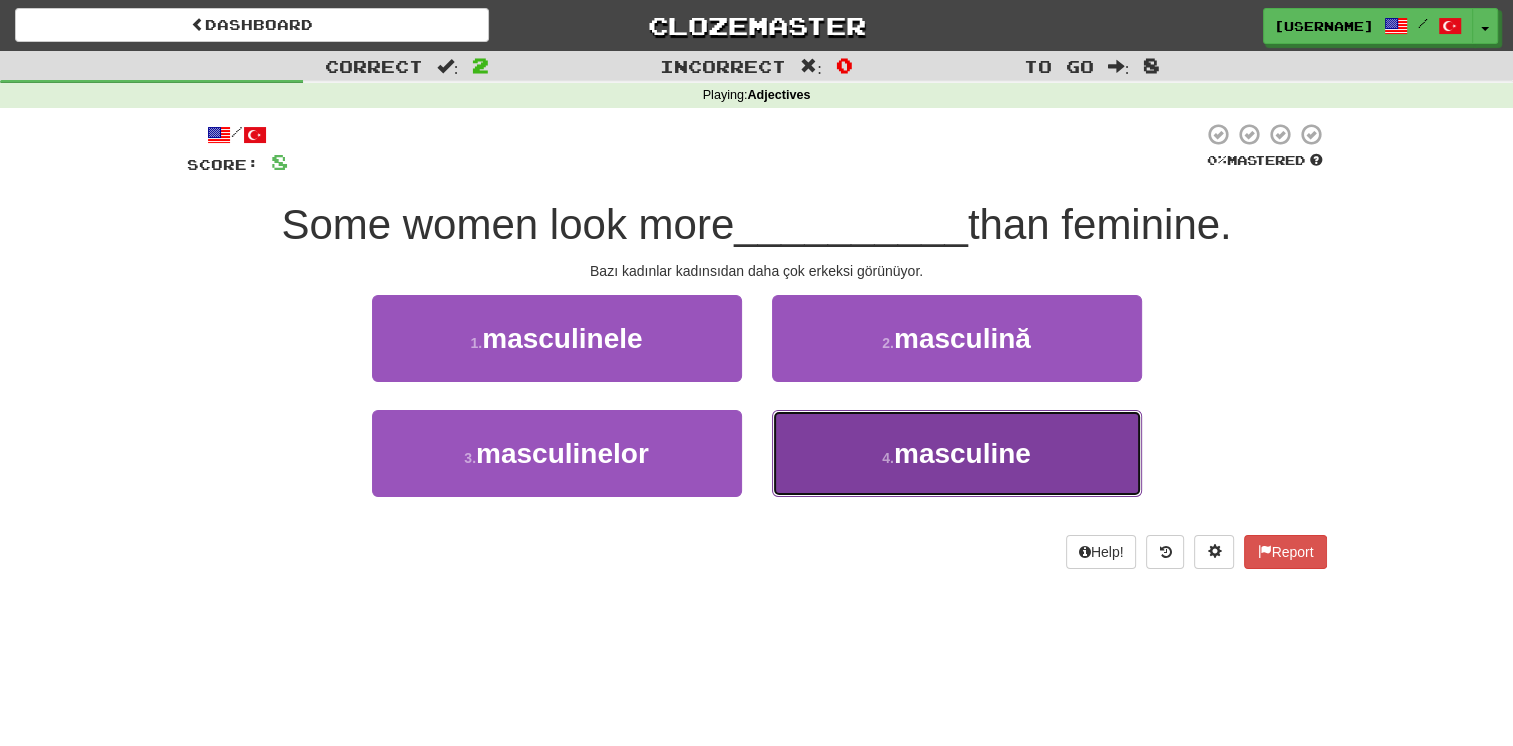 click on "4 .  masculine" at bounding box center [957, 453] 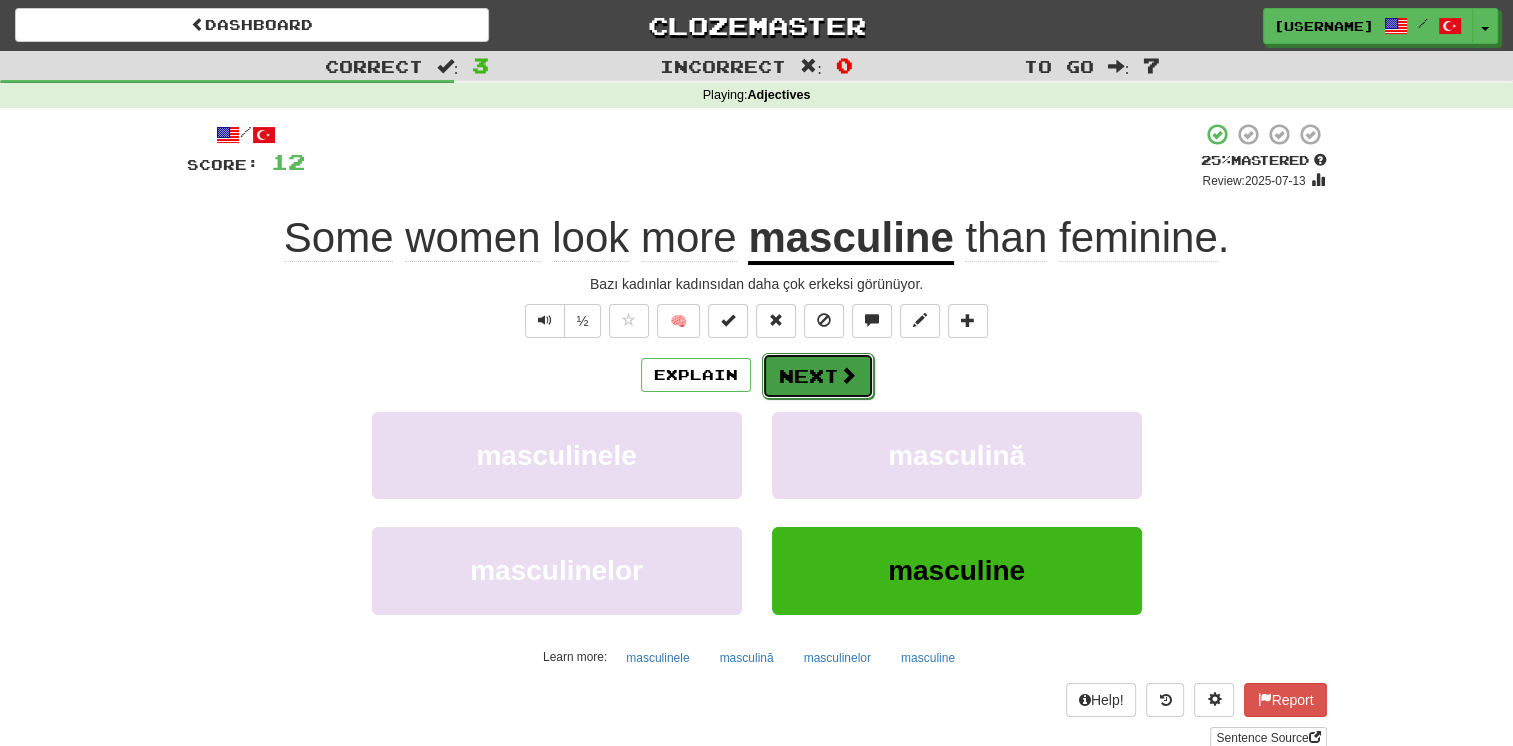 click on "Next" at bounding box center [818, 376] 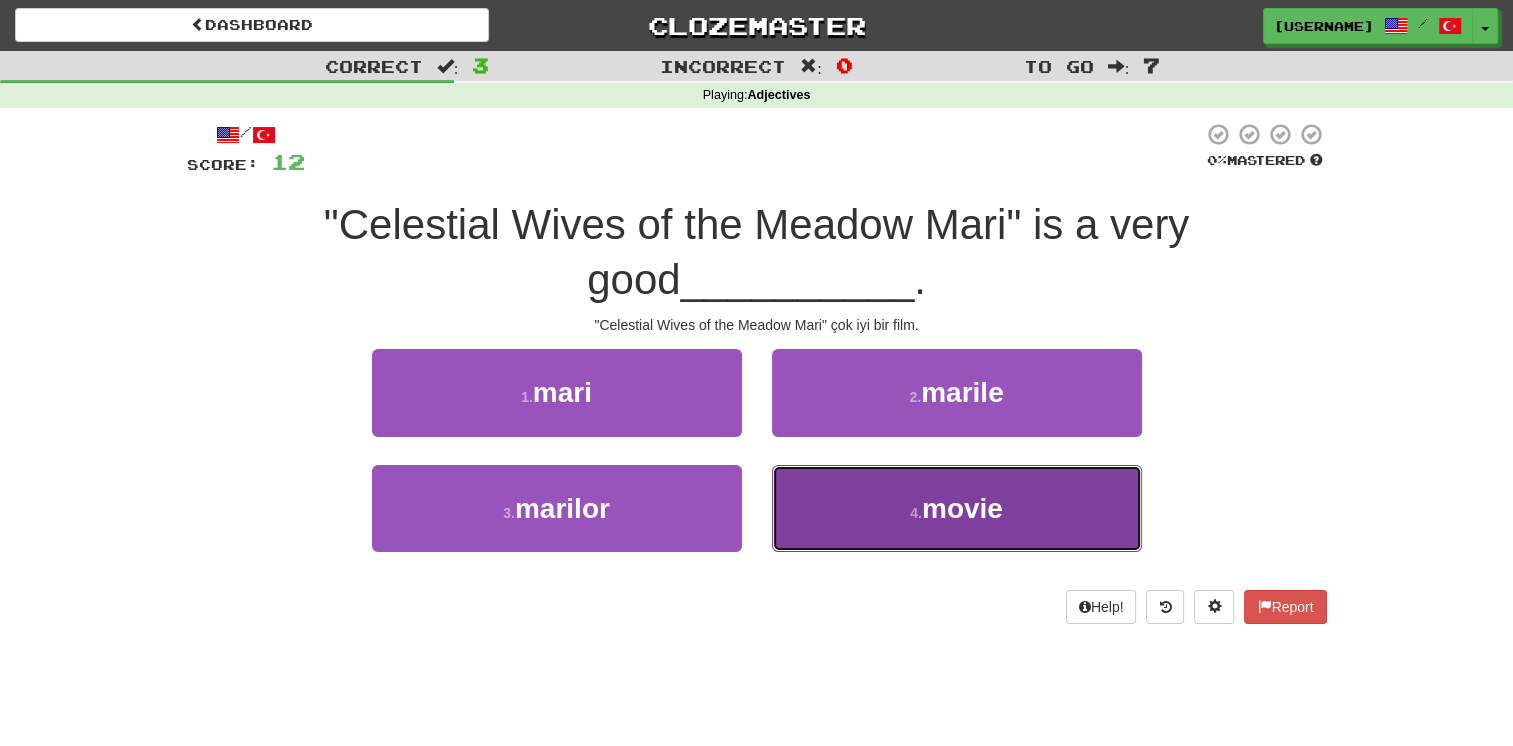 click on "4 .  movie" at bounding box center [957, 508] 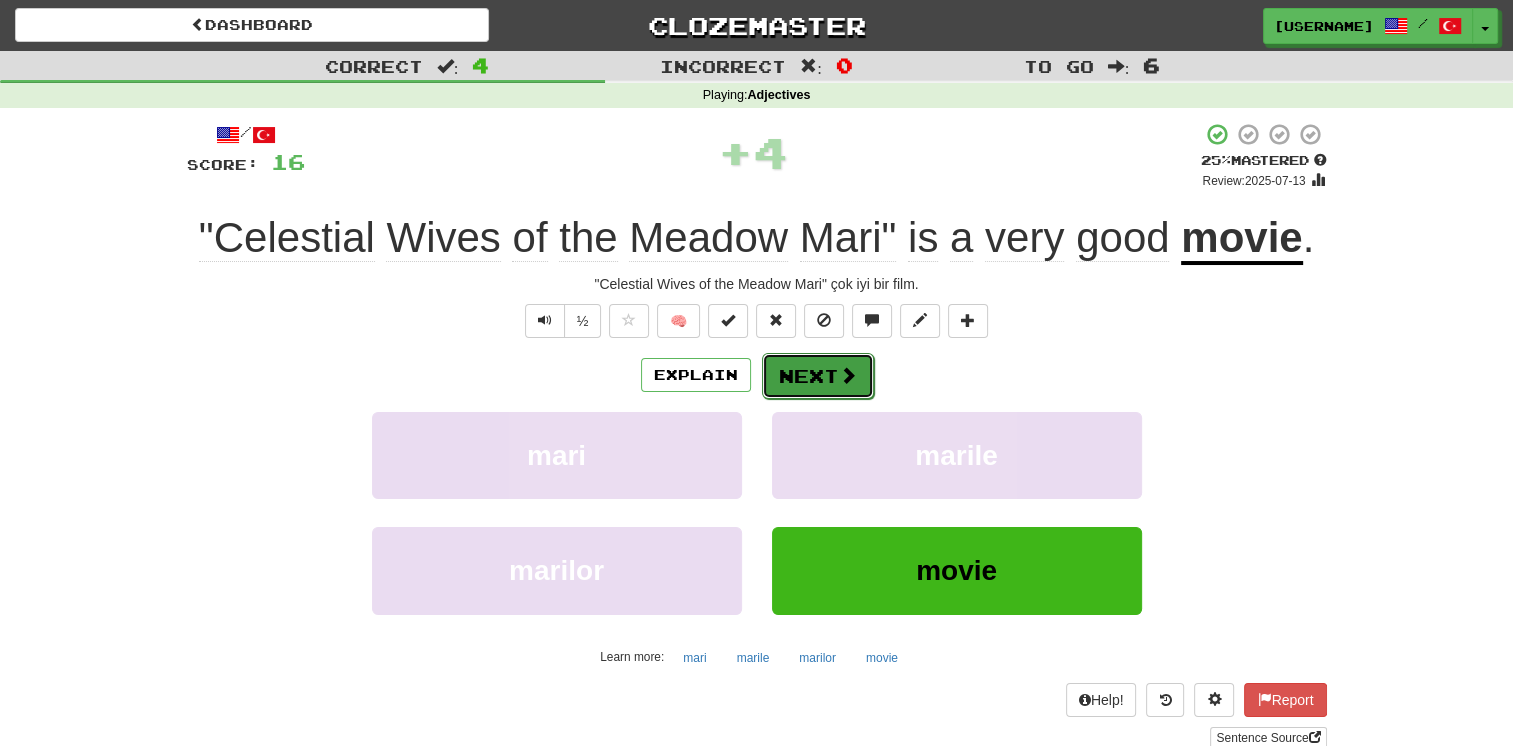 click on "Next" at bounding box center (818, 376) 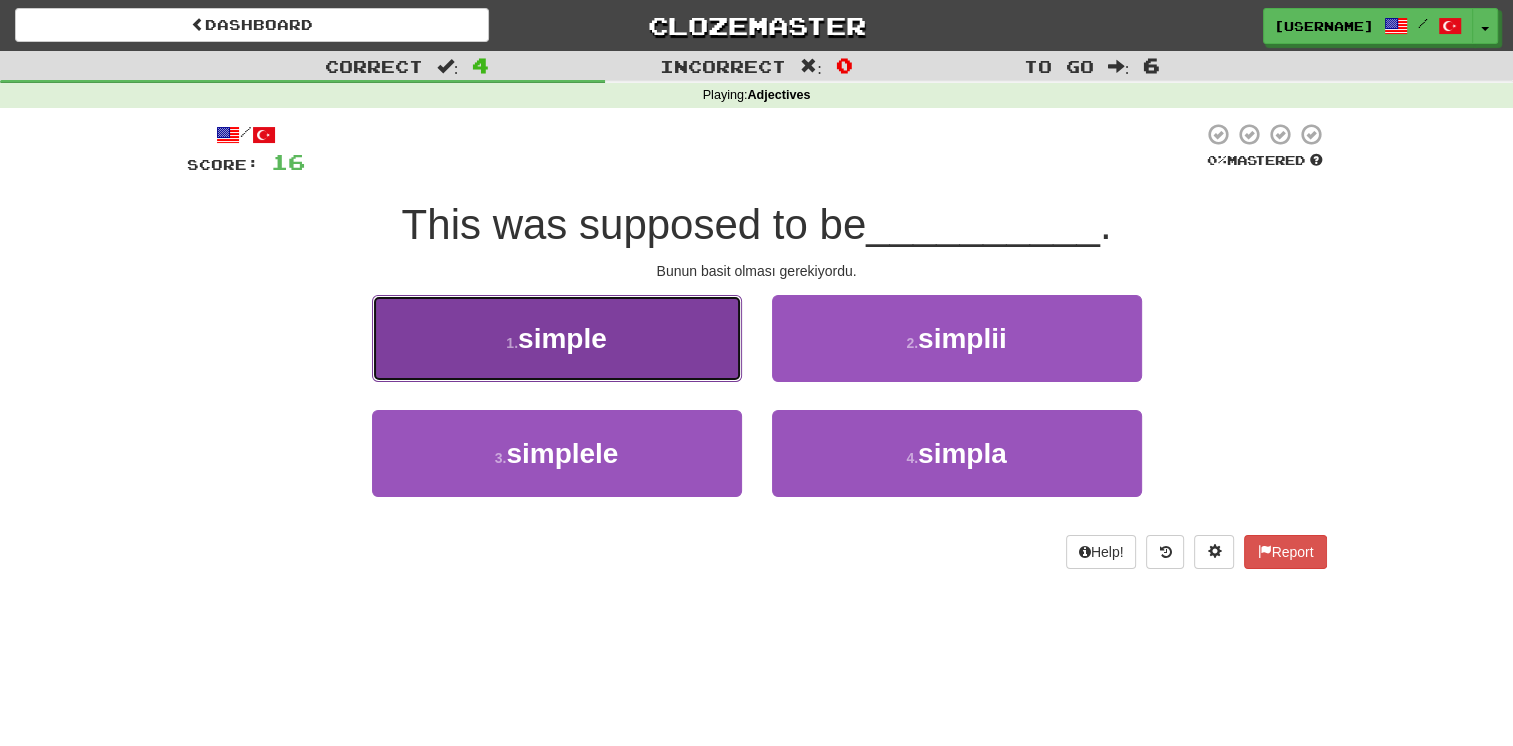 click on "1 .  simple" at bounding box center (557, 338) 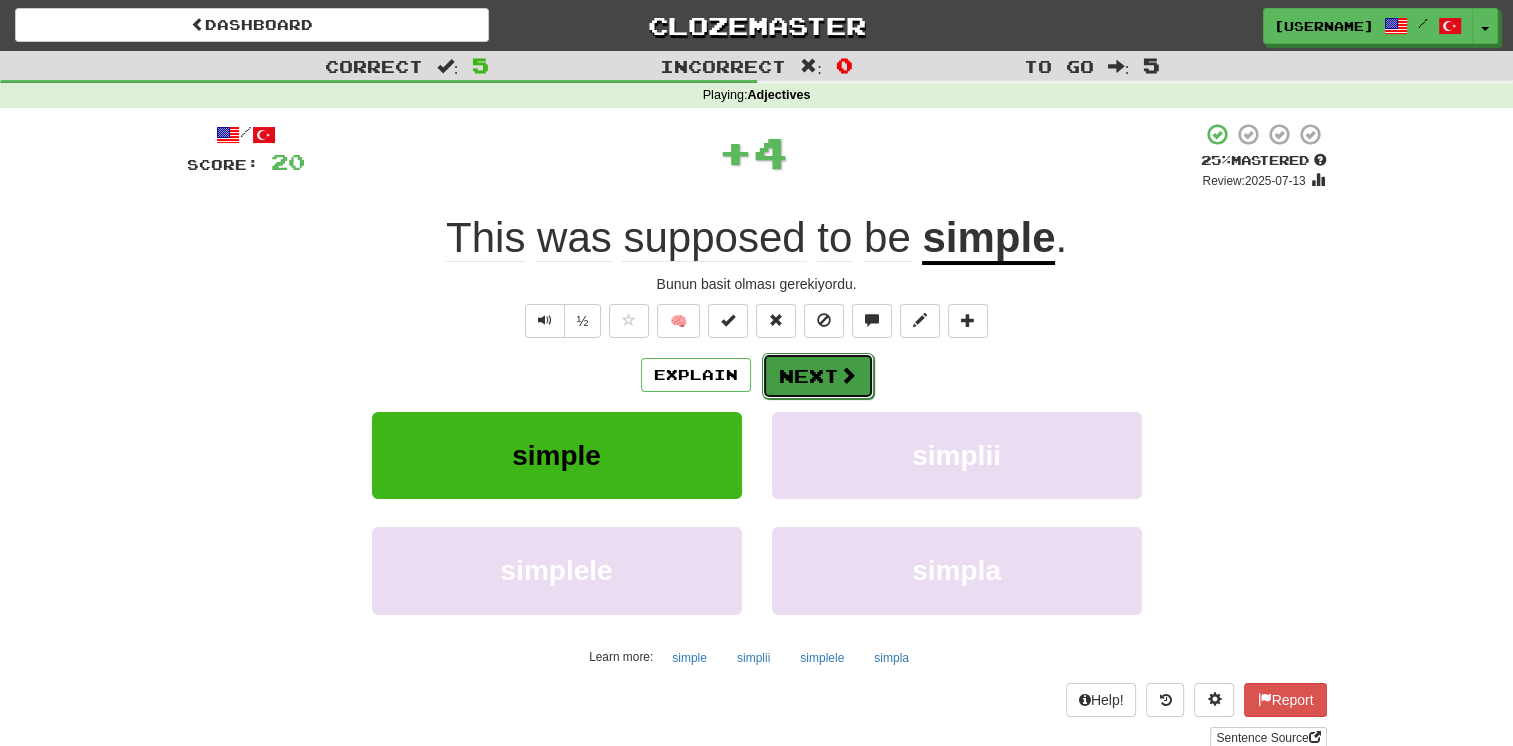 click on "Next" at bounding box center (818, 376) 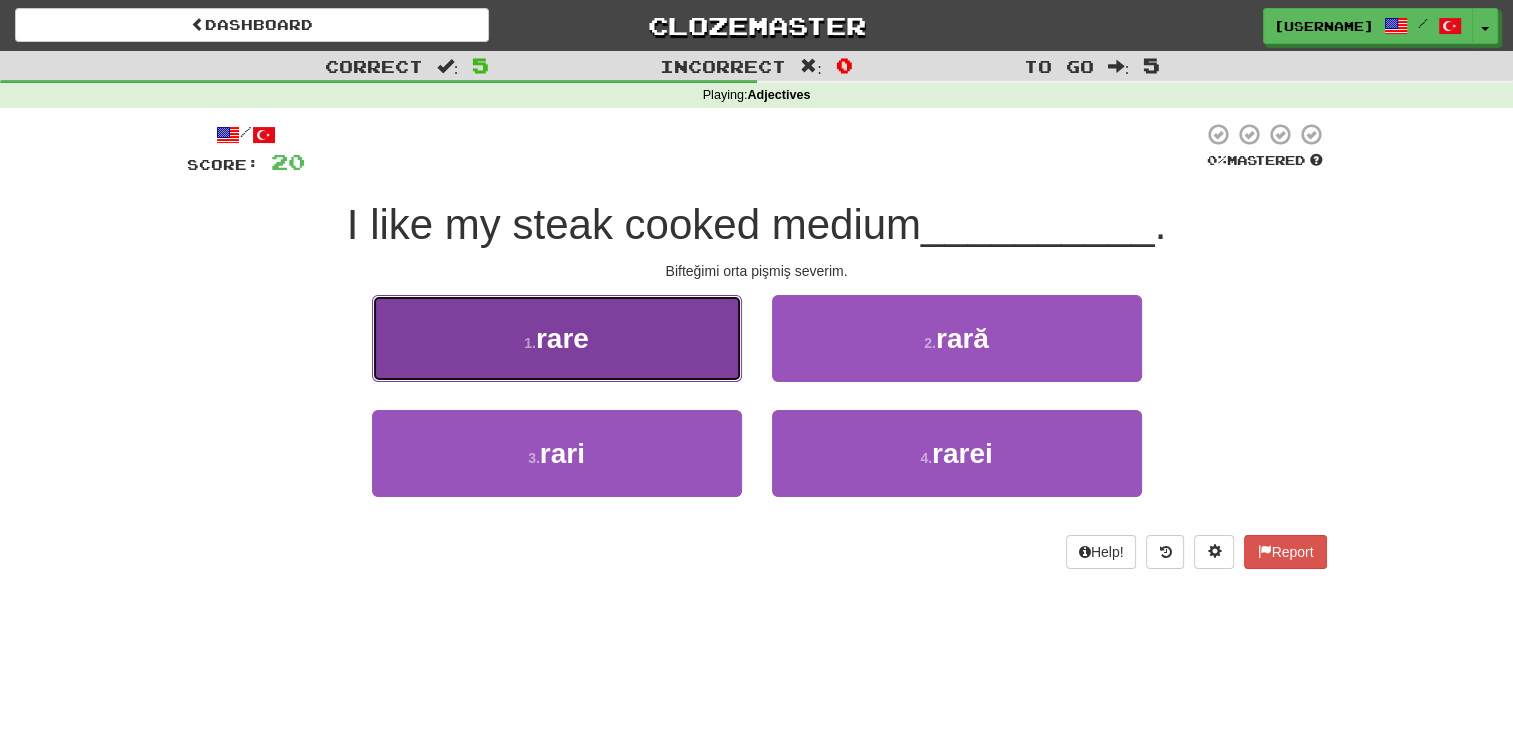click on "1 .  rare" at bounding box center (557, 338) 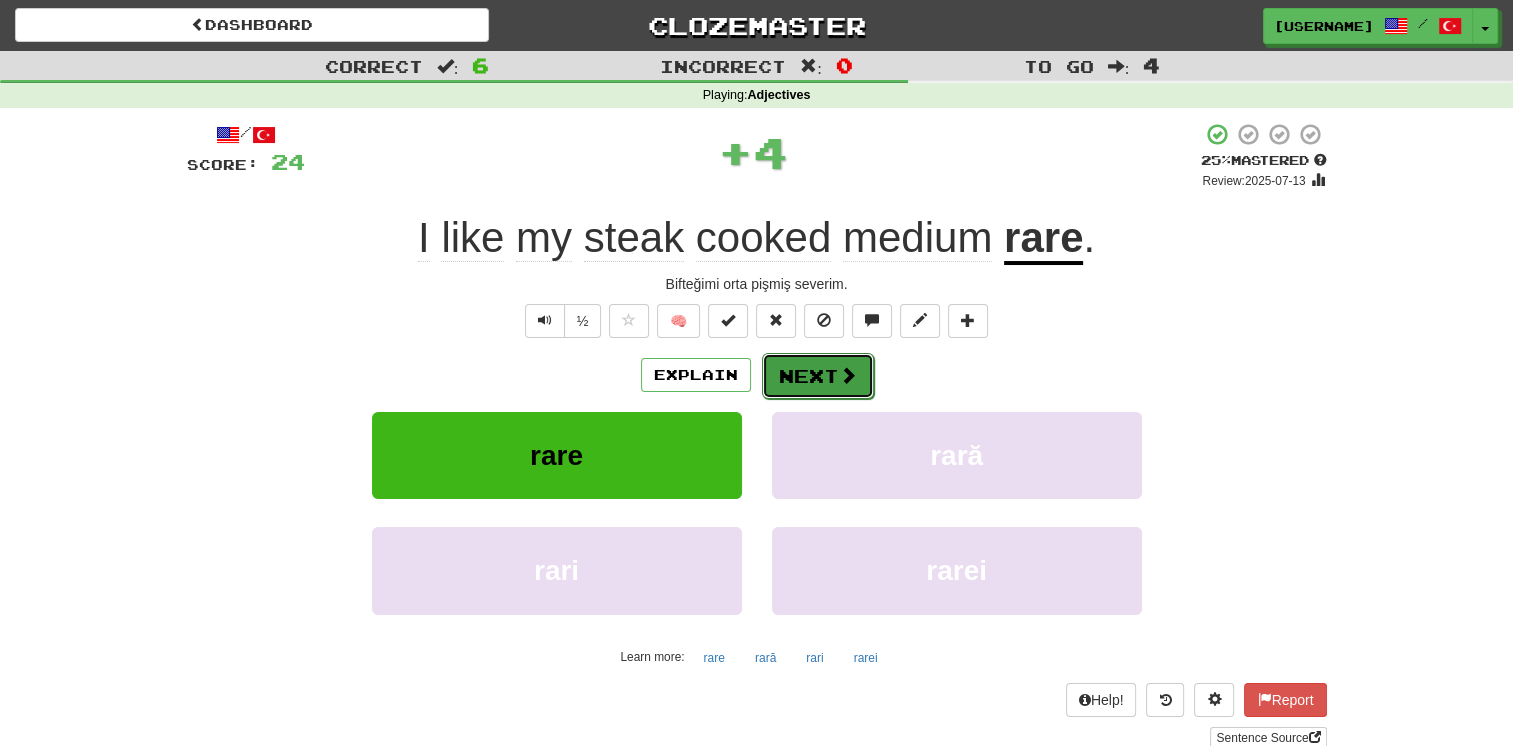 click on "Next" at bounding box center [818, 376] 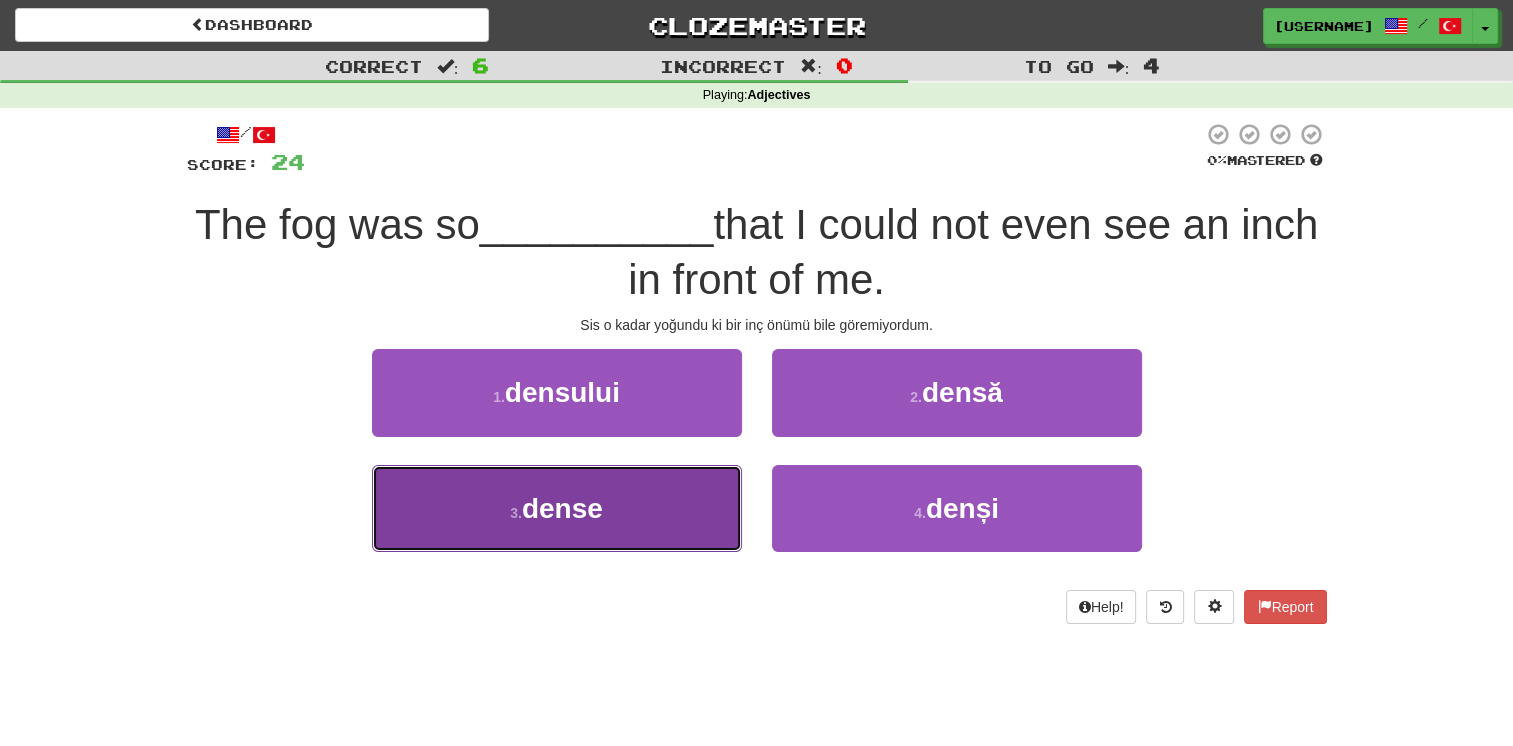 click on "3 .  dense" at bounding box center (557, 508) 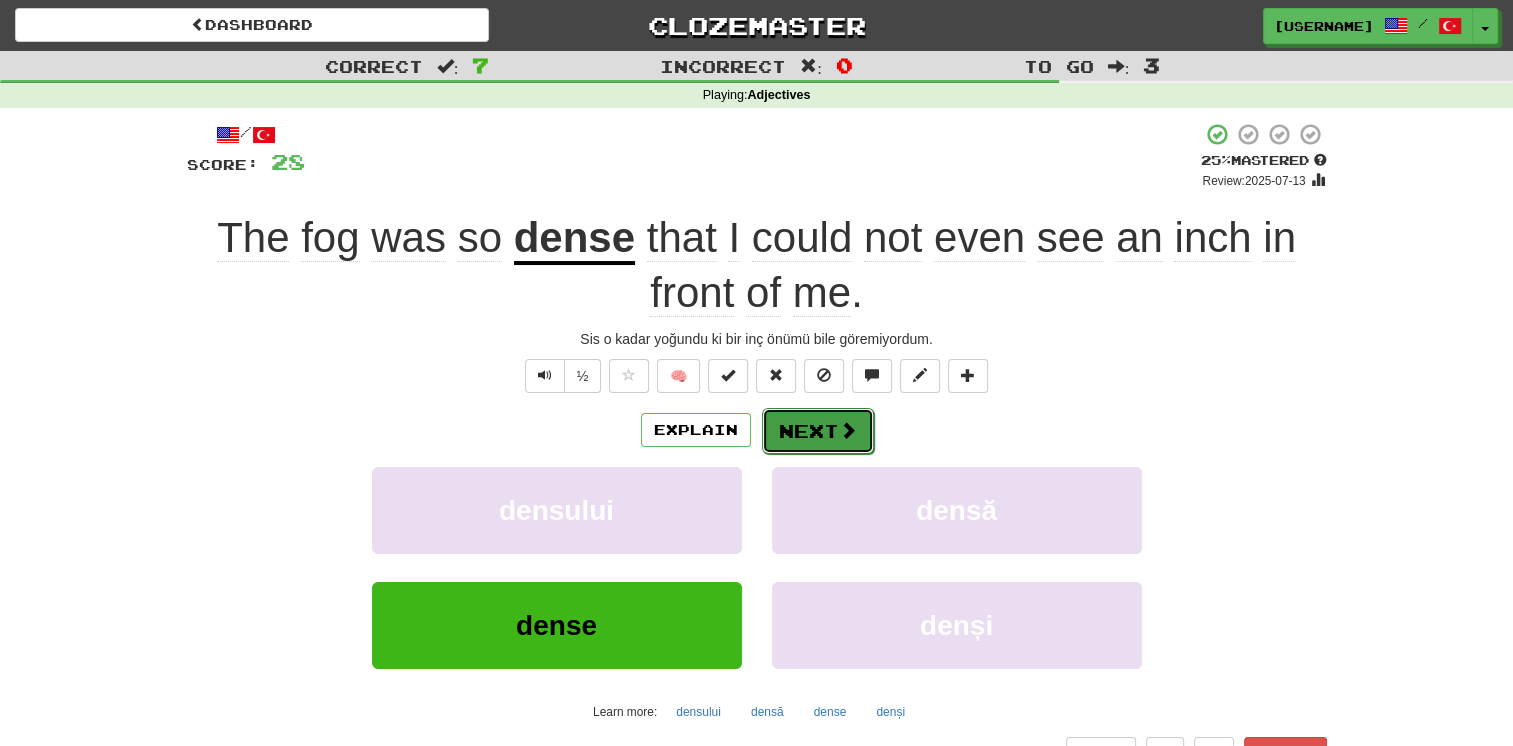 click on "Next" at bounding box center (818, 431) 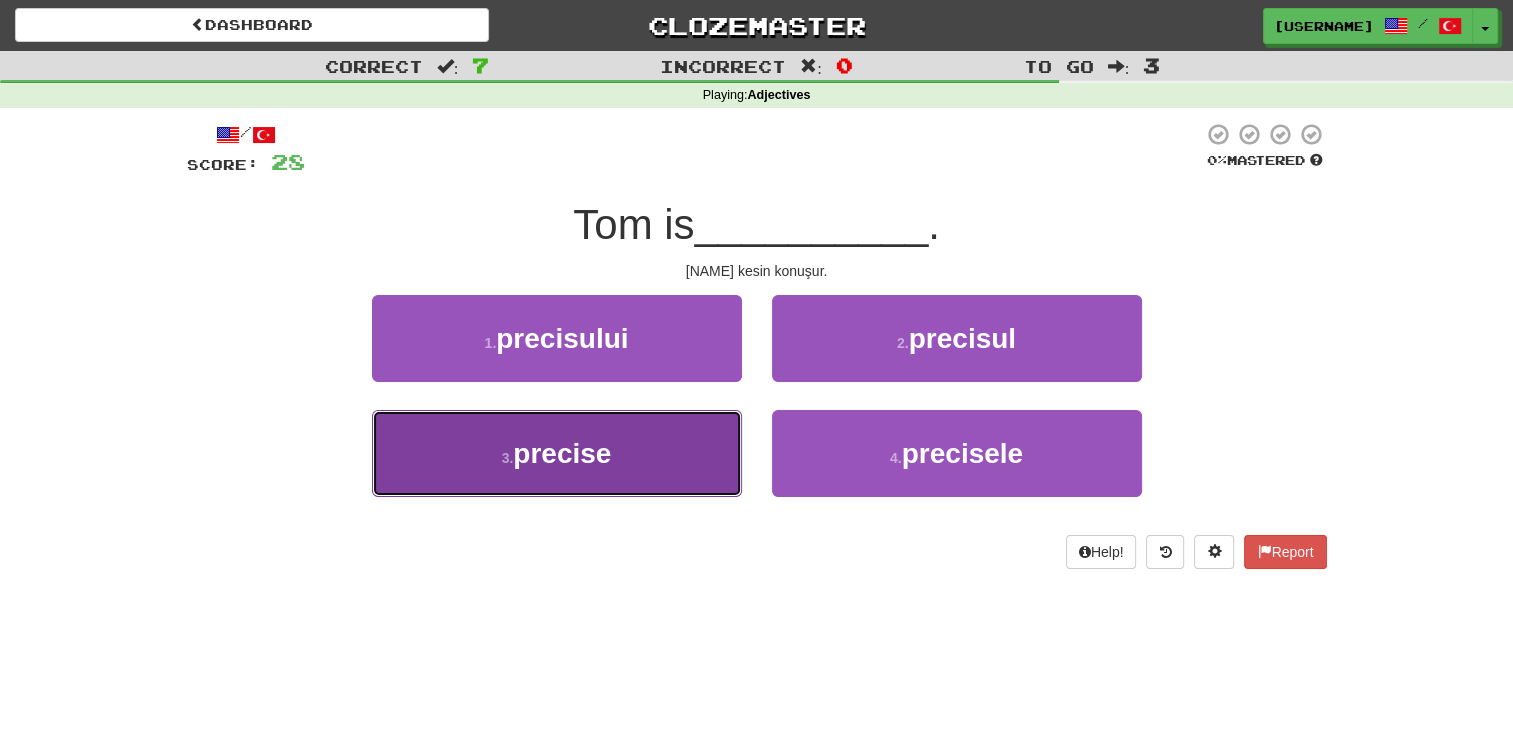 click on "3 .  precise" at bounding box center (557, 453) 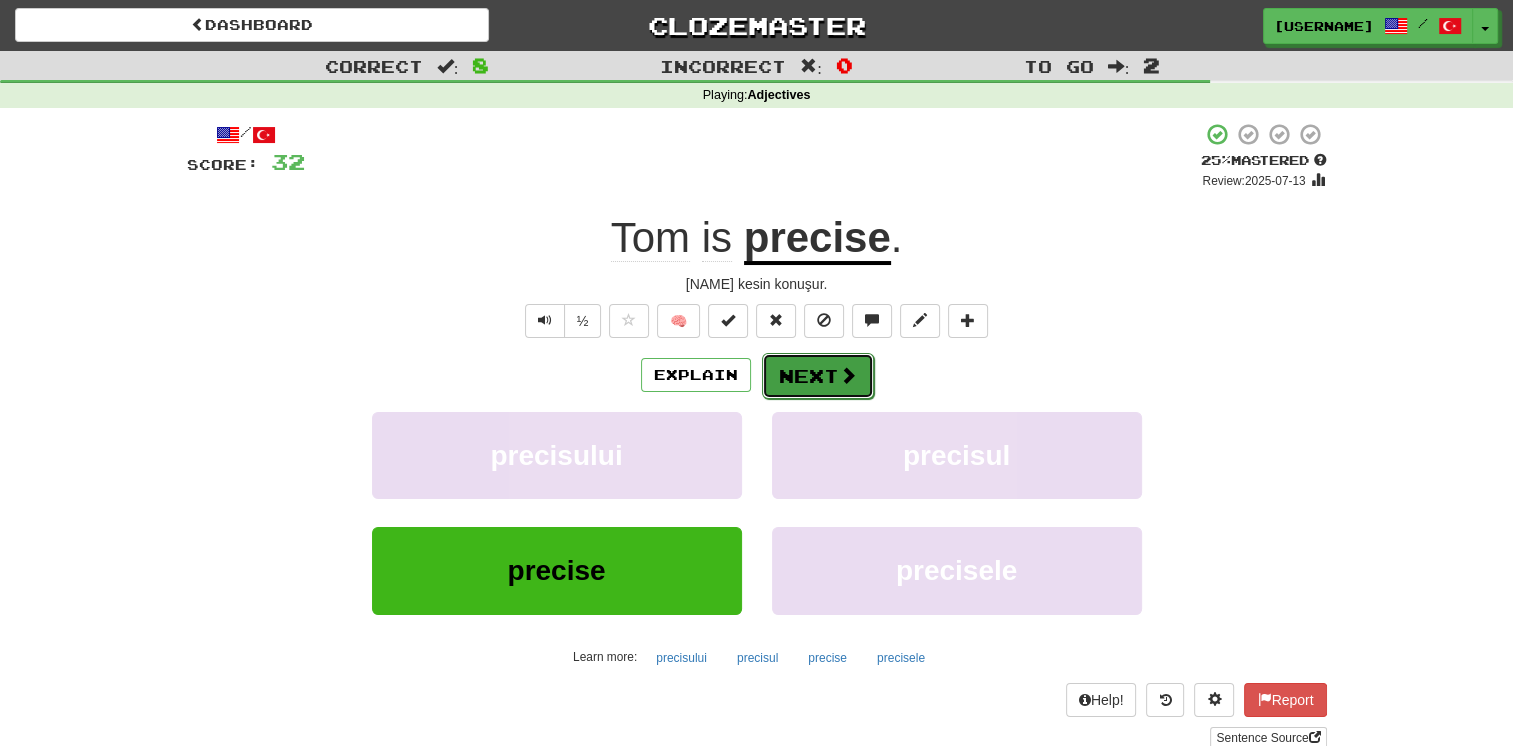 click on "Next" at bounding box center [818, 376] 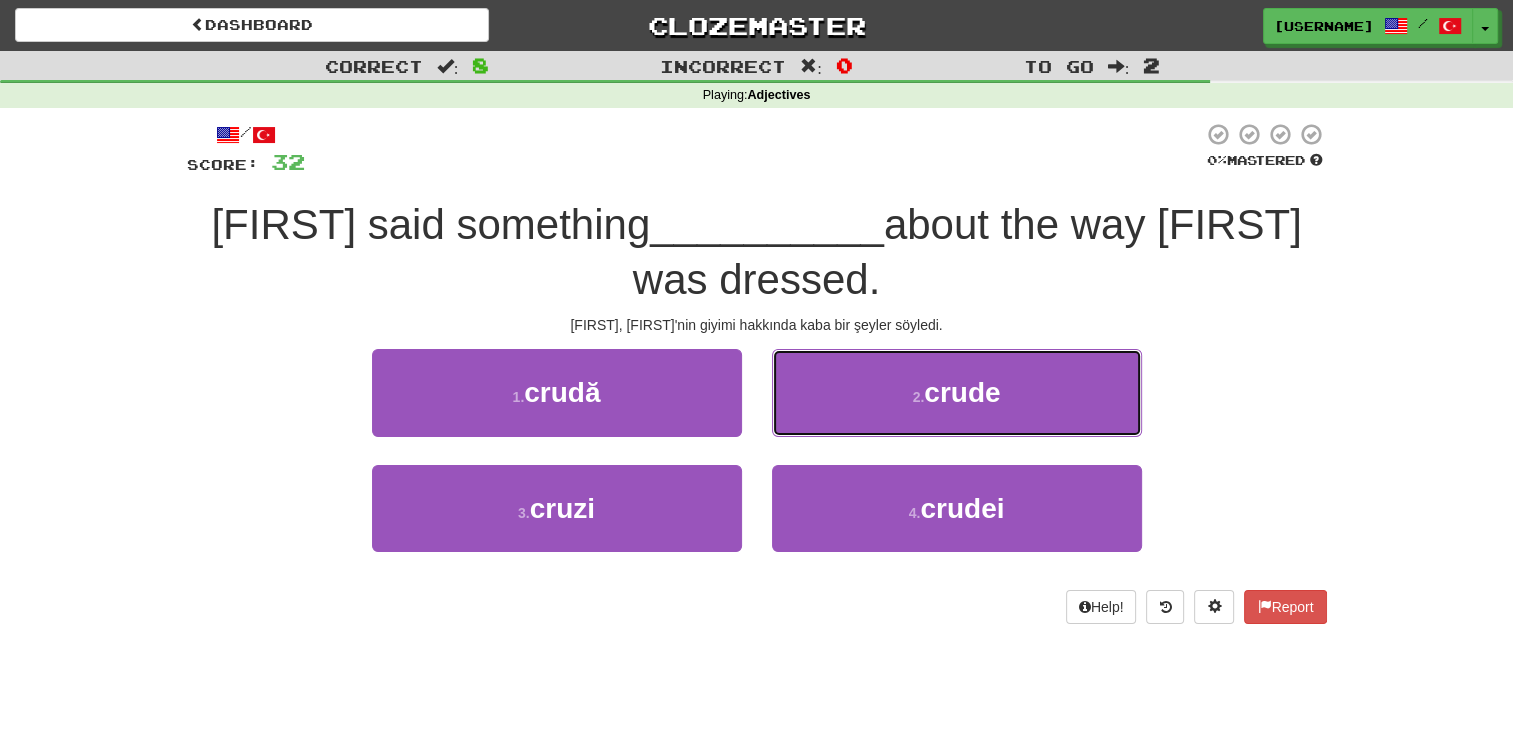 click on "2 .  crude" at bounding box center (957, 392) 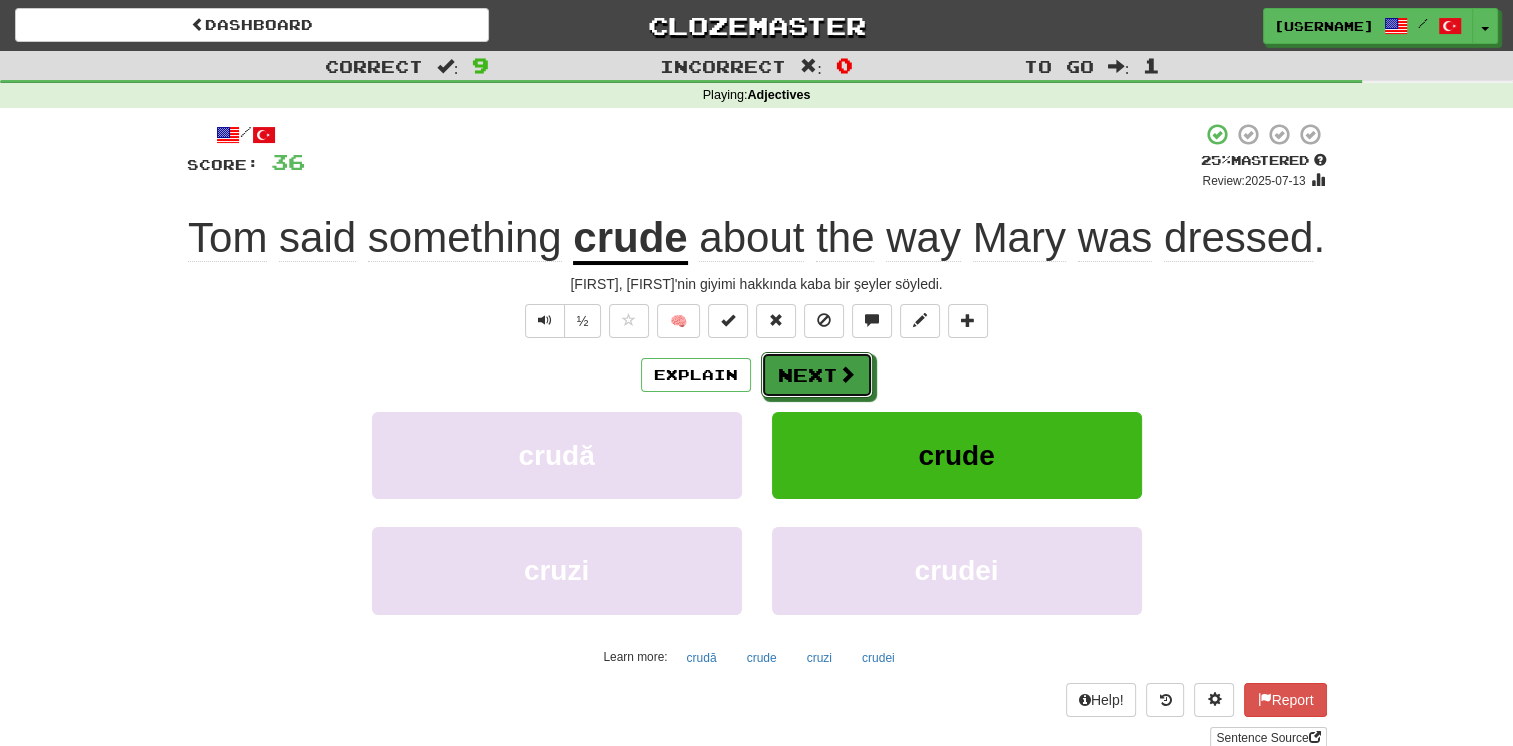 click on "Next" at bounding box center (817, 375) 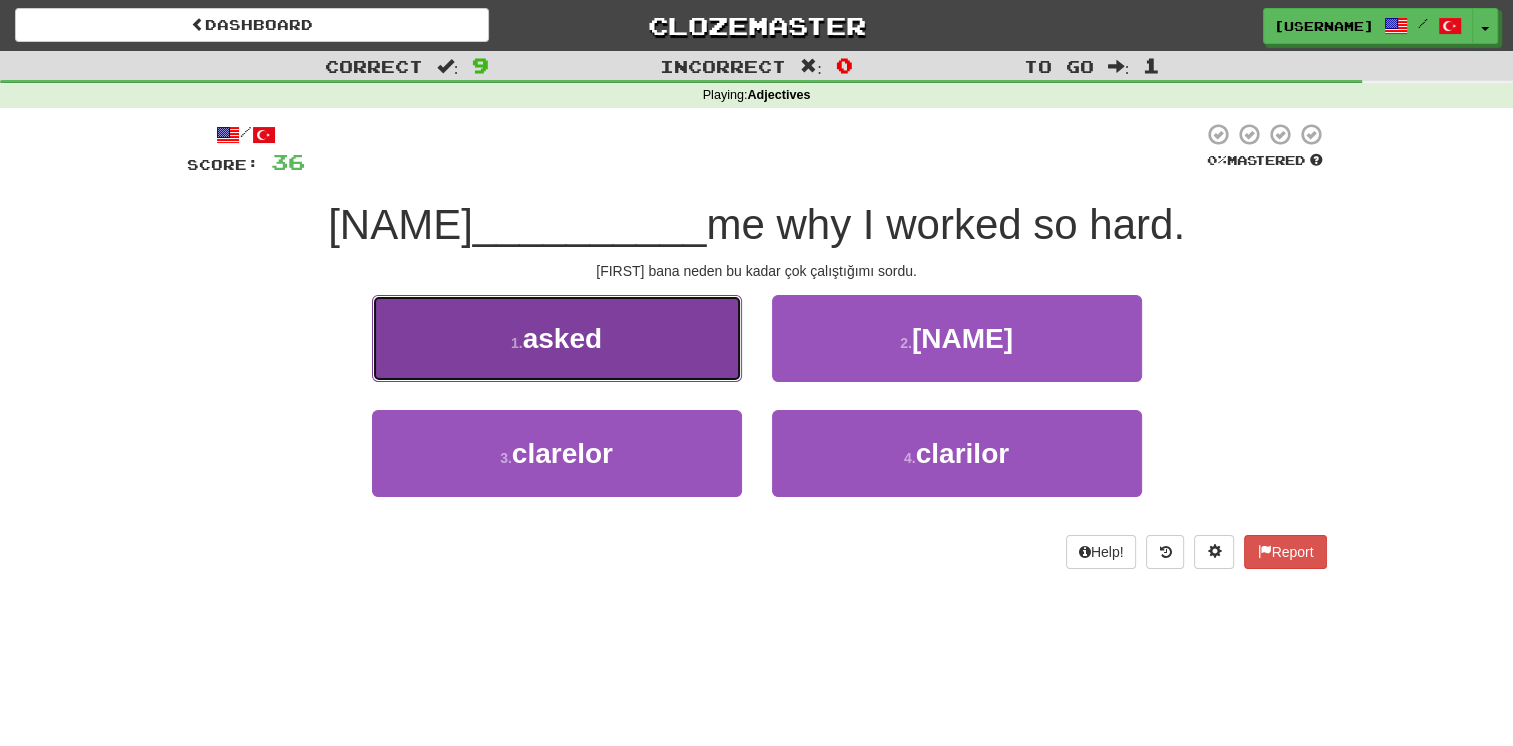 click on "1 .  asked" at bounding box center (557, 338) 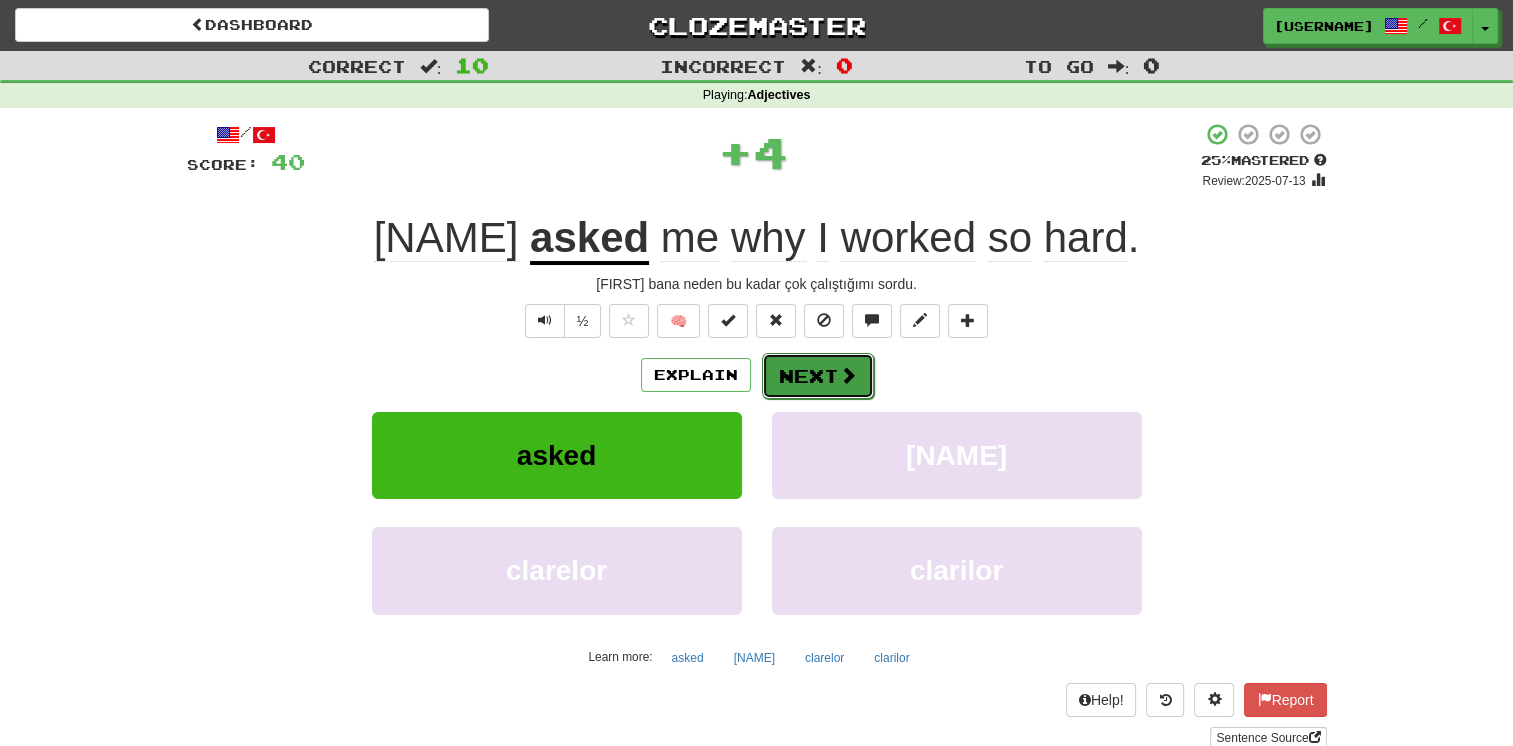 click on "Next" at bounding box center (818, 376) 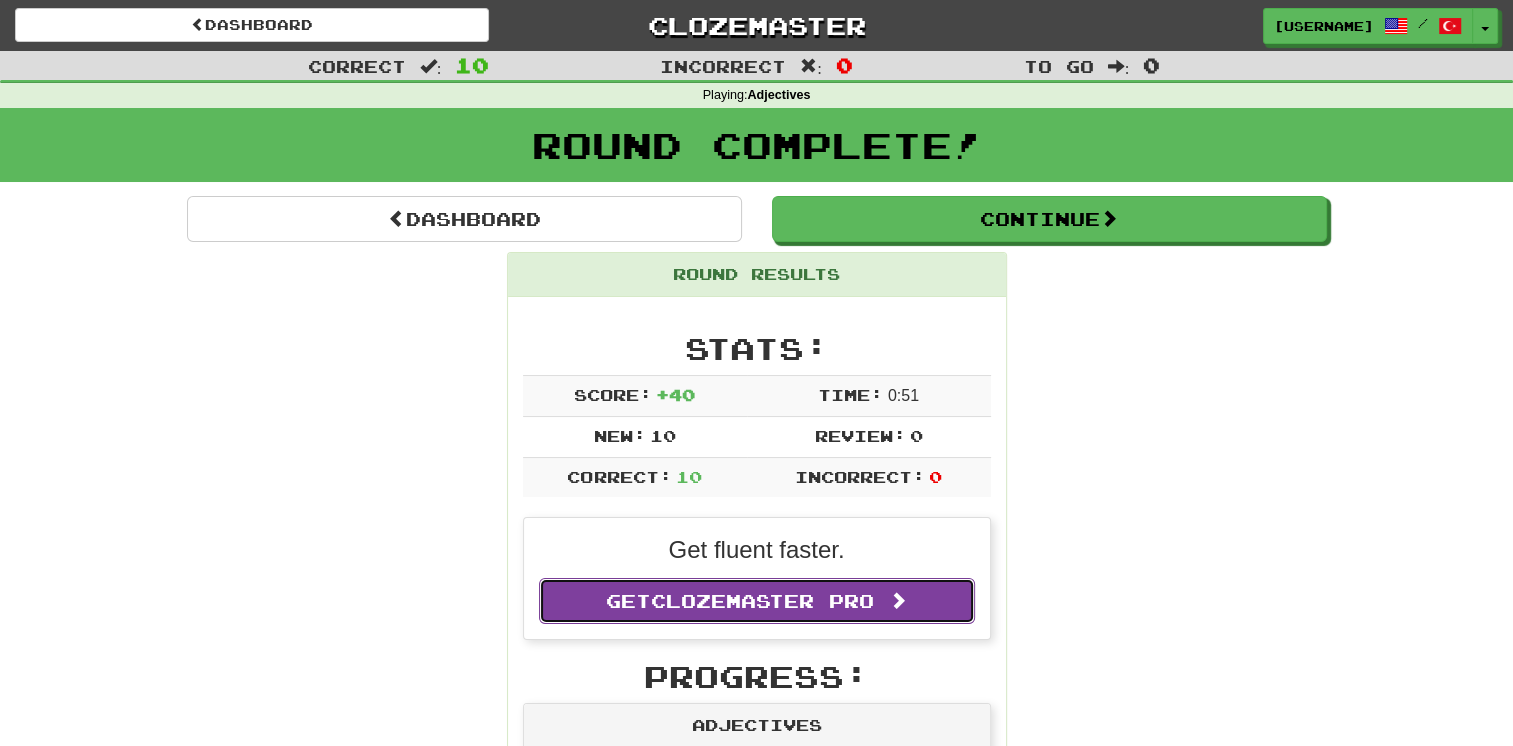 click on "Clozemaster Pro" at bounding box center (762, 601) 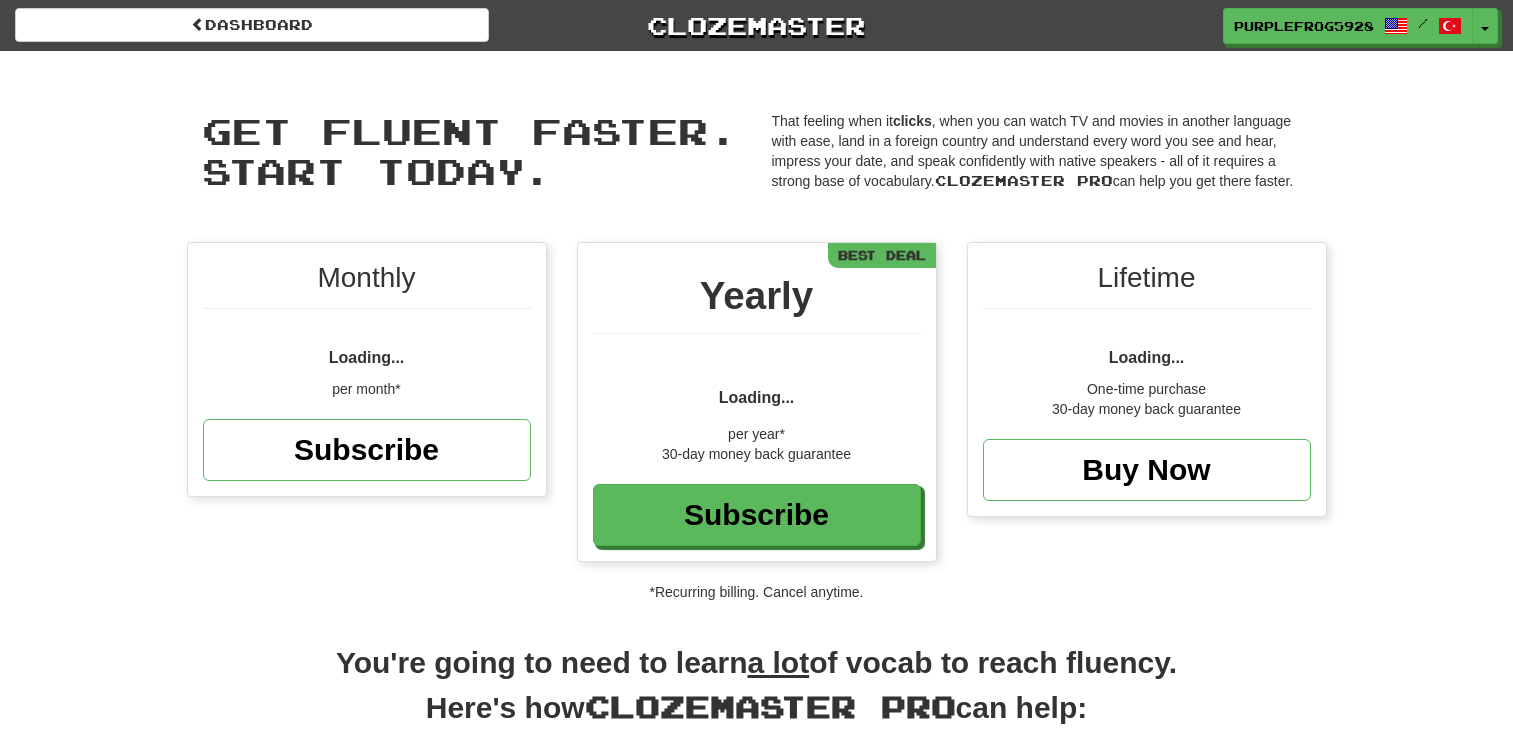 scroll, scrollTop: 0, scrollLeft: 0, axis: both 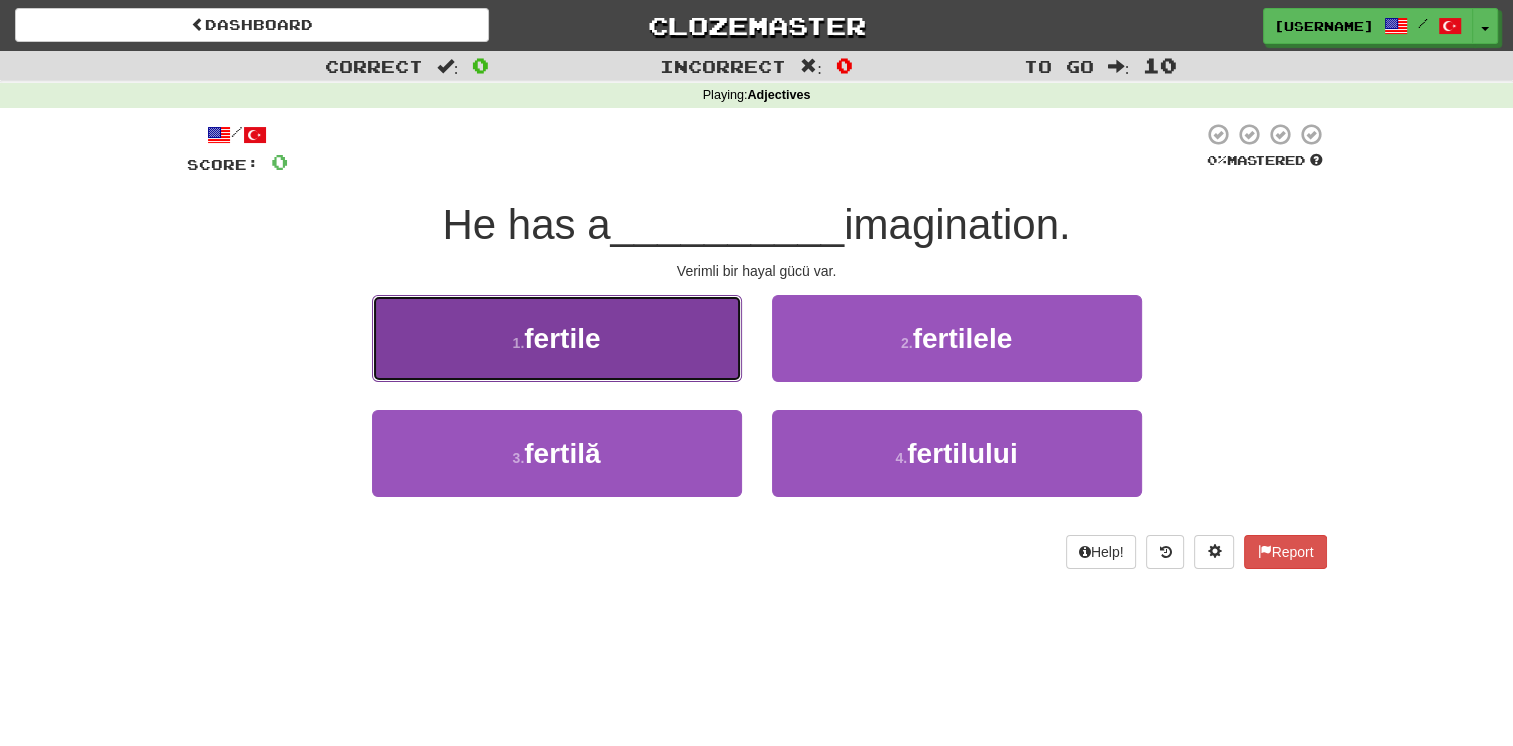 click on "1 .  fertile" at bounding box center [557, 338] 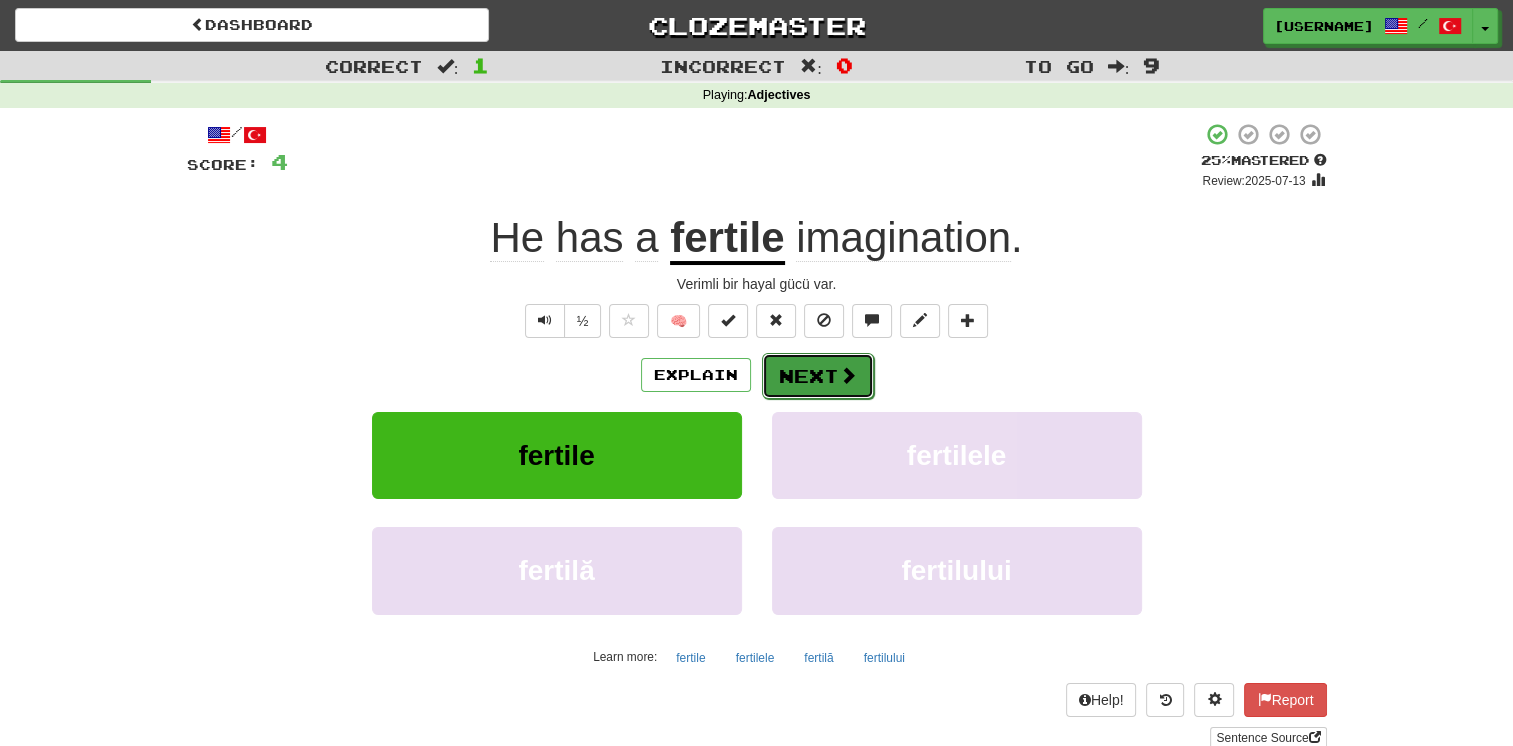 click on "Next" at bounding box center (818, 376) 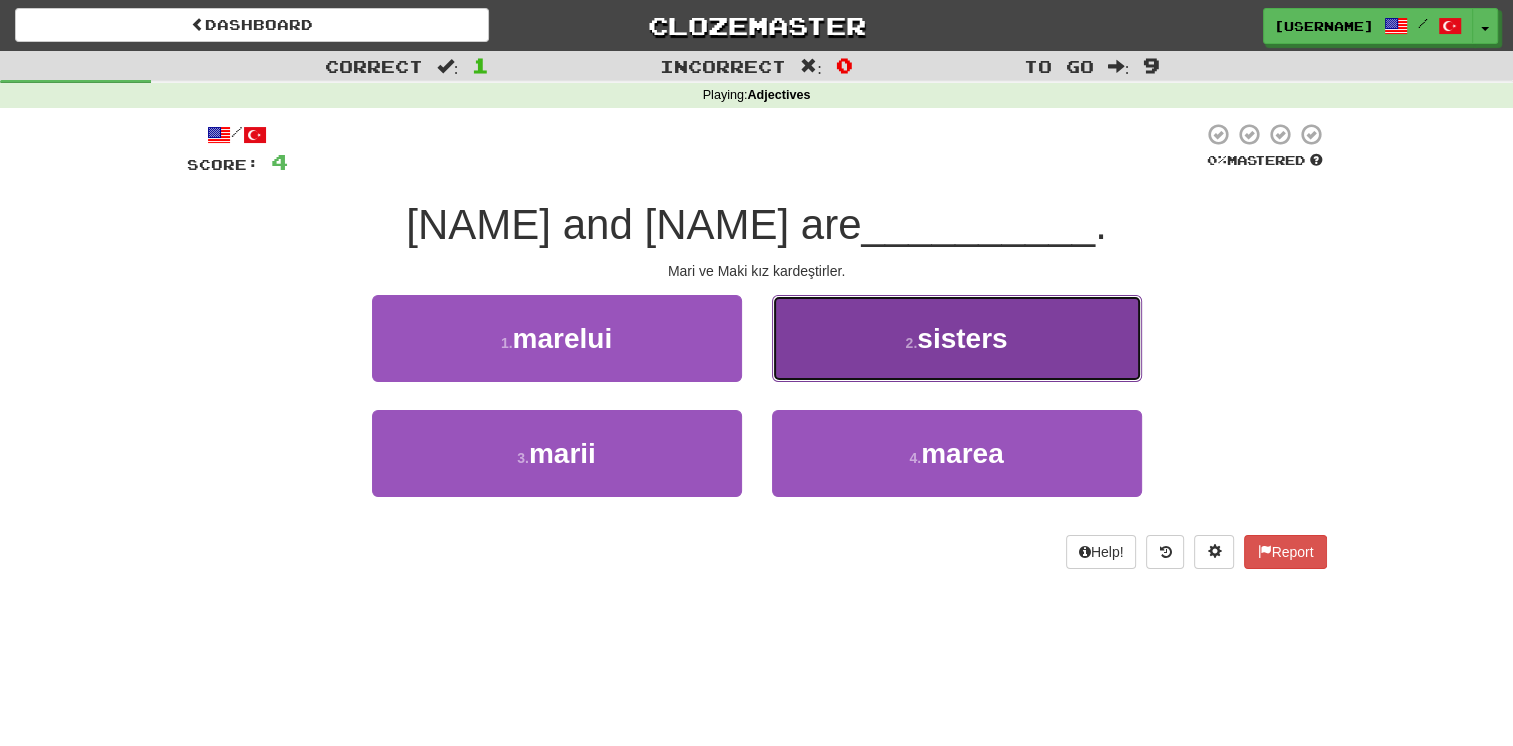 click on "sisters" at bounding box center [962, 338] 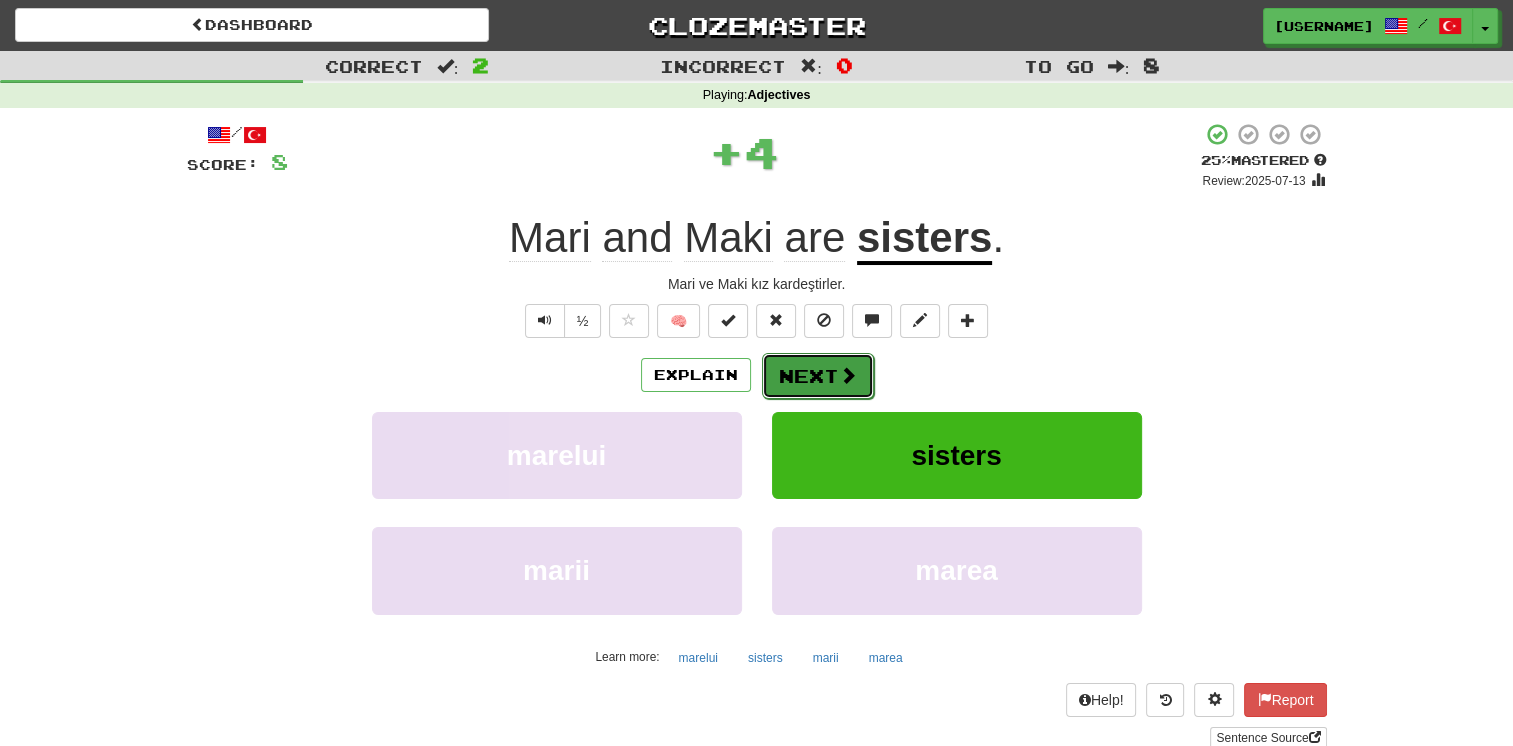 click on "Next" at bounding box center [818, 376] 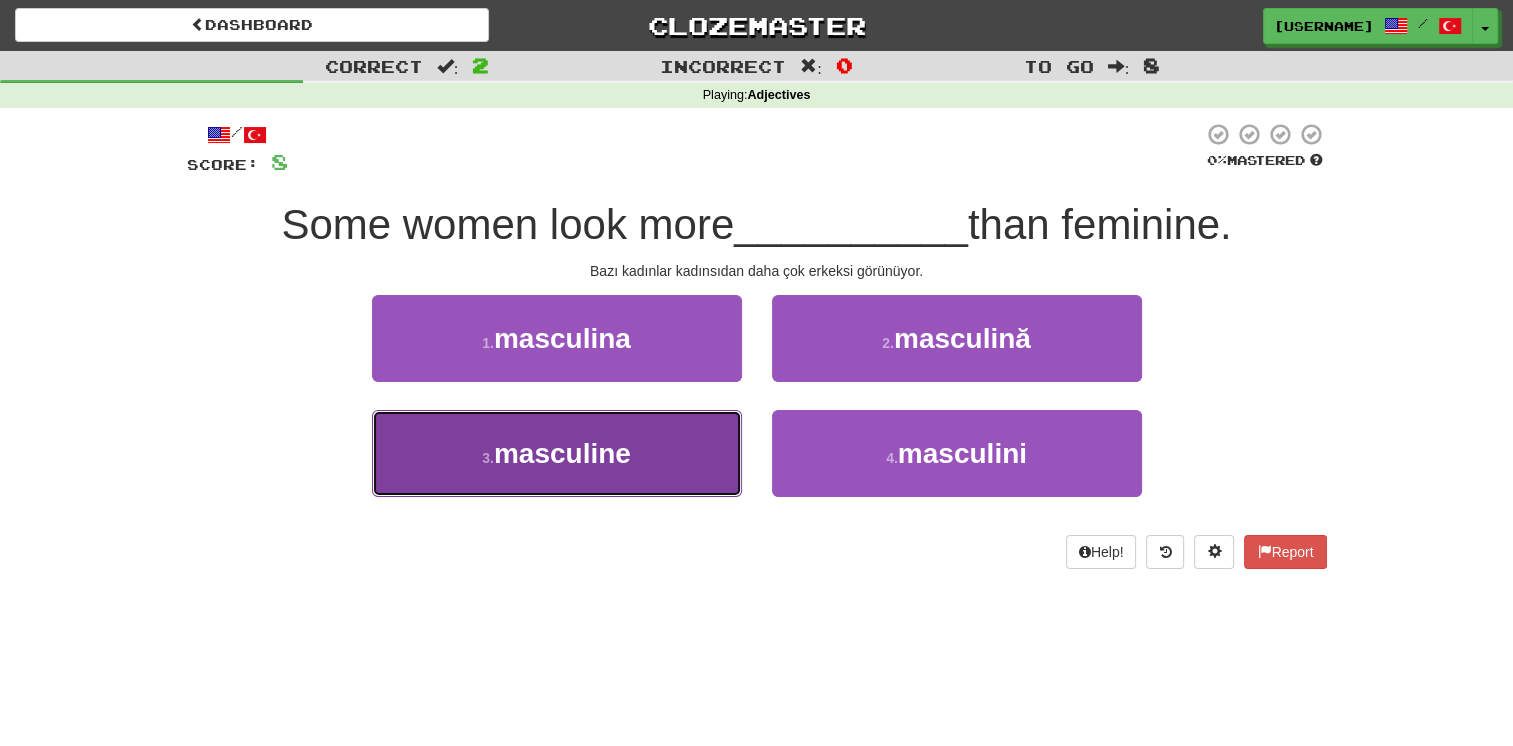 click on "masculine" at bounding box center [562, 453] 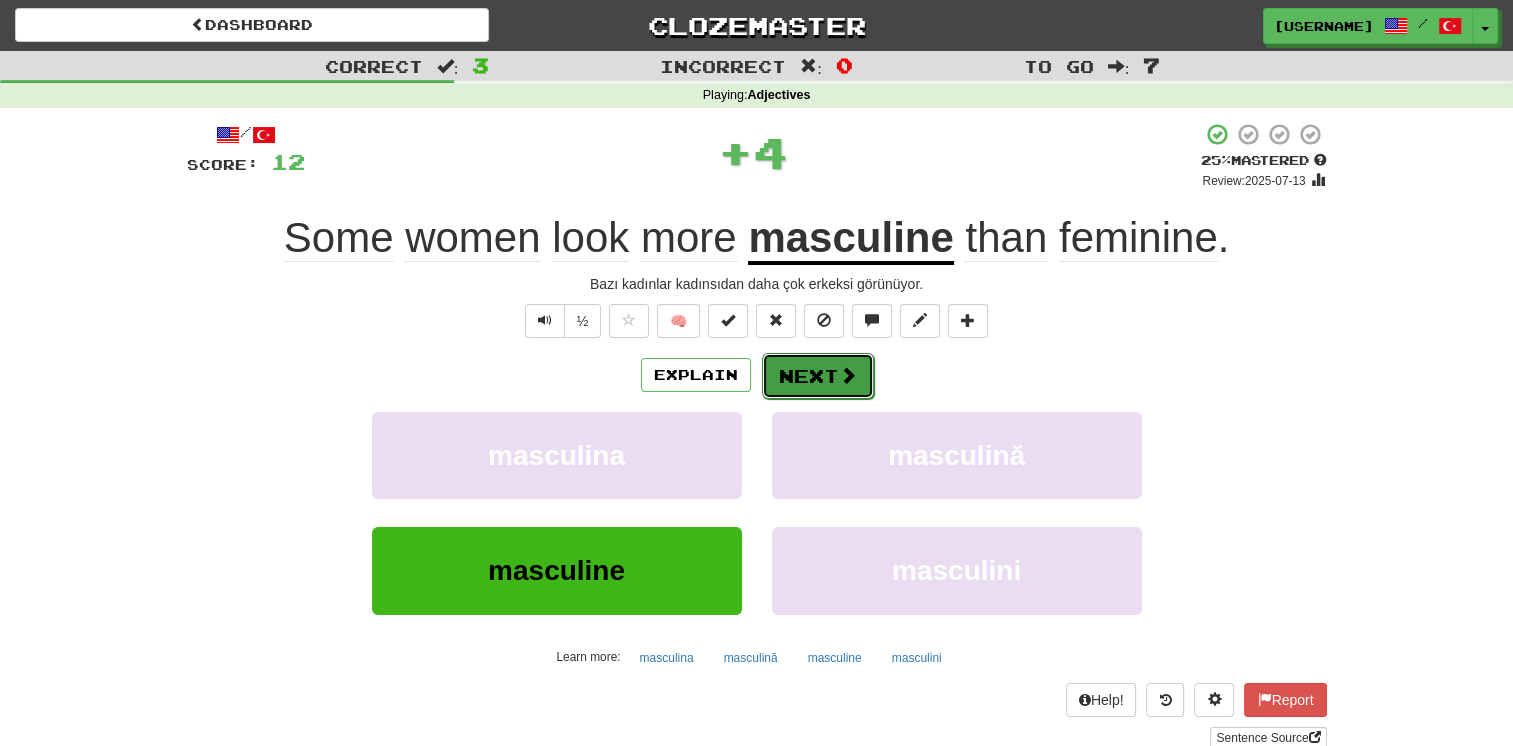 click on "Next" at bounding box center [818, 376] 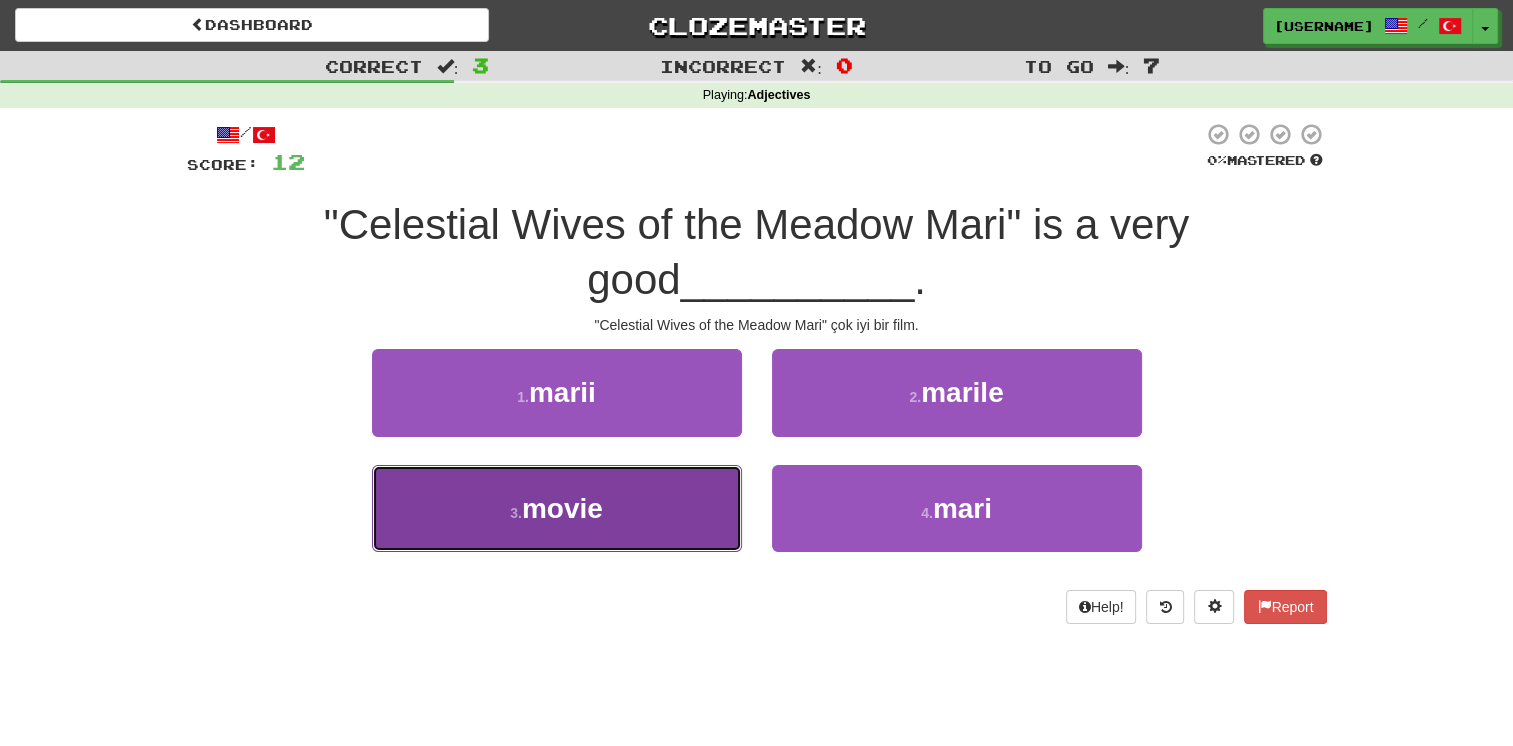 click on "3 .  movie" at bounding box center [557, 508] 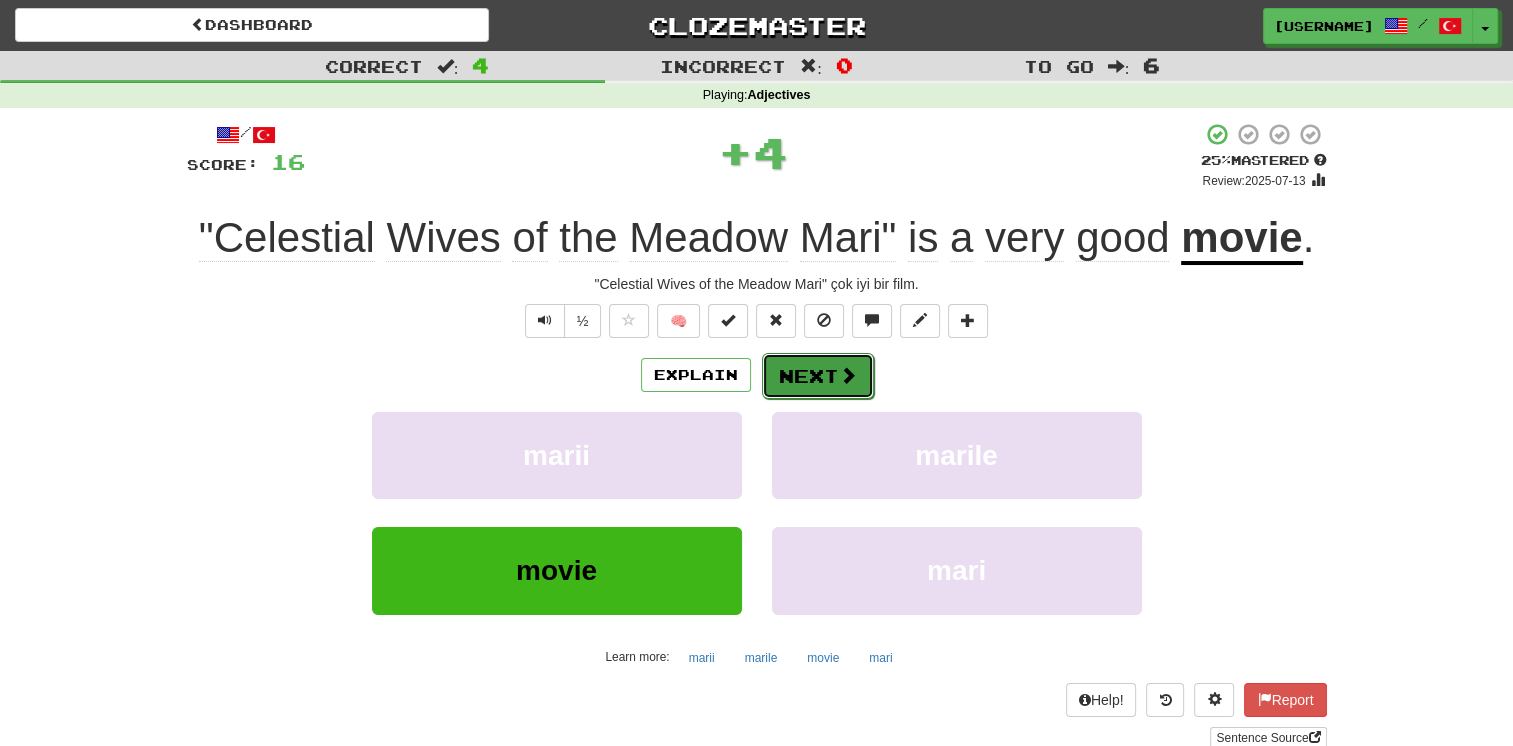 click on "Next" at bounding box center (818, 376) 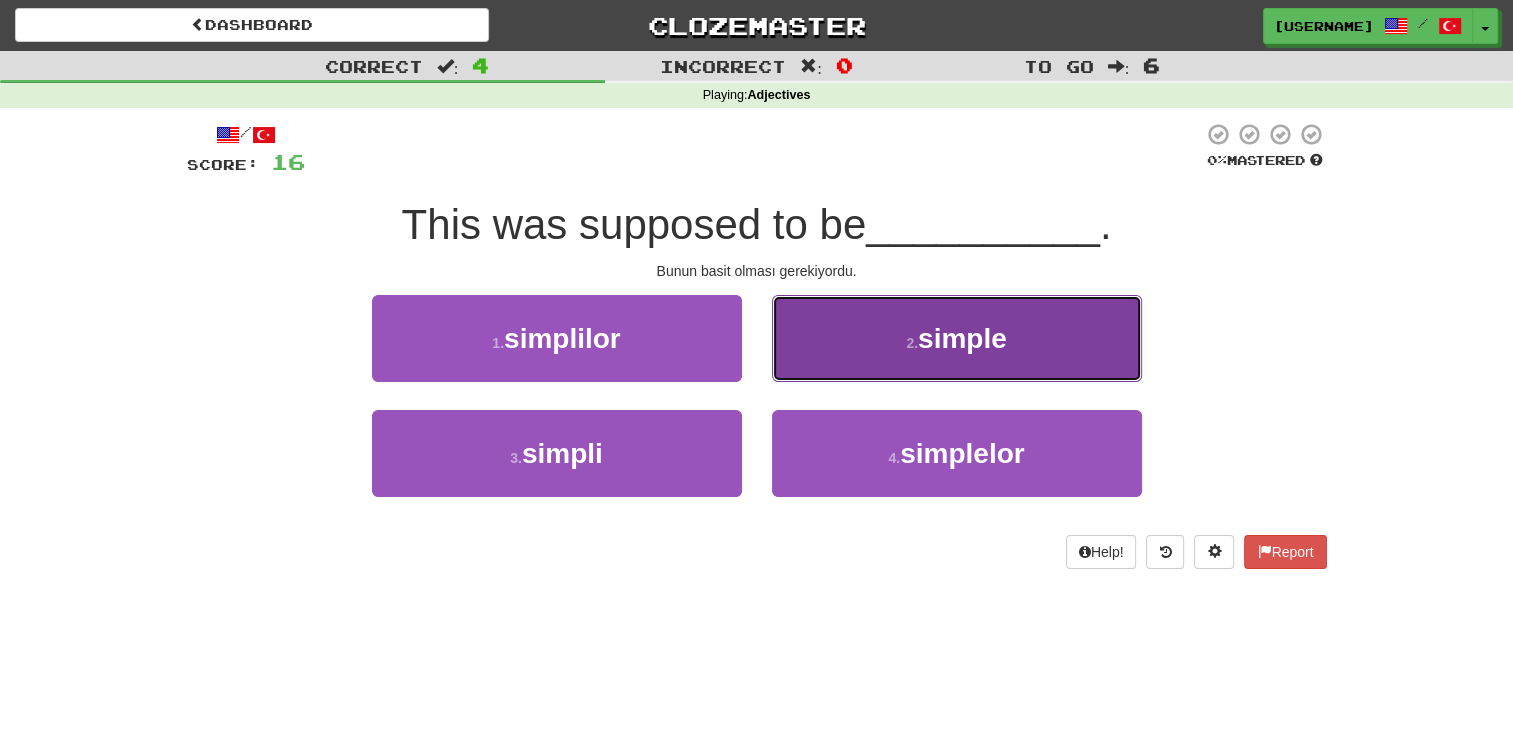click on "2 .  simple" at bounding box center [957, 338] 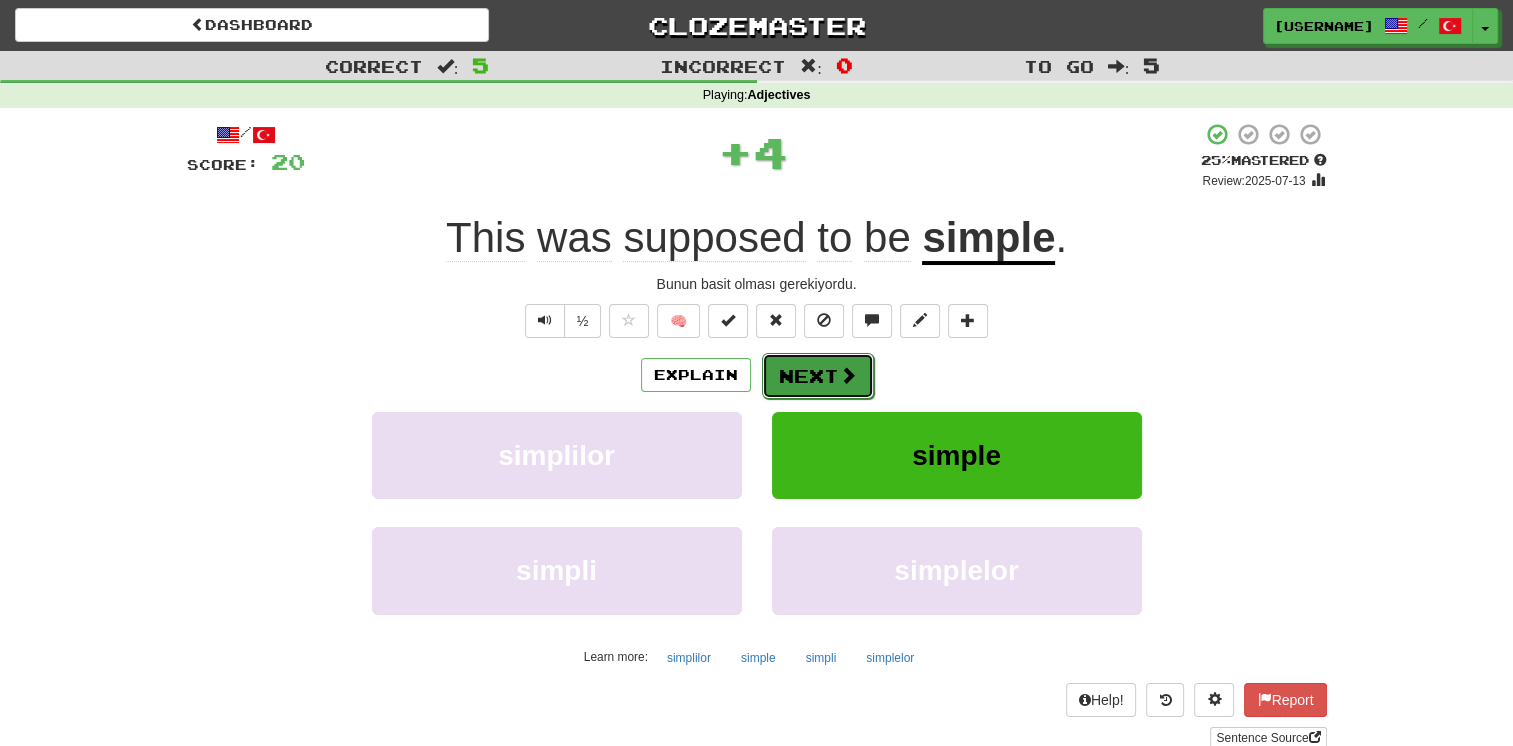 click on "Next" at bounding box center [818, 376] 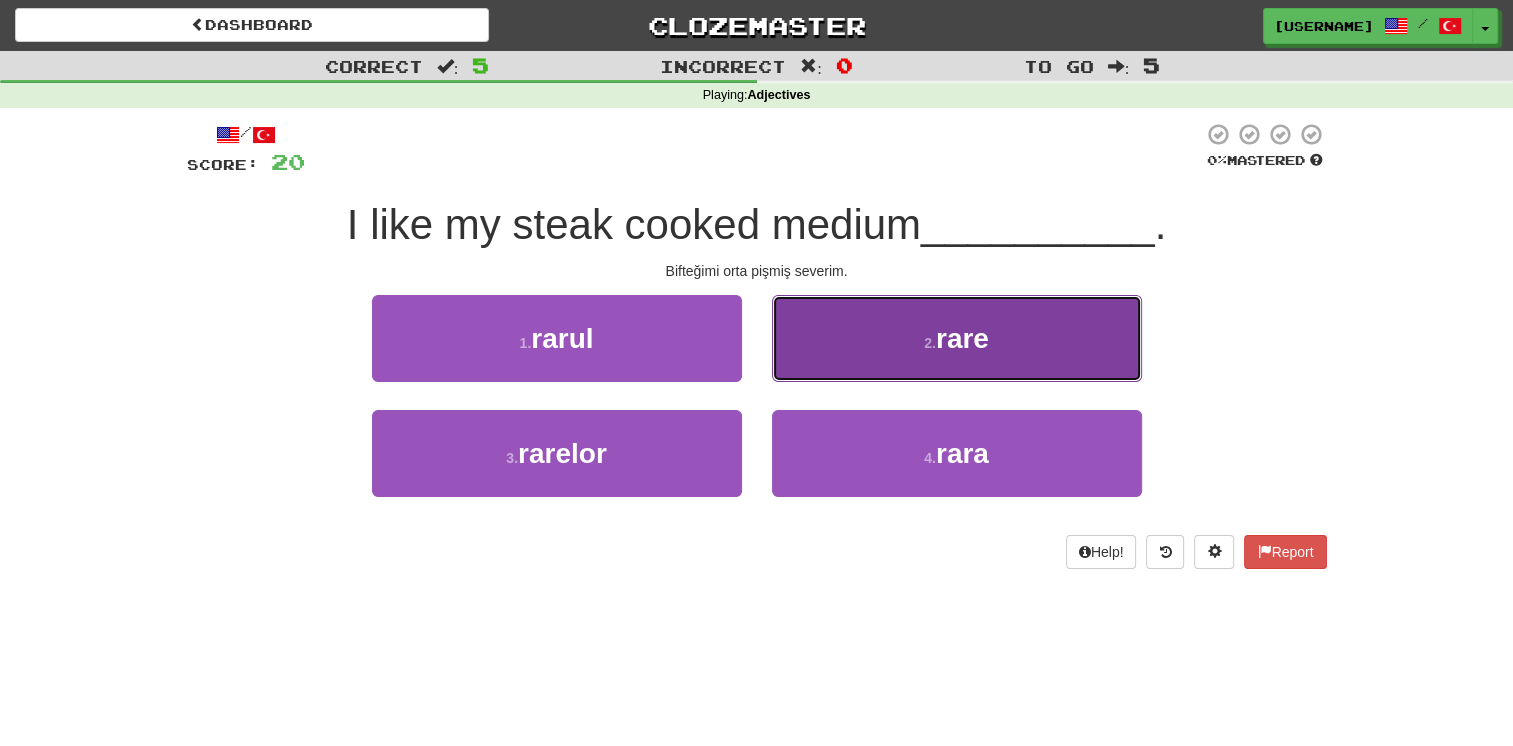 click on "2 .  rare" at bounding box center [957, 338] 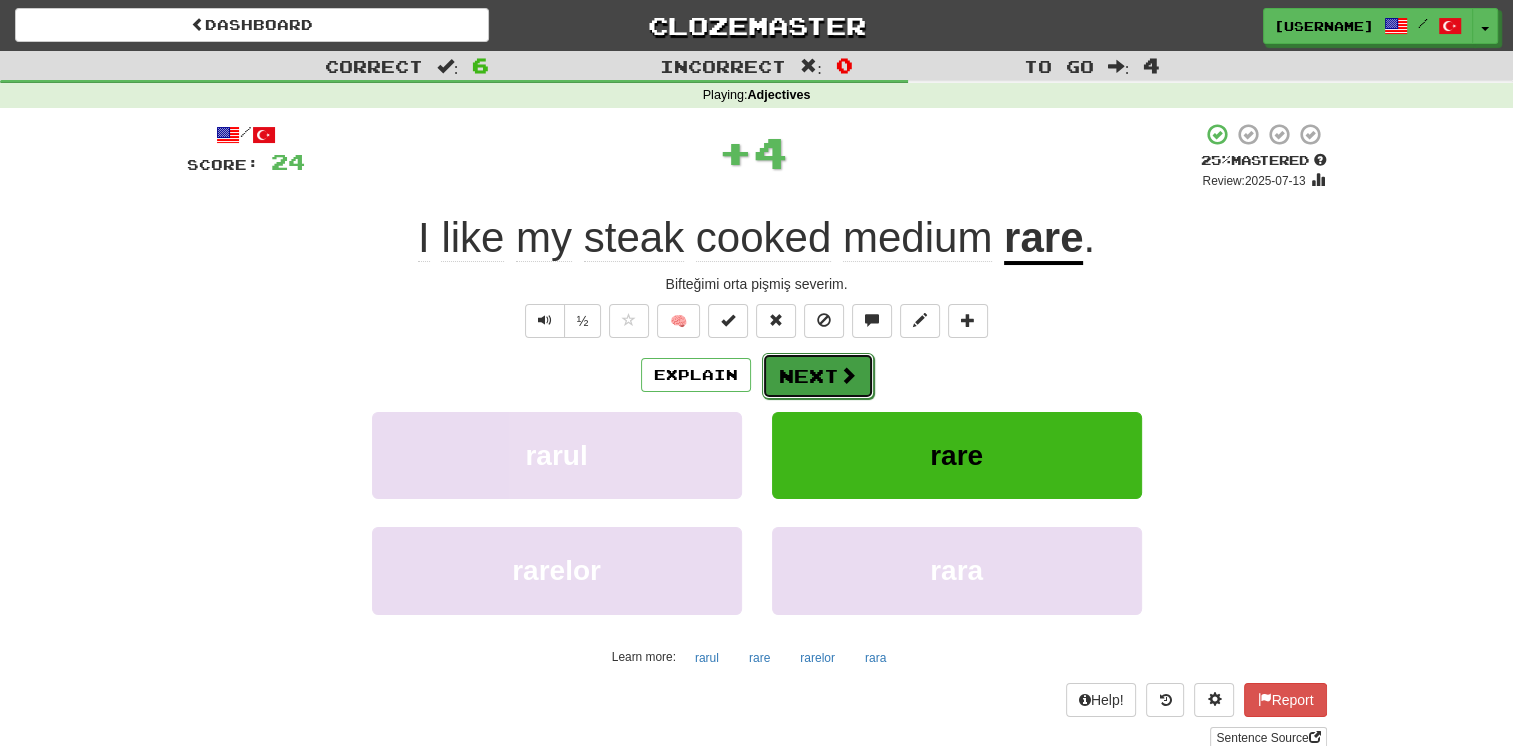 click on "Next" at bounding box center (818, 376) 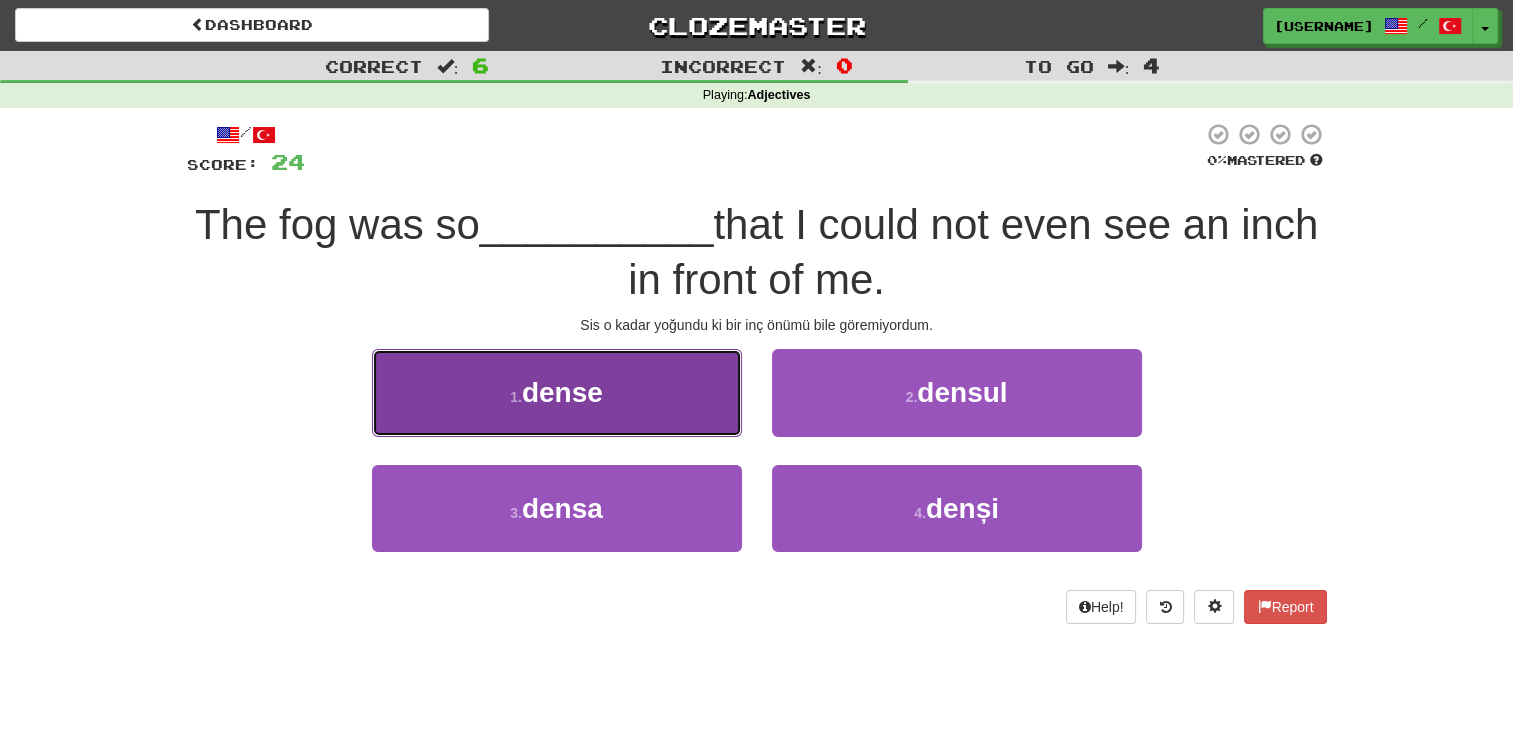 click on "1 .  dense" at bounding box center [557, 392] 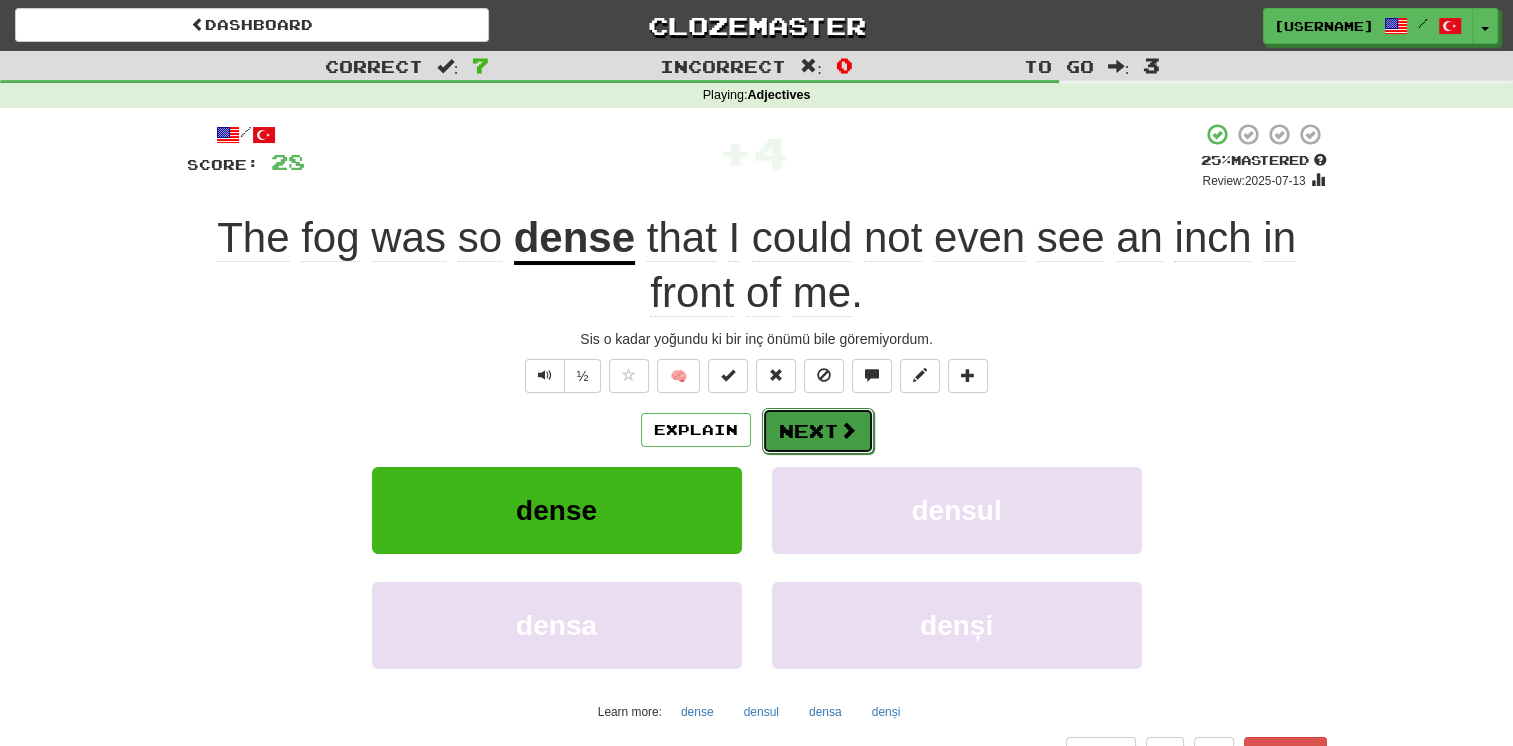 click on "Next" at bounding box center [818, 431] 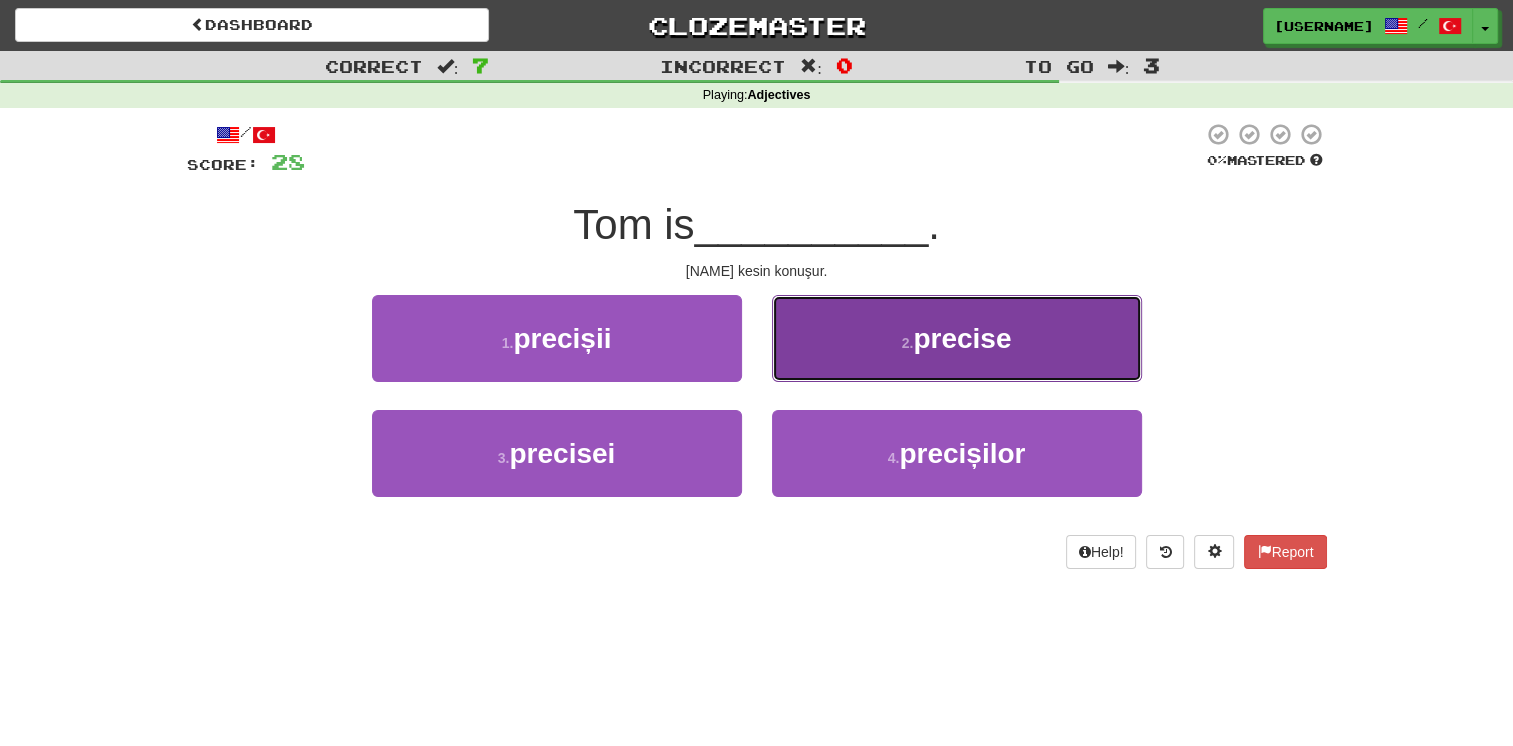 click on "2 .  precise" at bounding box center [957, 338] 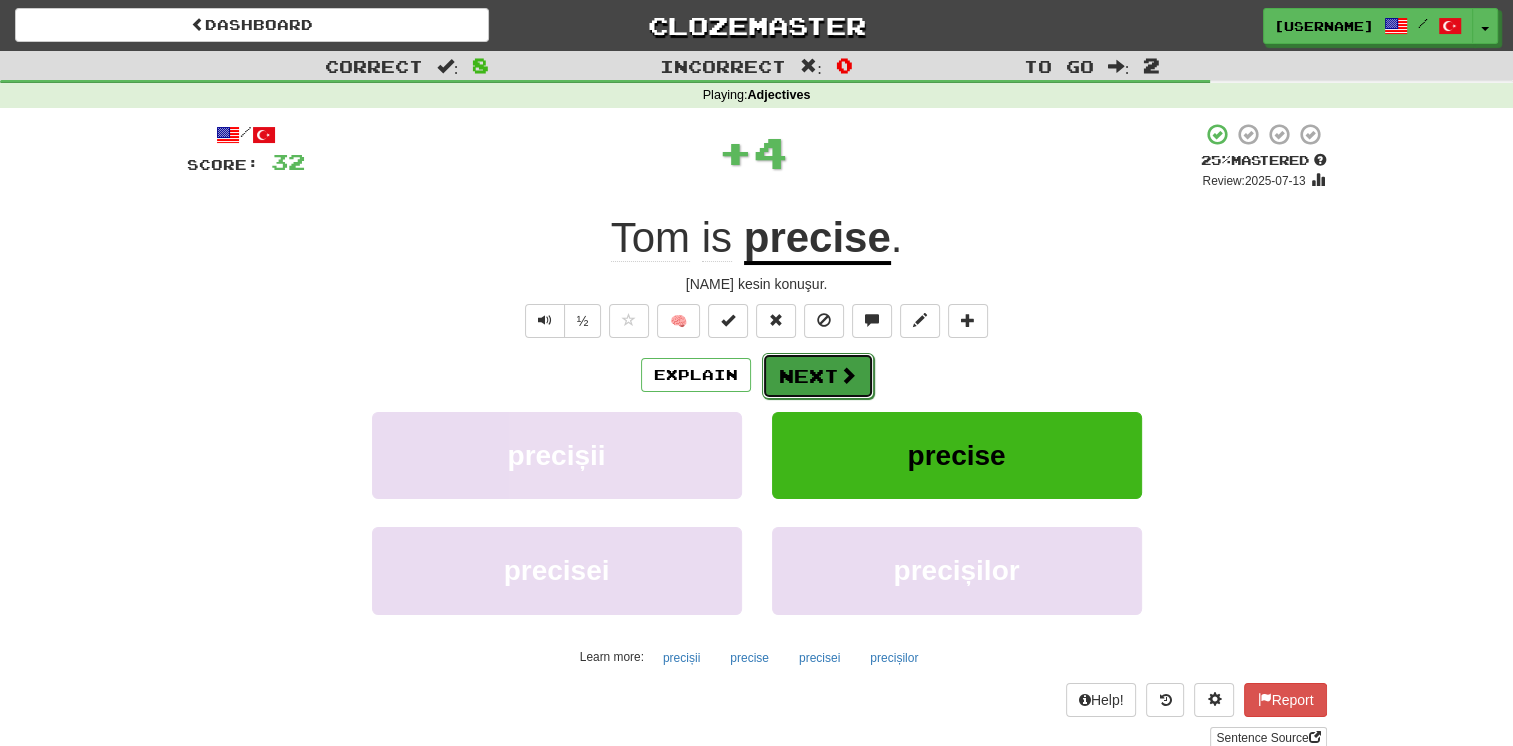 click on "Next" at bounding box center [818, 376] 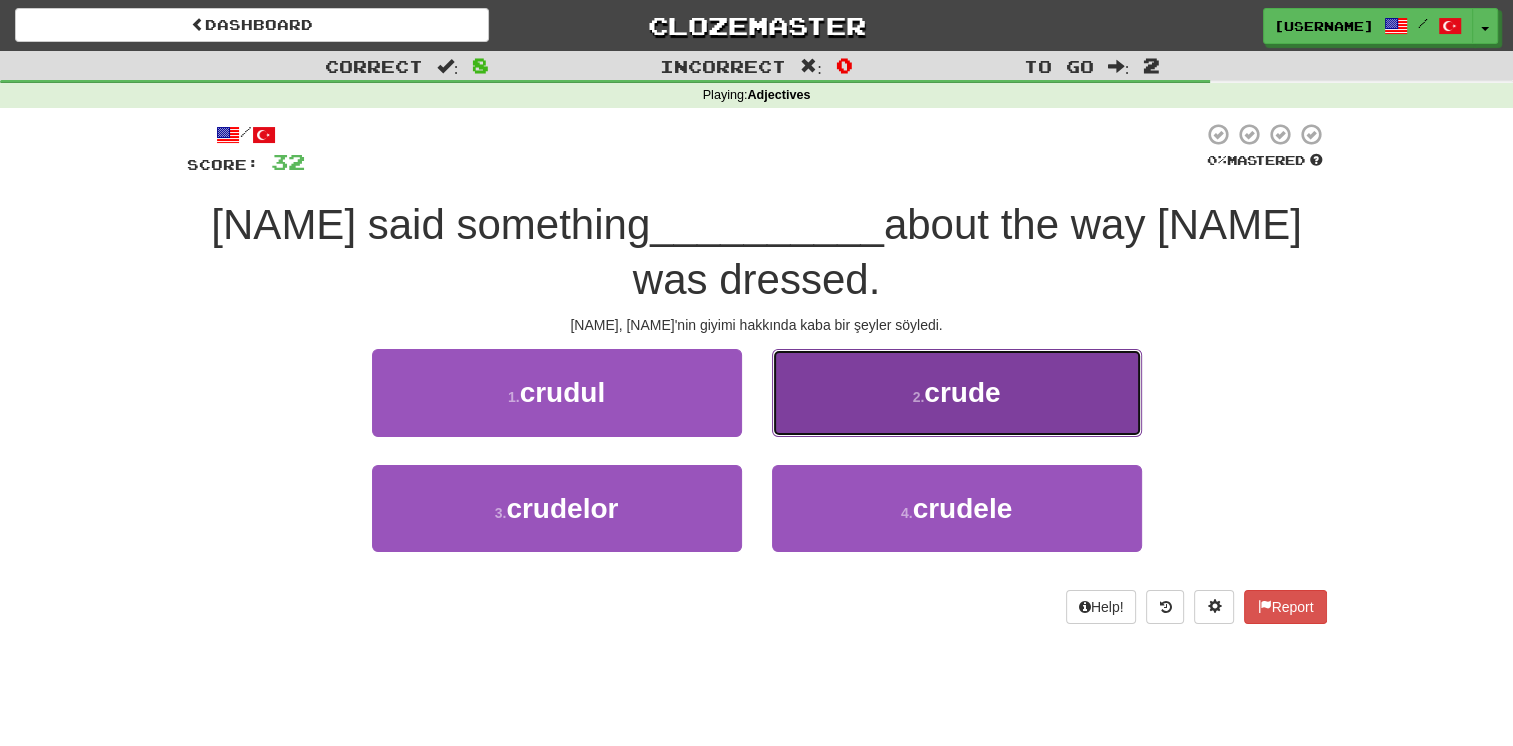 click on "2 .  crude" at bounding box center [957, 392] 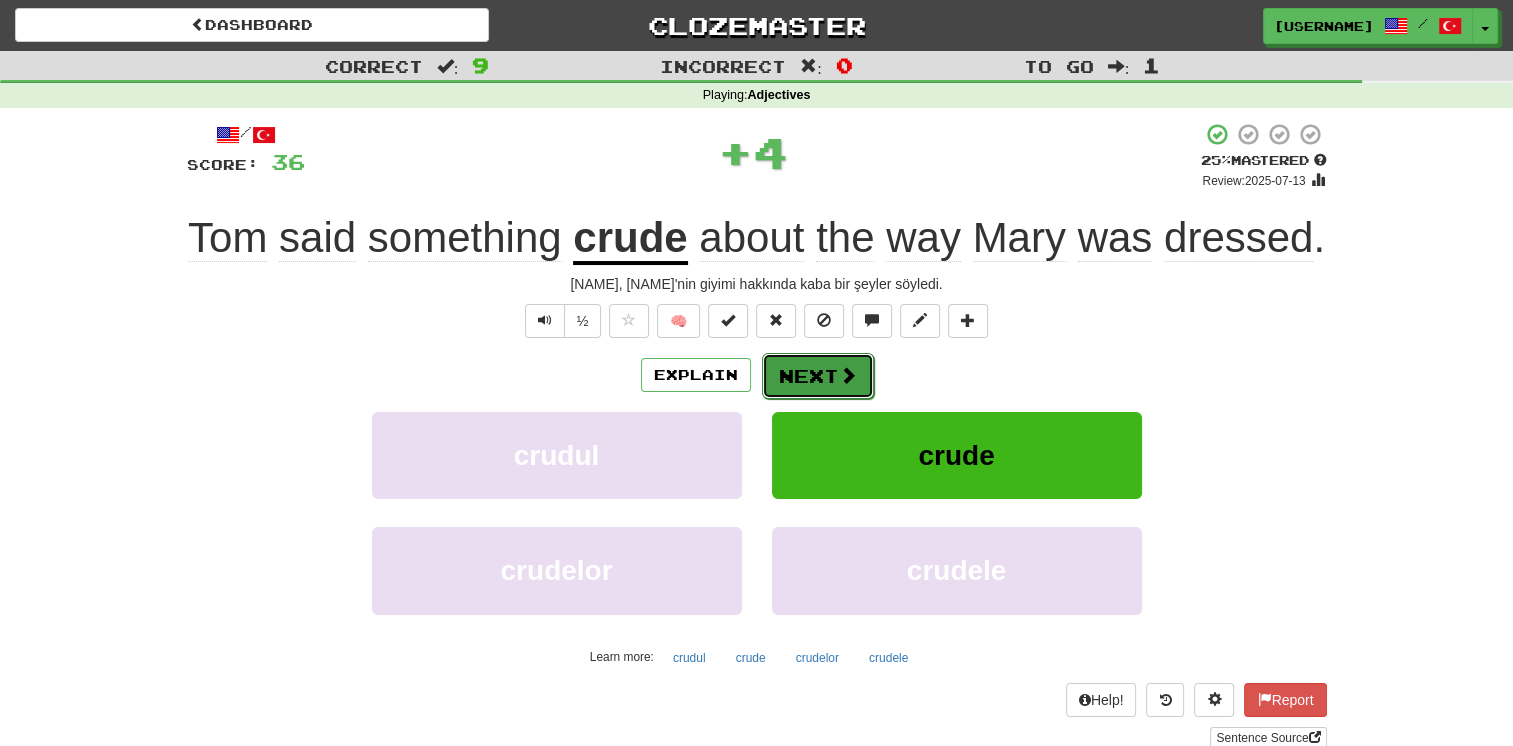 click on "Next" at bounding box center [818, 376] 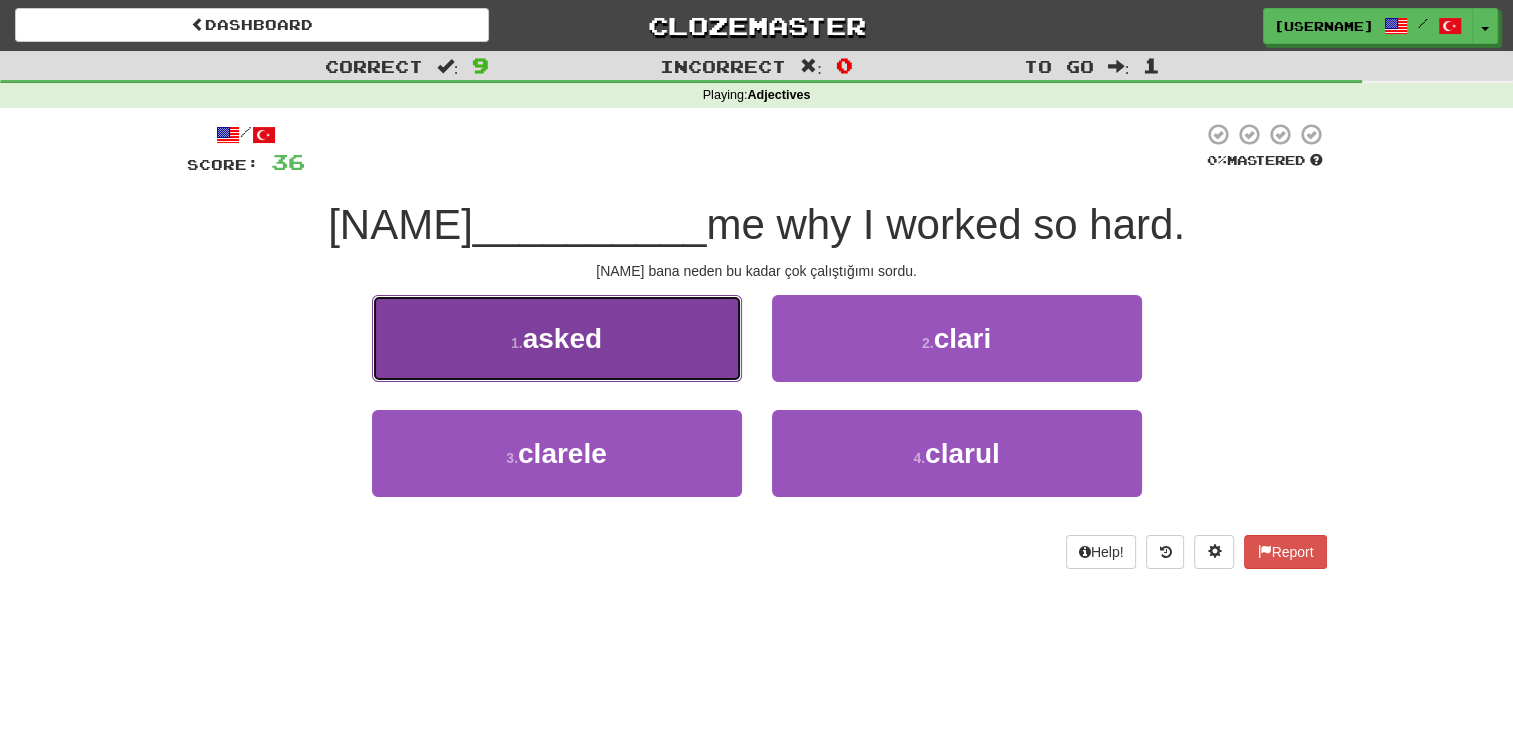 click on "1 .  asked" at bounding box center [557, 338] 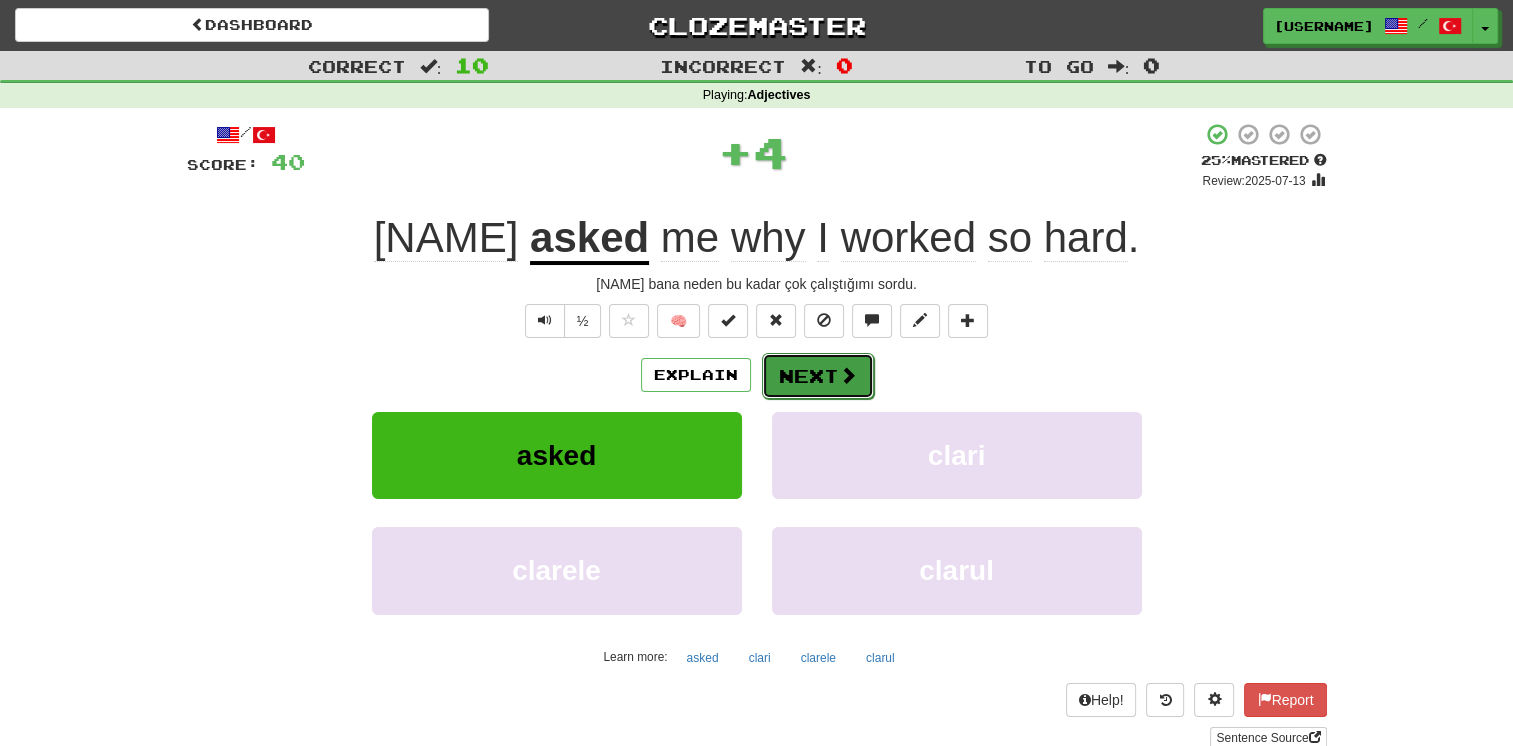click on "Next" at bounding box center (818, 376) 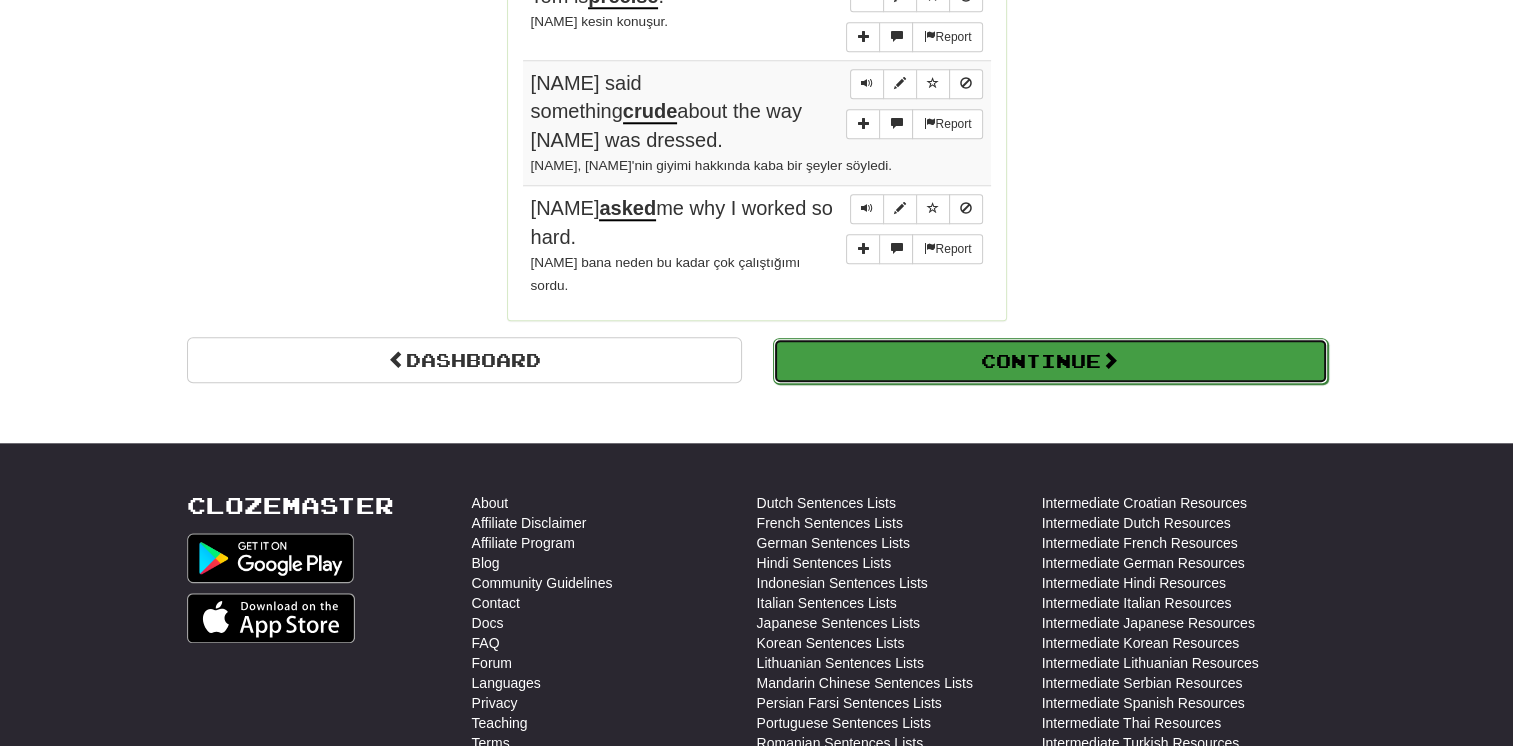 click on "Continue" at bounding box center (1050, 361) 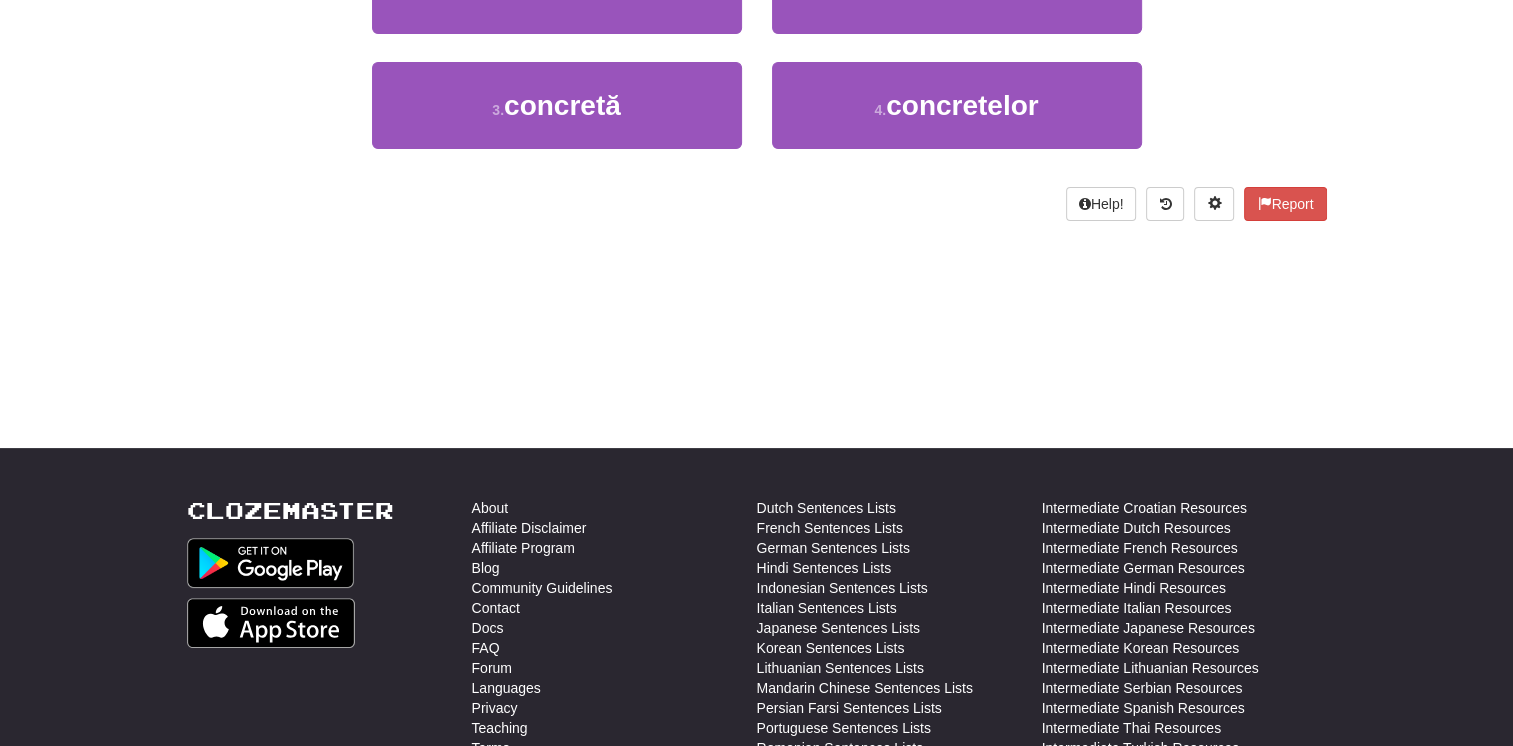 scroll, scrollTop: 0, scrollLeft: 0, axis: both 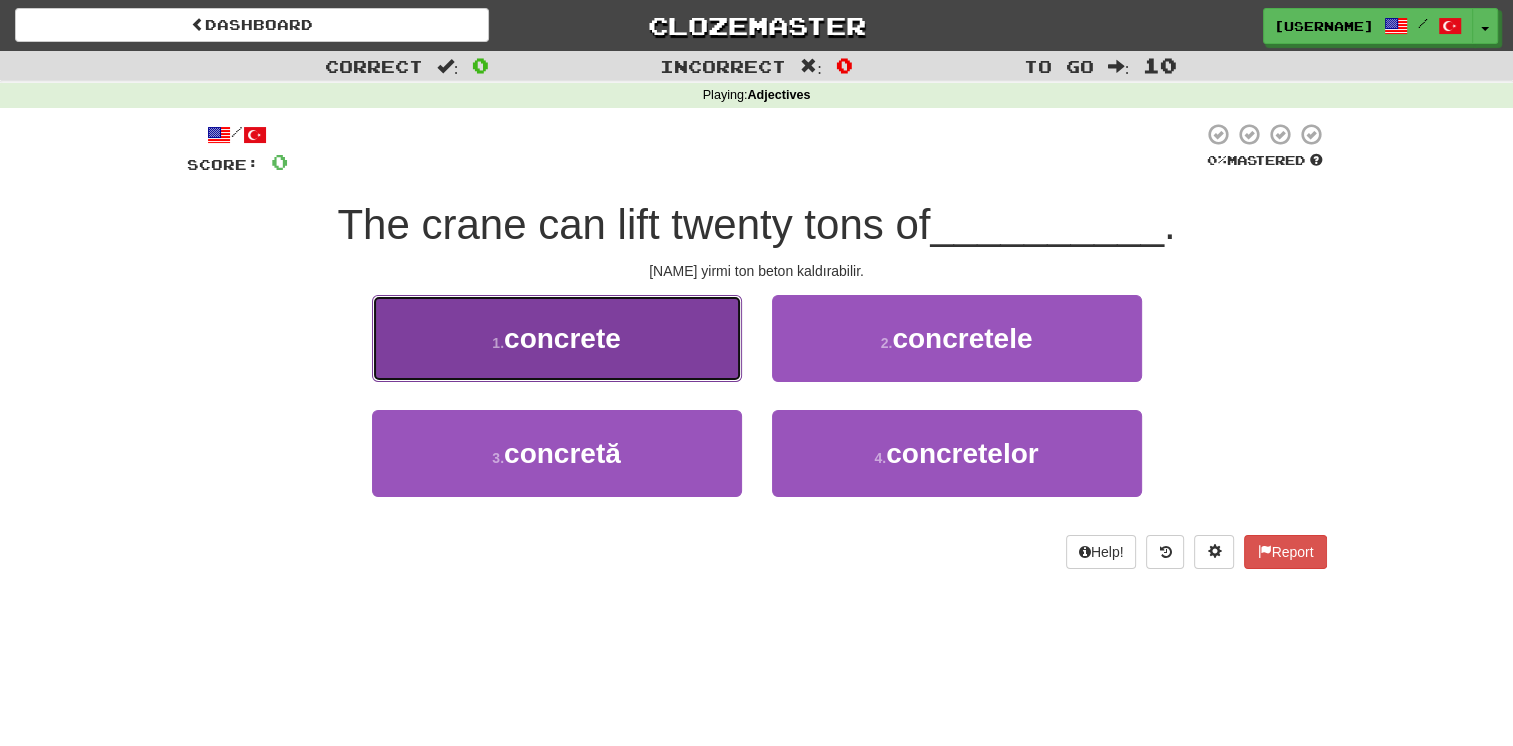 click on "1 .  concrete" at bounding box center [557, 338] 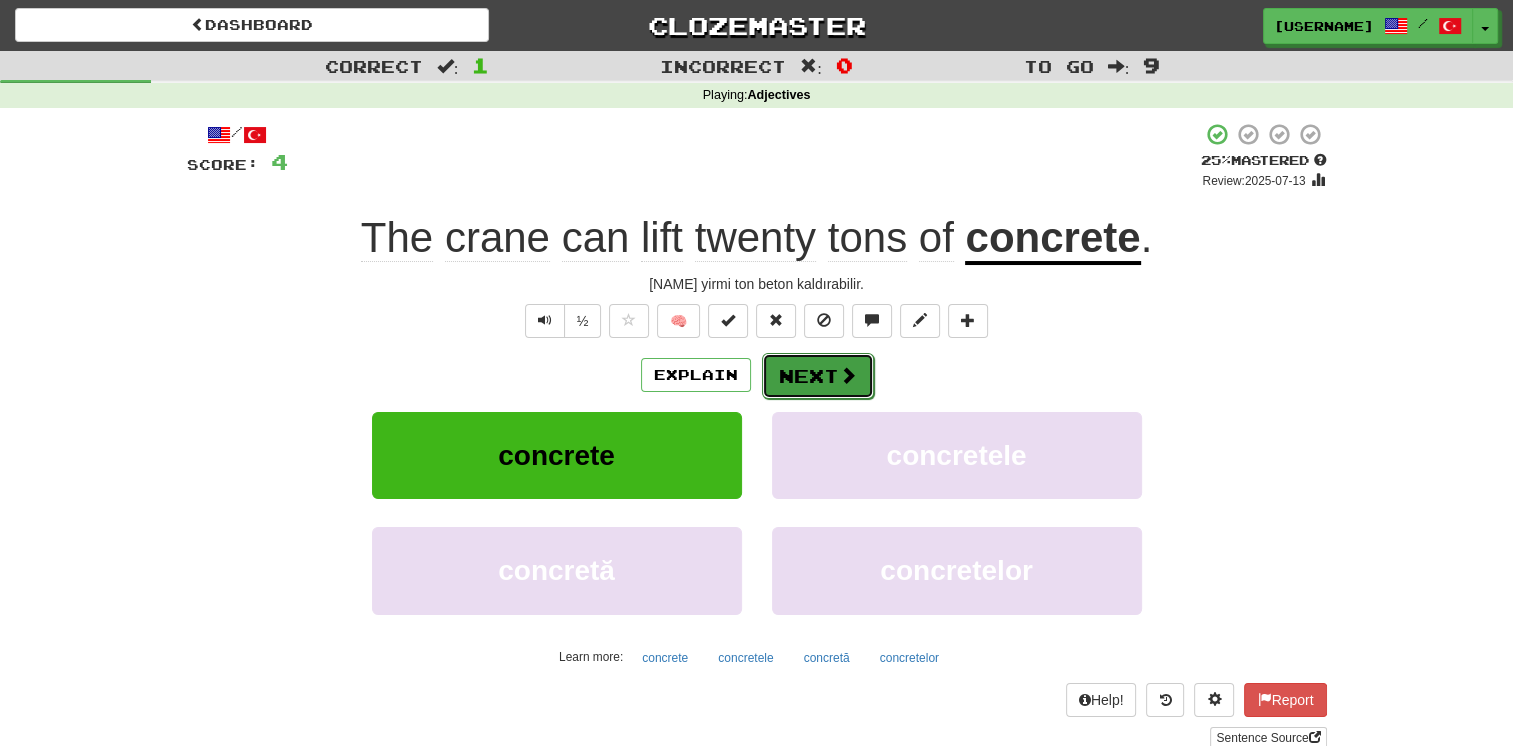 click on "Next" at bounding box center (818, 376) 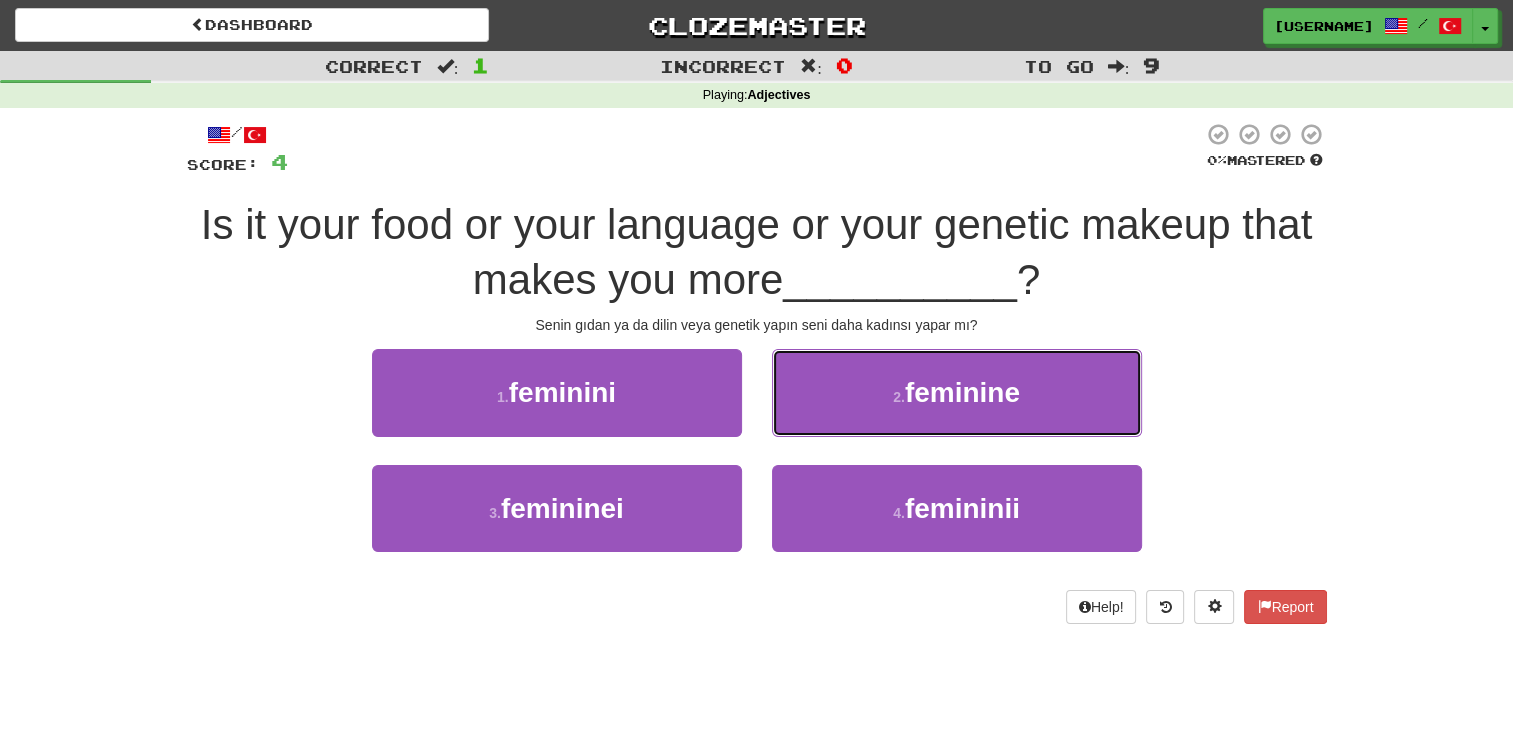 click on "2 .  feminine" at bounding box center (957, 392) 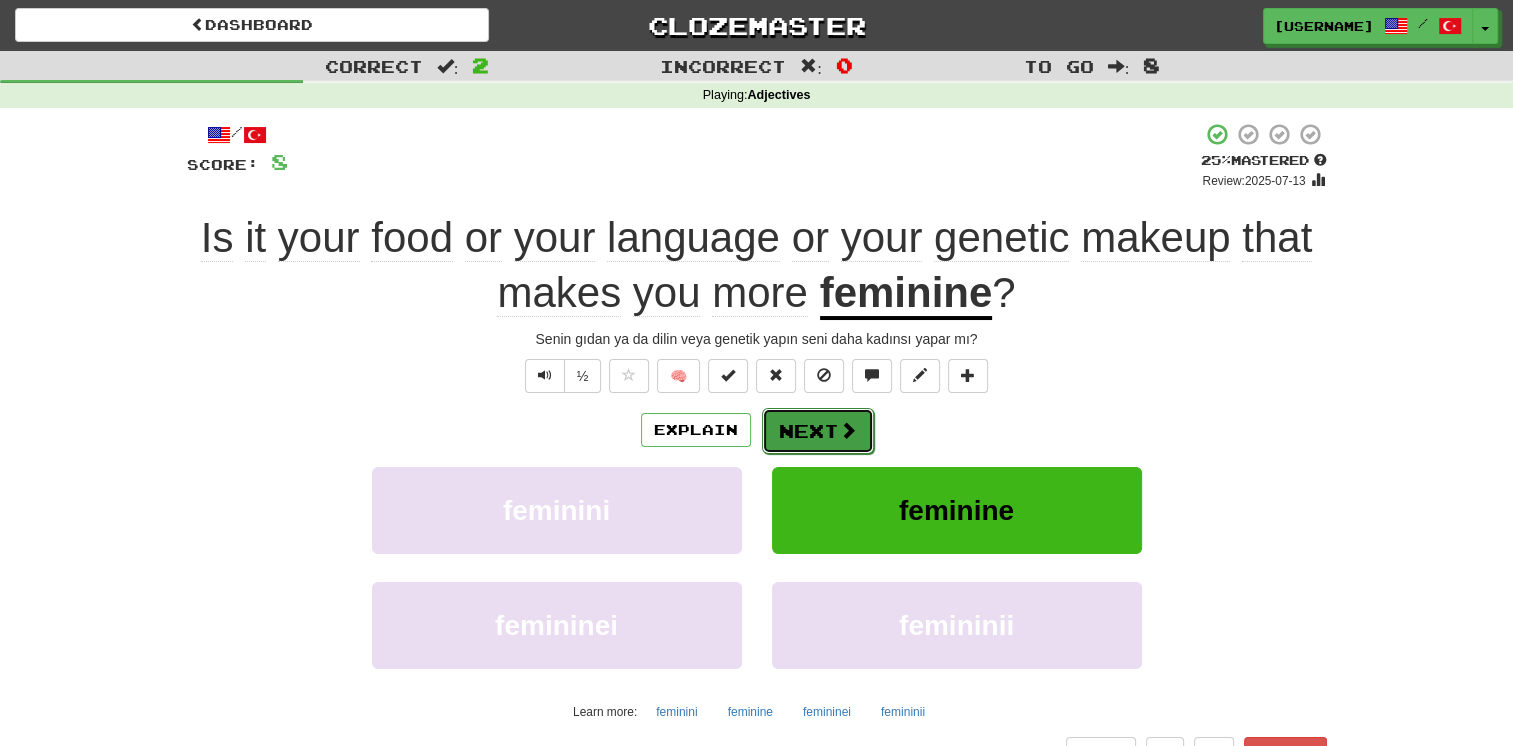 click at bounding box center [848, 430] 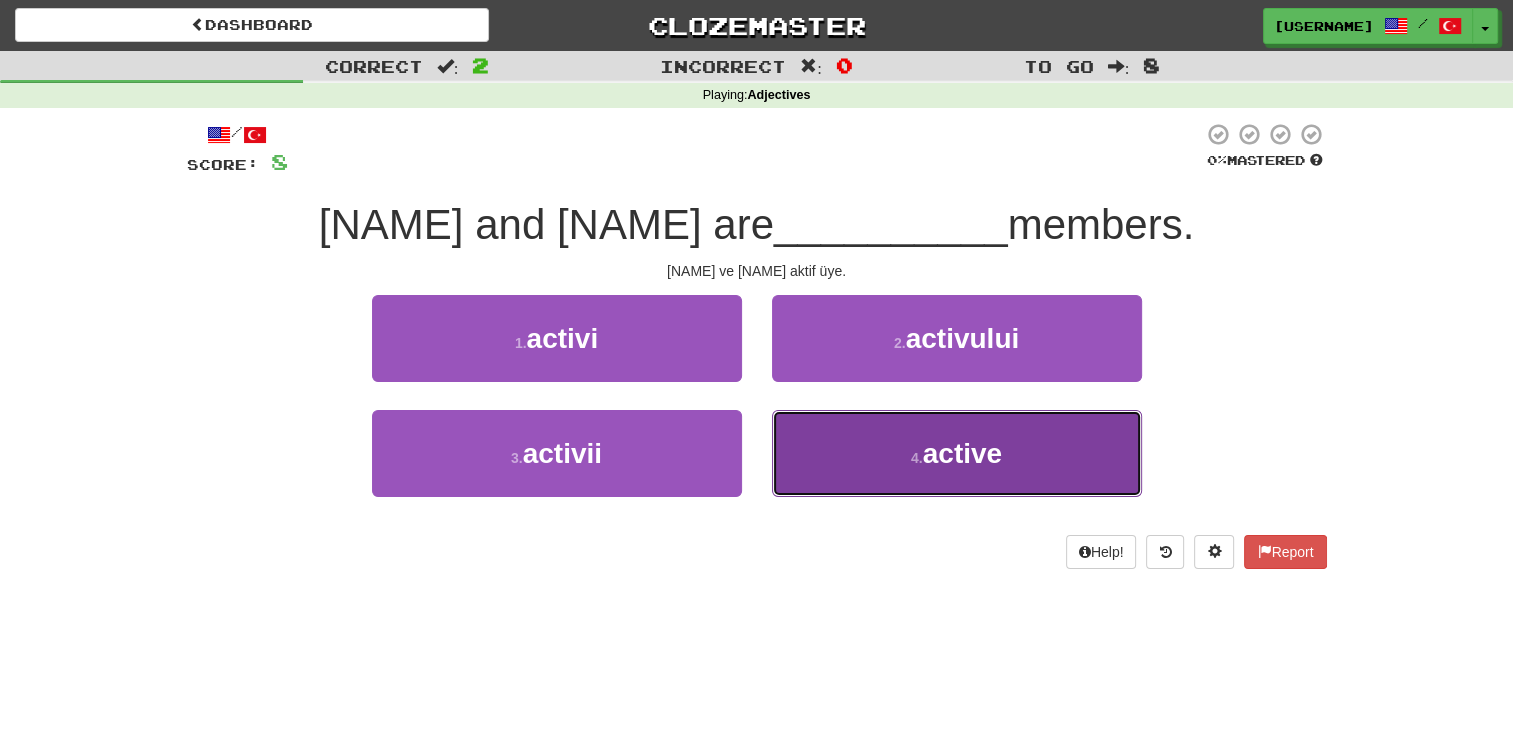 click on "active" at bounding box center [962, 453] 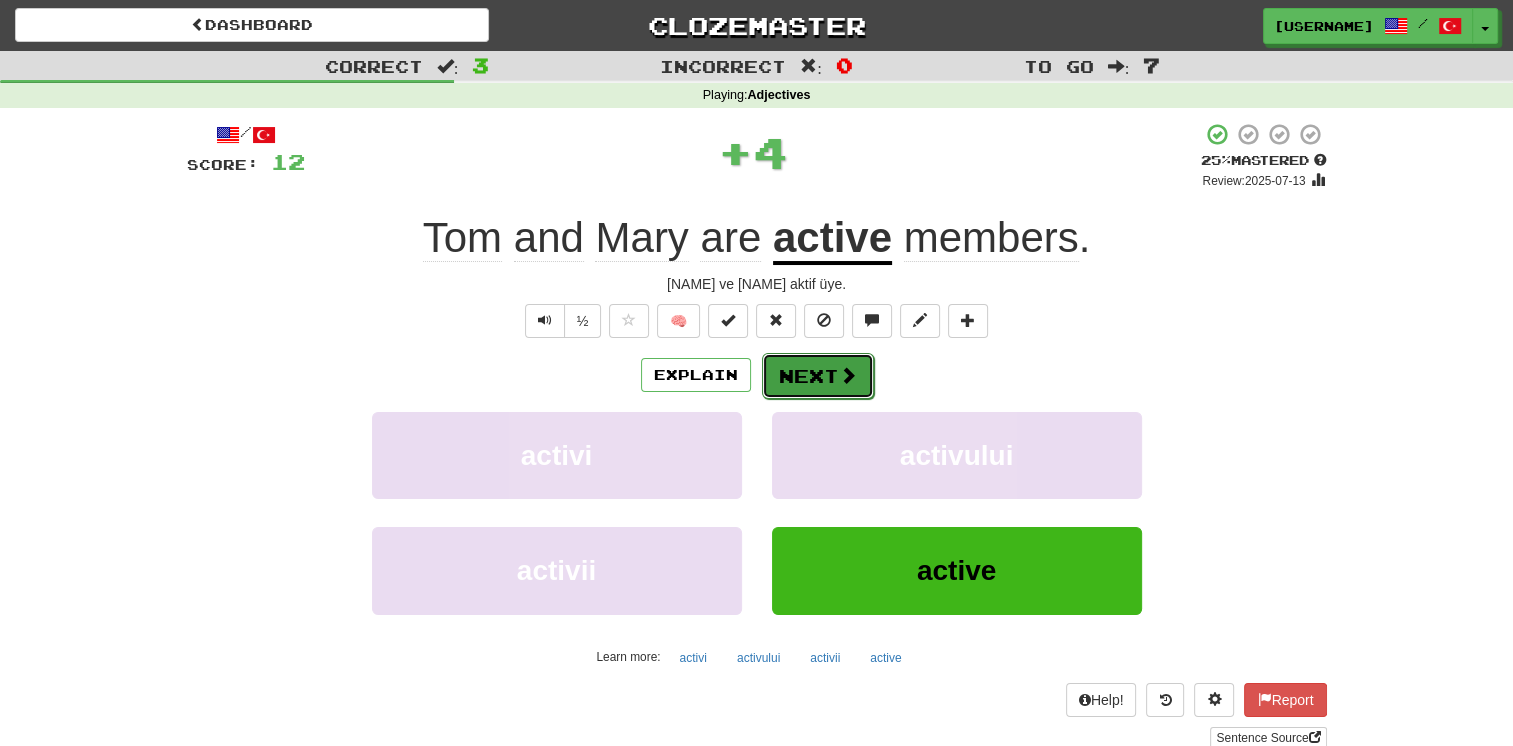 click at bounding box center [848, 375] 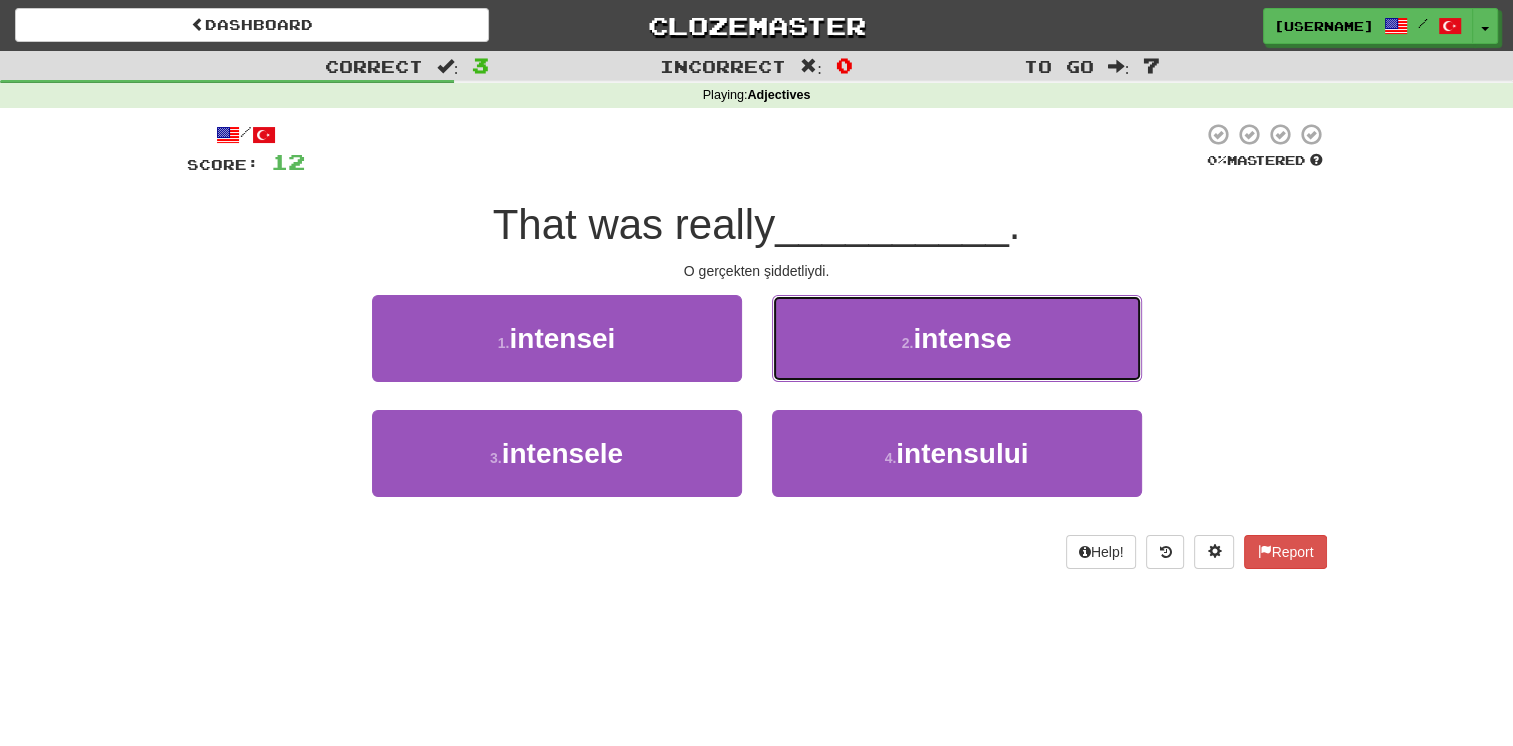 click on "2 .  intense" at bounding box center [957, 338] 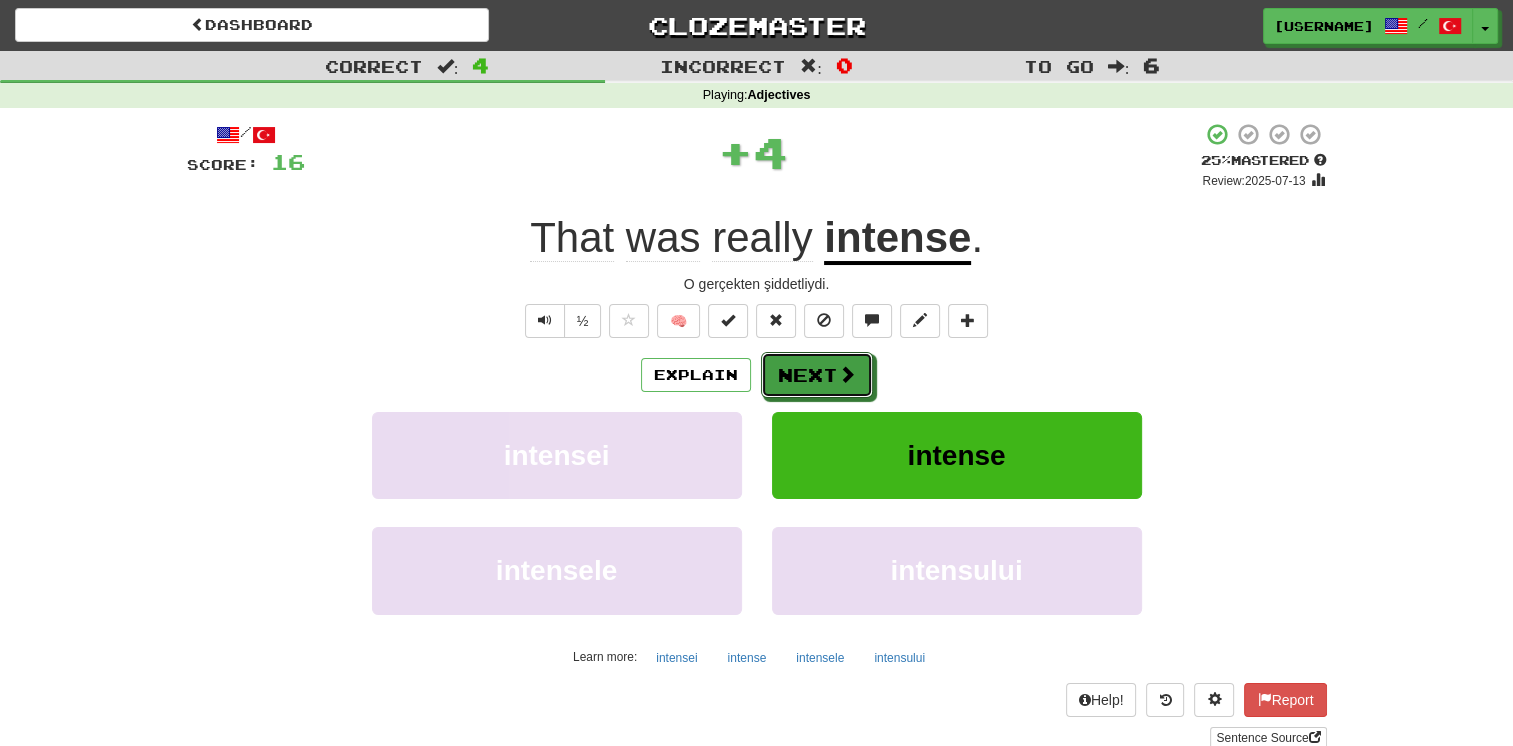 click at bounding box center (847, 374) 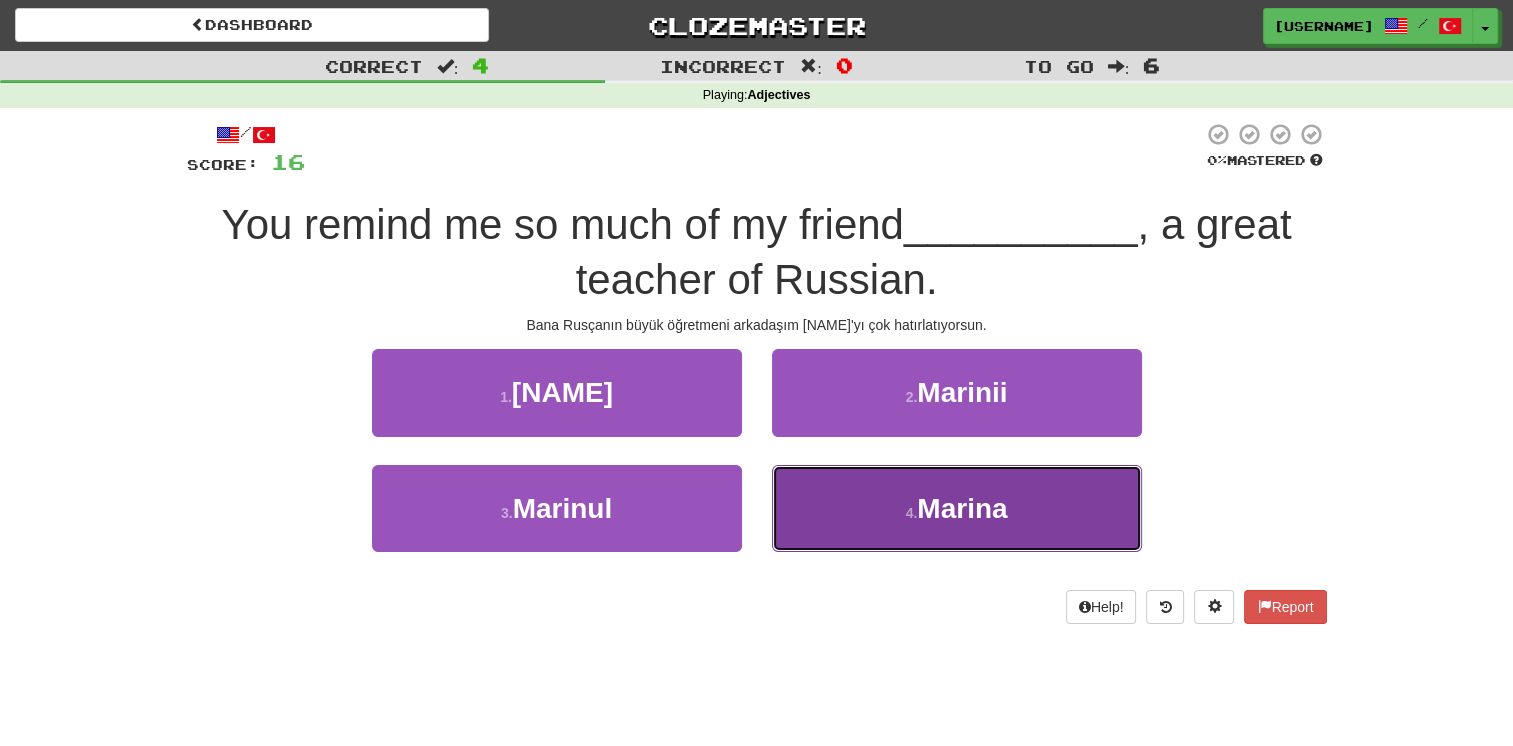 click on "4 .  Marina" at bounding box center [957, 508] 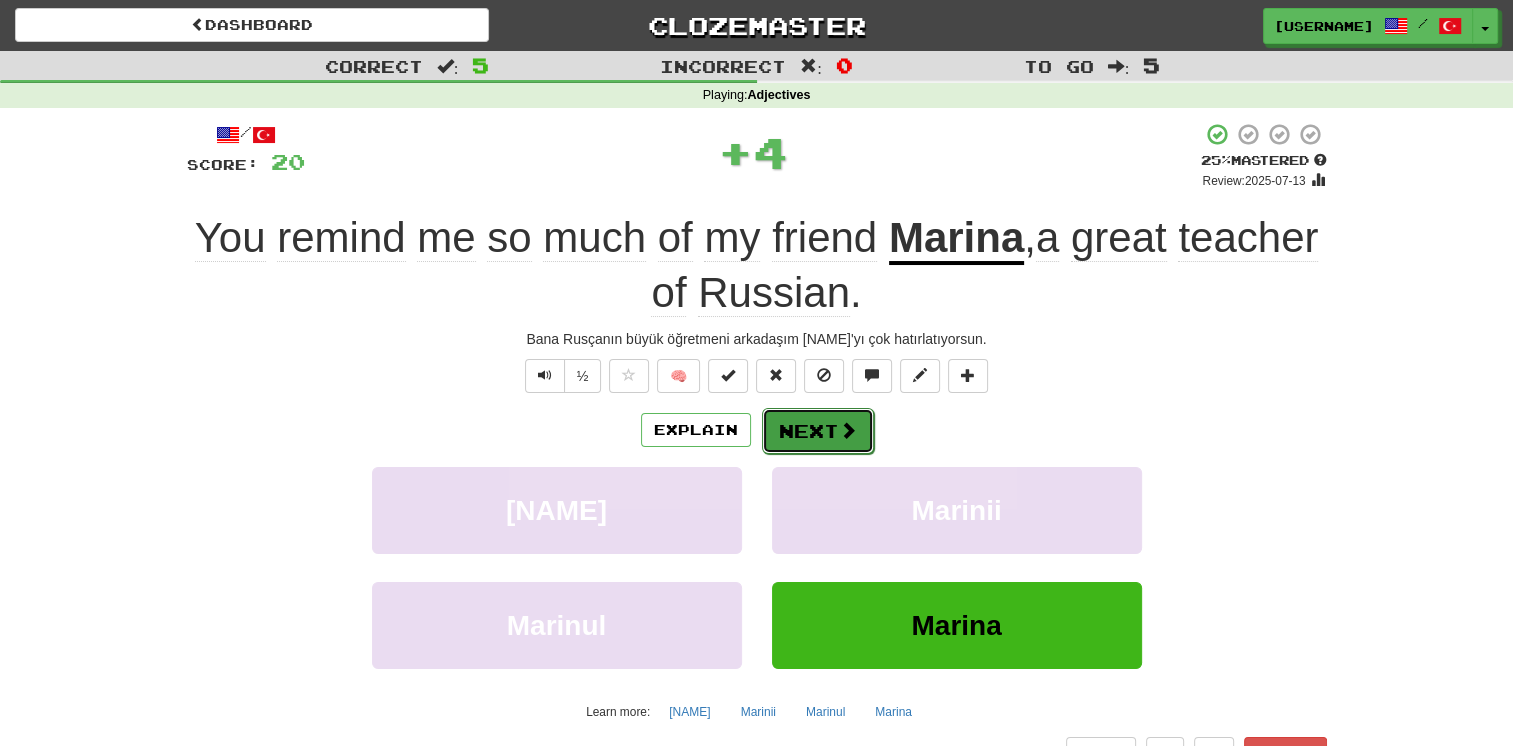 click at bounding box center (848, 430) 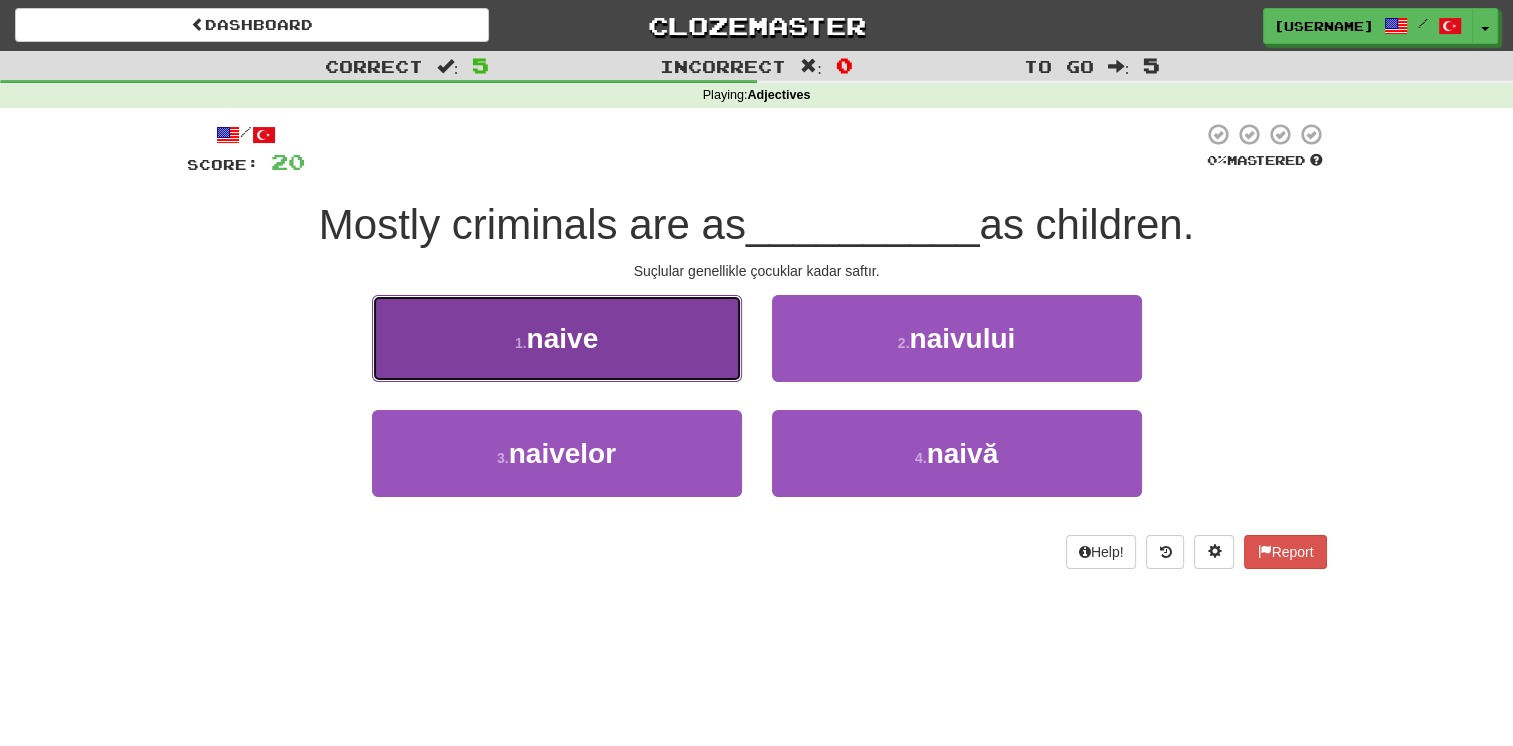 click on "1 .  naive" at bounding box center [557, 338] 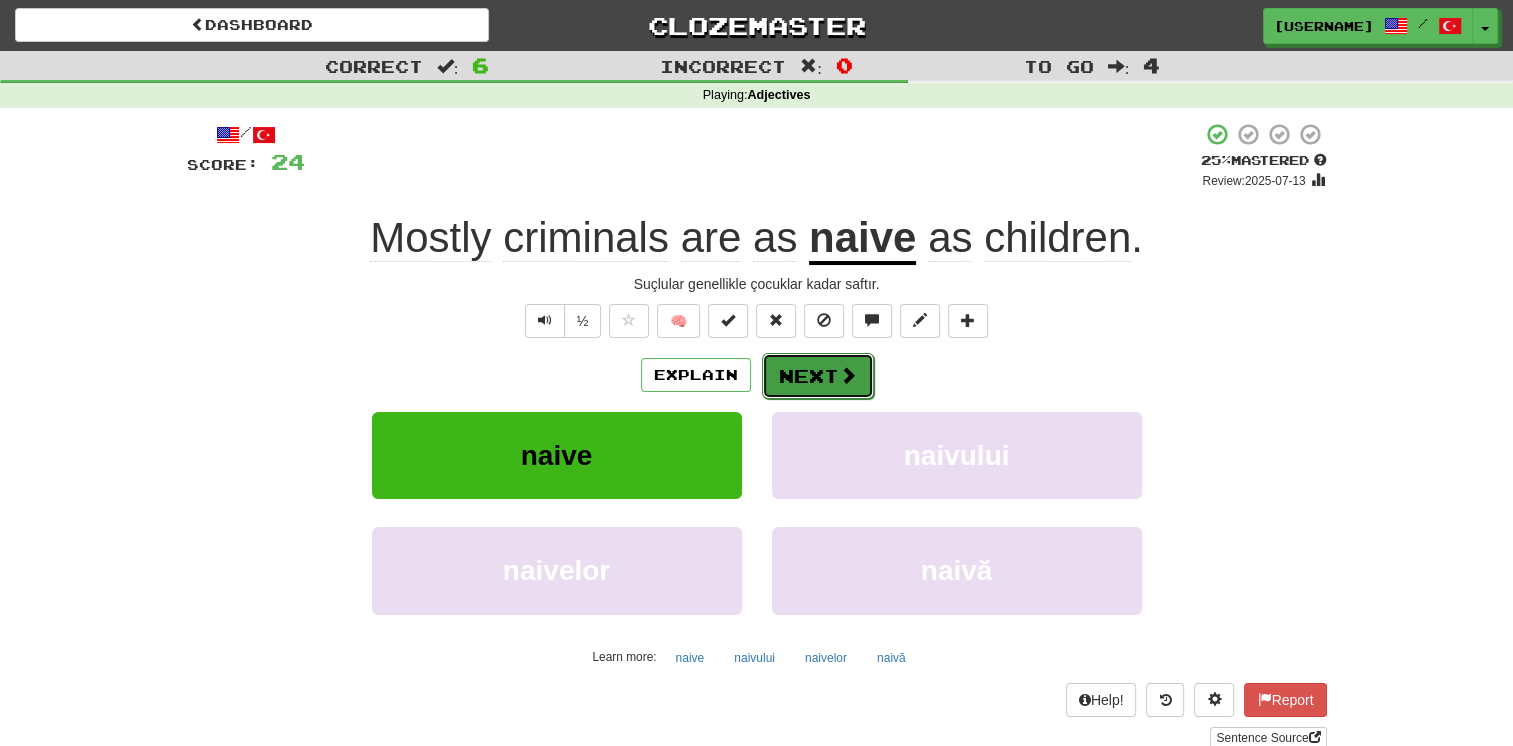 click on "Next" at bounding box center [818, 376] 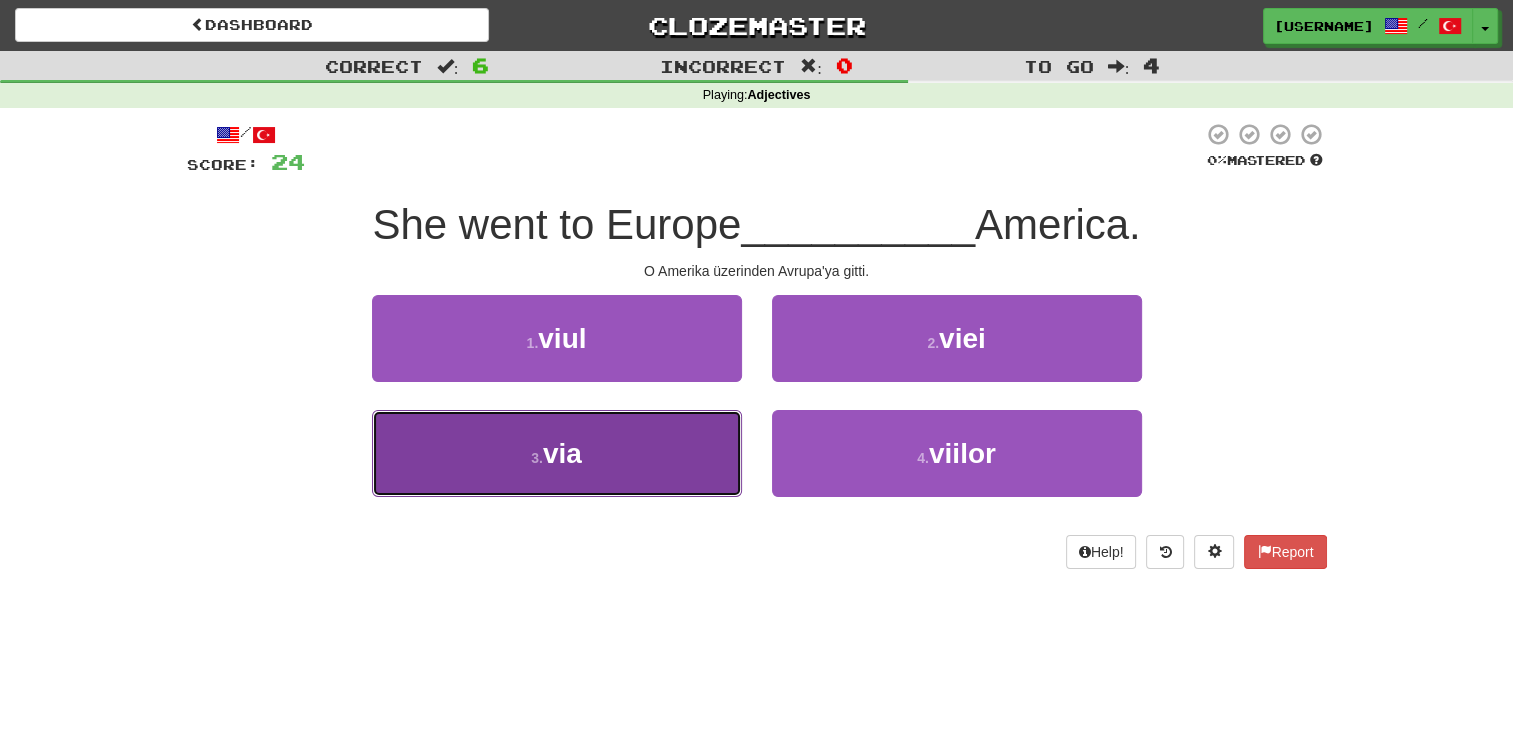 click on "via" at bounding box center (562, 453) 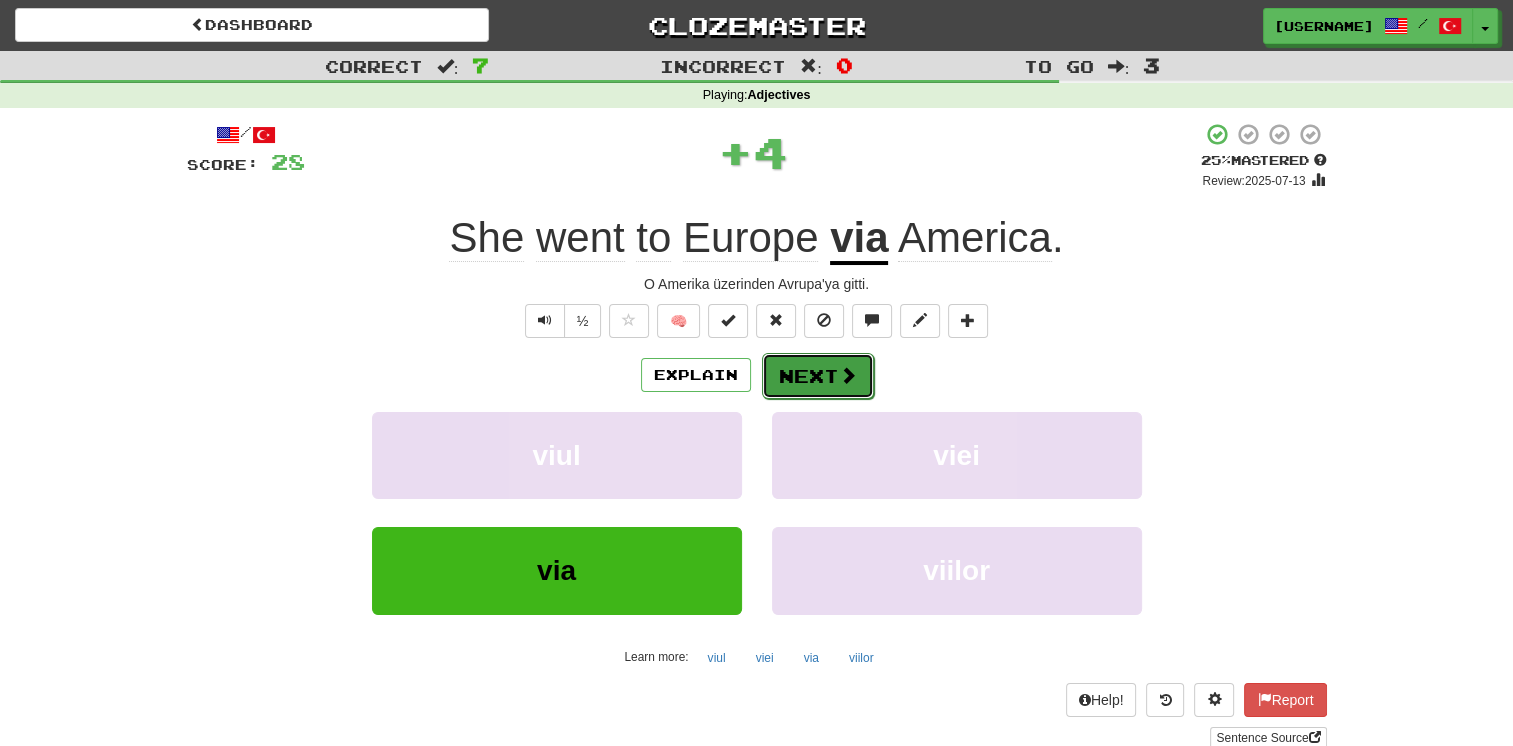 click on "Next" at bounding box center [818, 376] 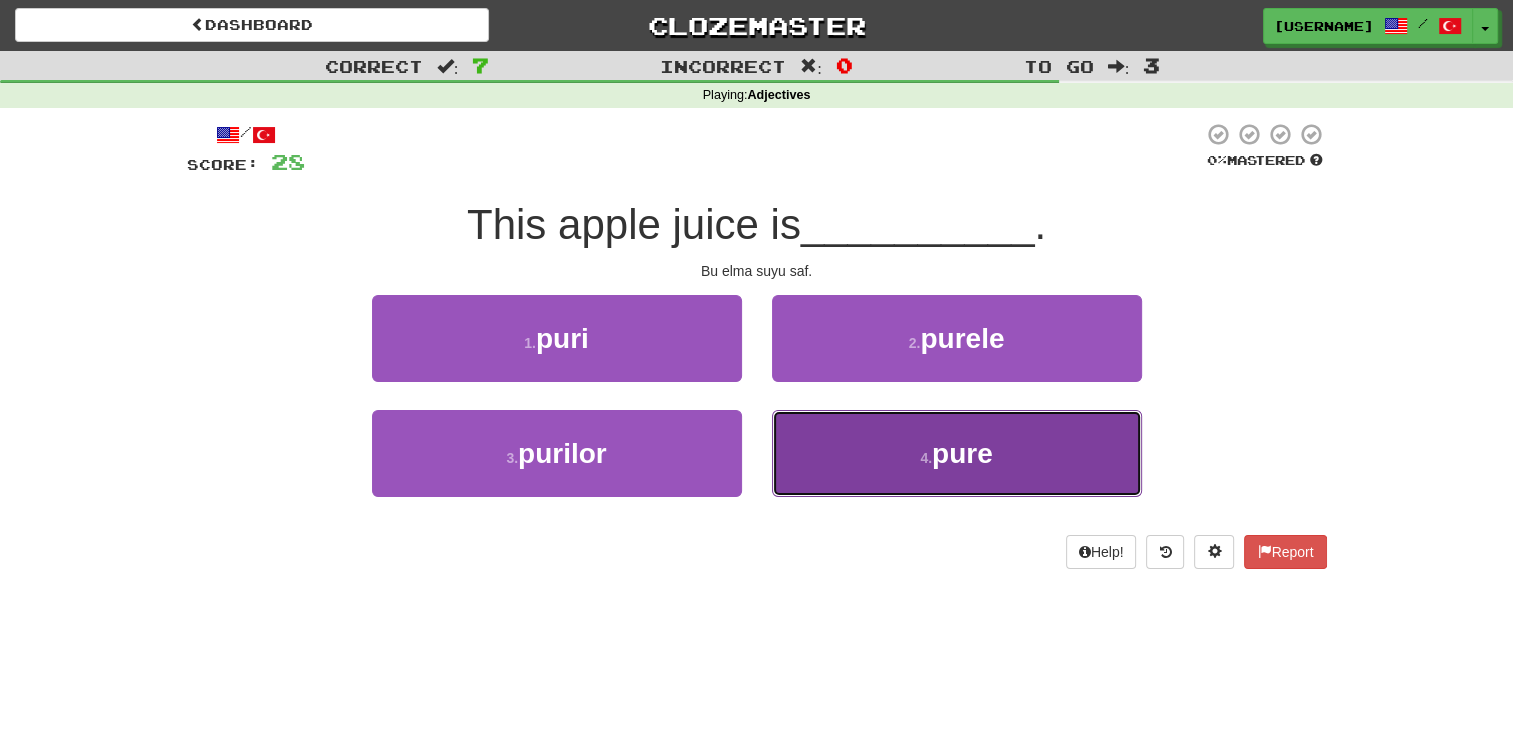 click on "4 .  pure" at bounding box center (957, 453) 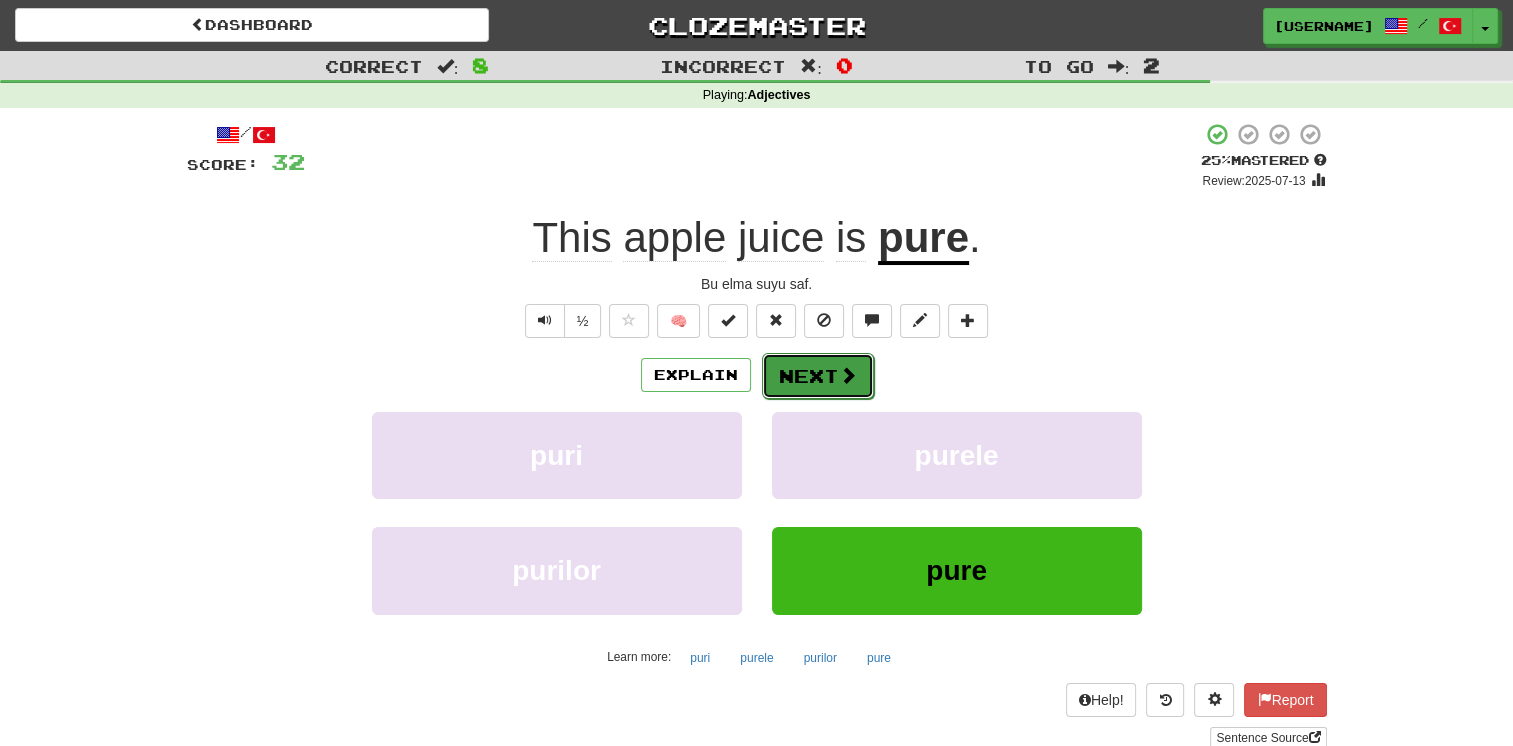 click on "Next" at bounding box center (818, 376) 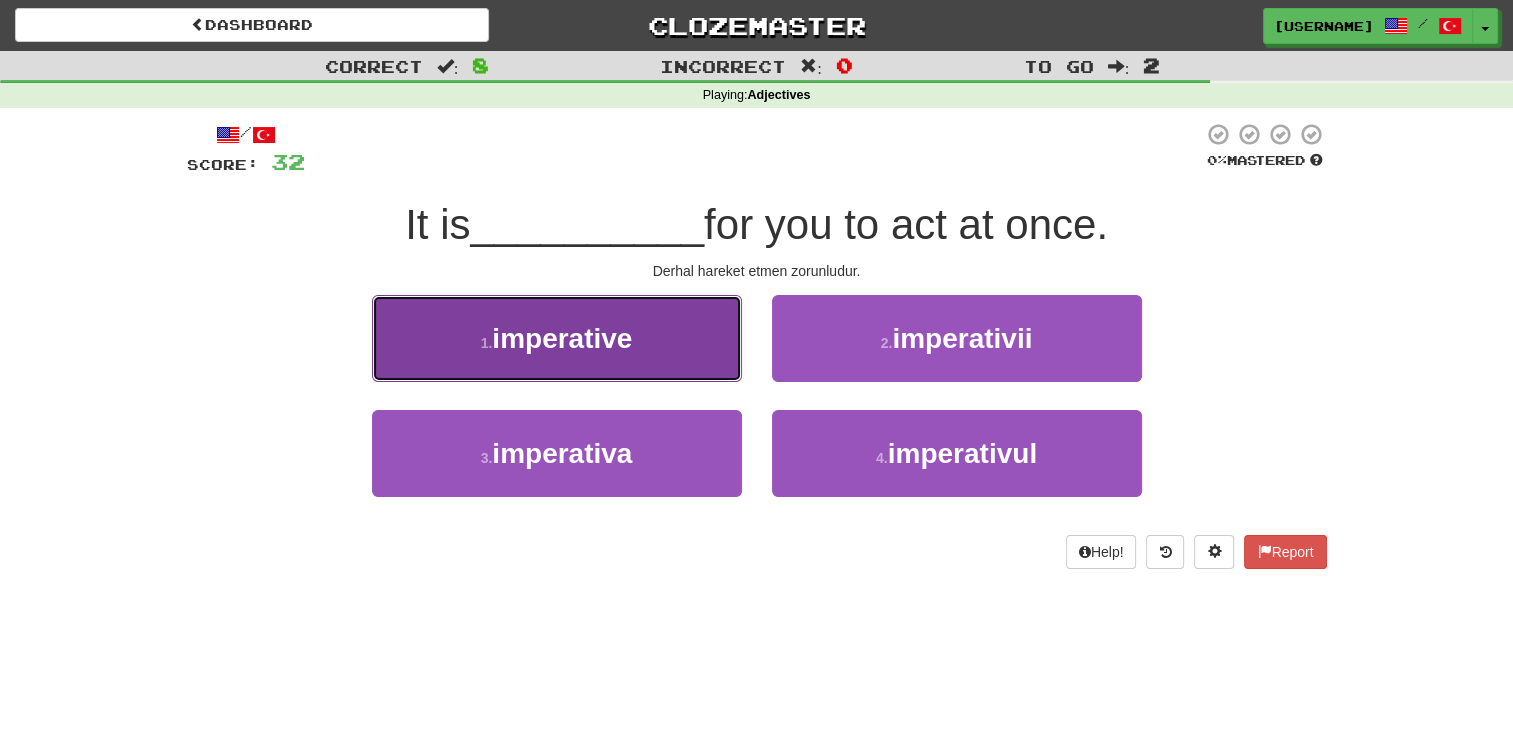 click on "1 .  imperative" at bounding box center [557, 338] 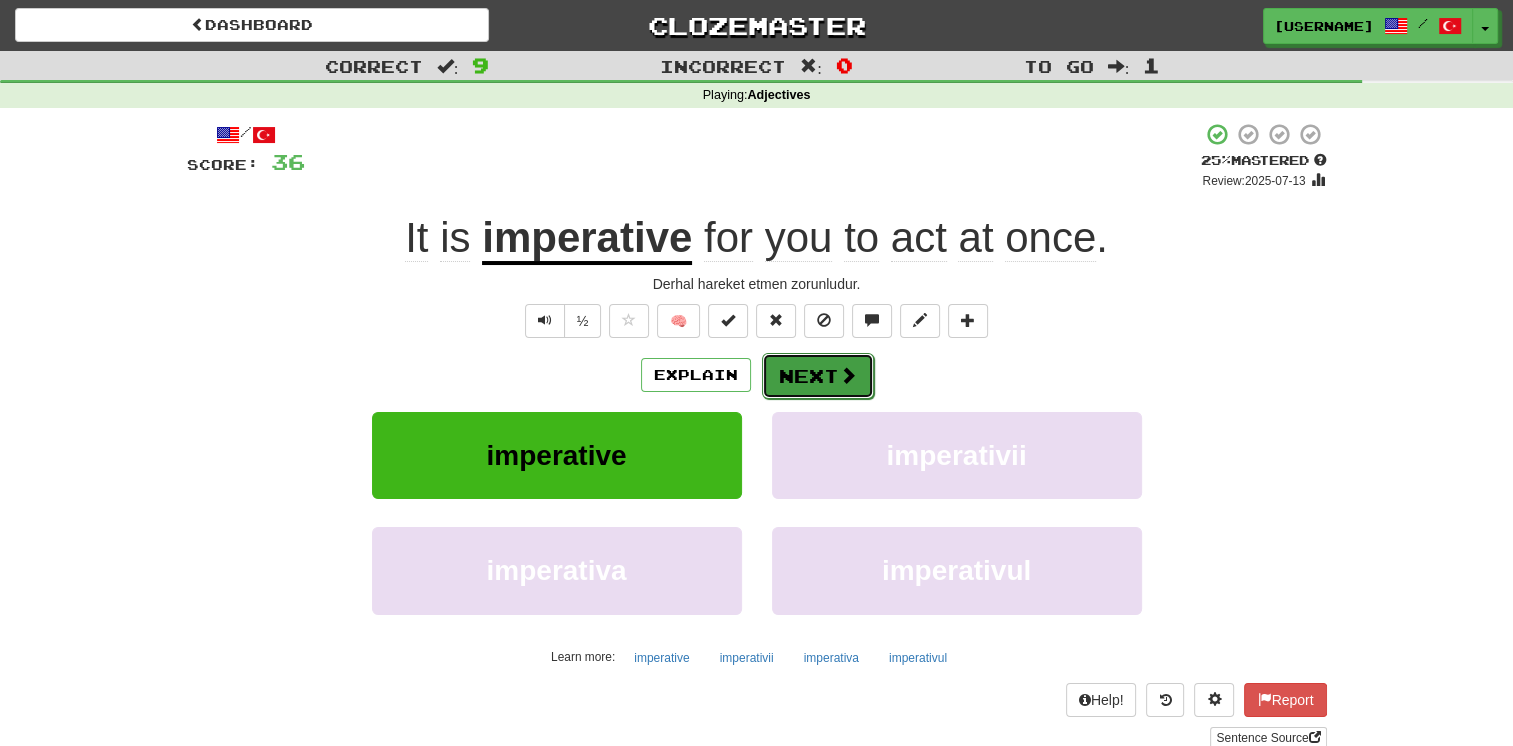 click on "Next" at bounding box center (818, 376) 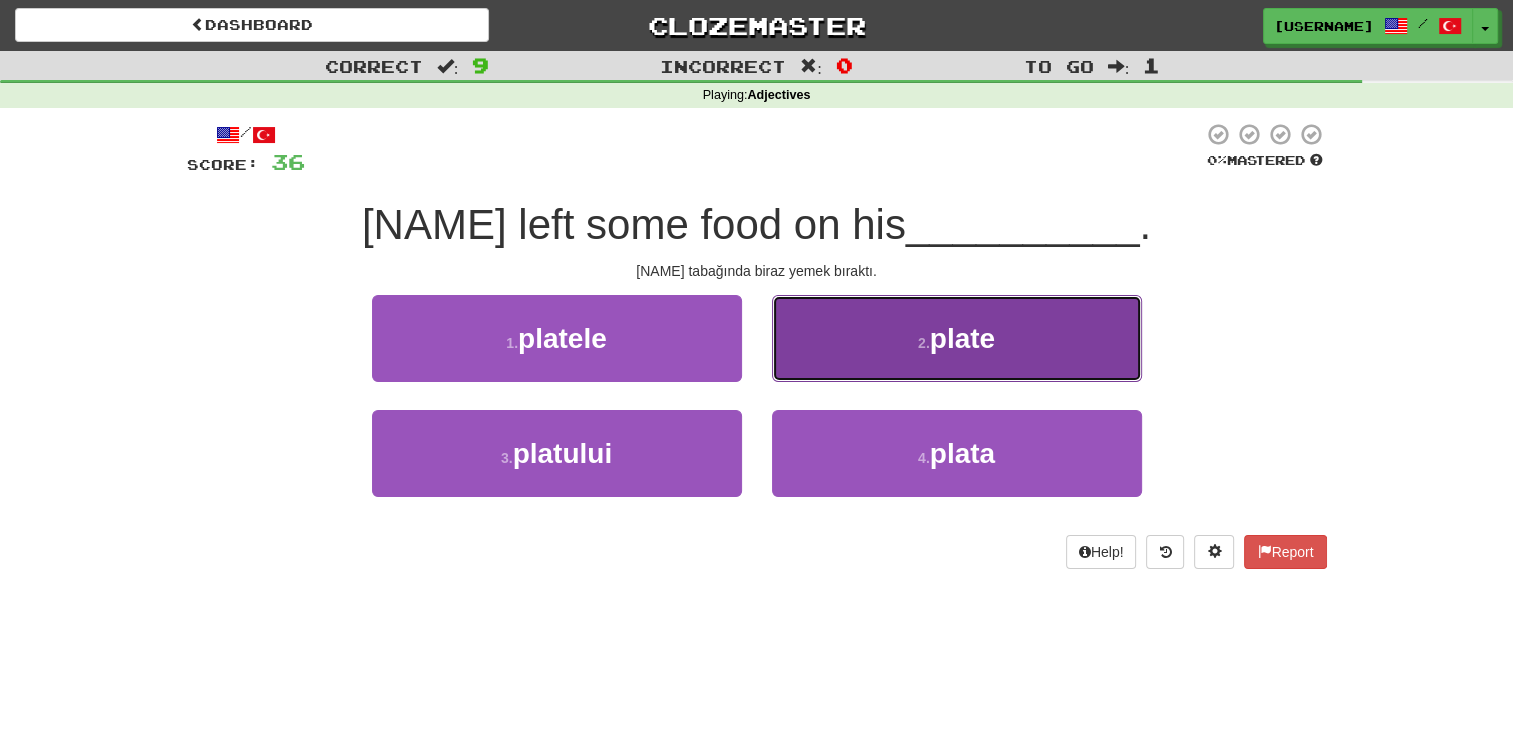 click on "2 .  plate" at bounding box center (957, 338) 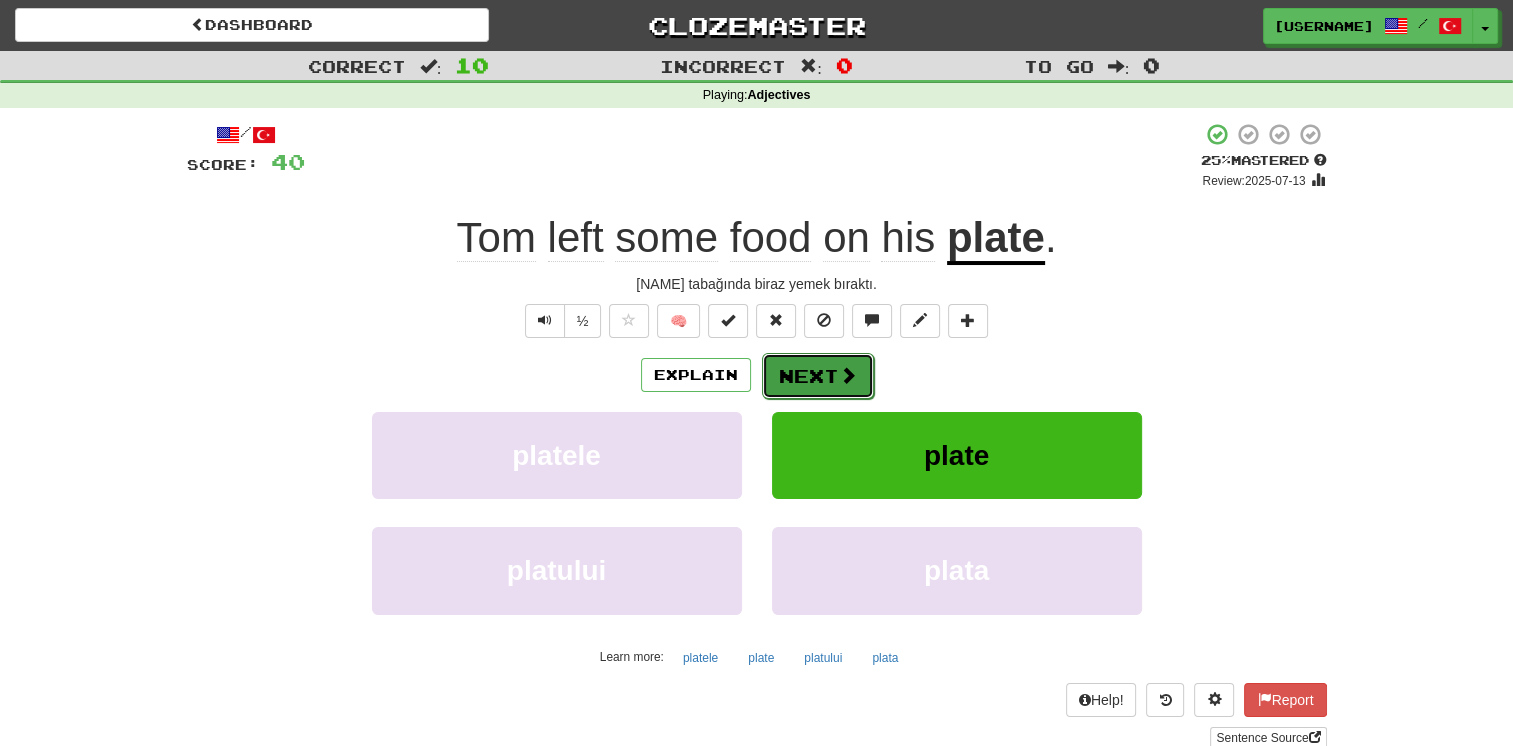 click on "Next" at bounding box center (818, 376) 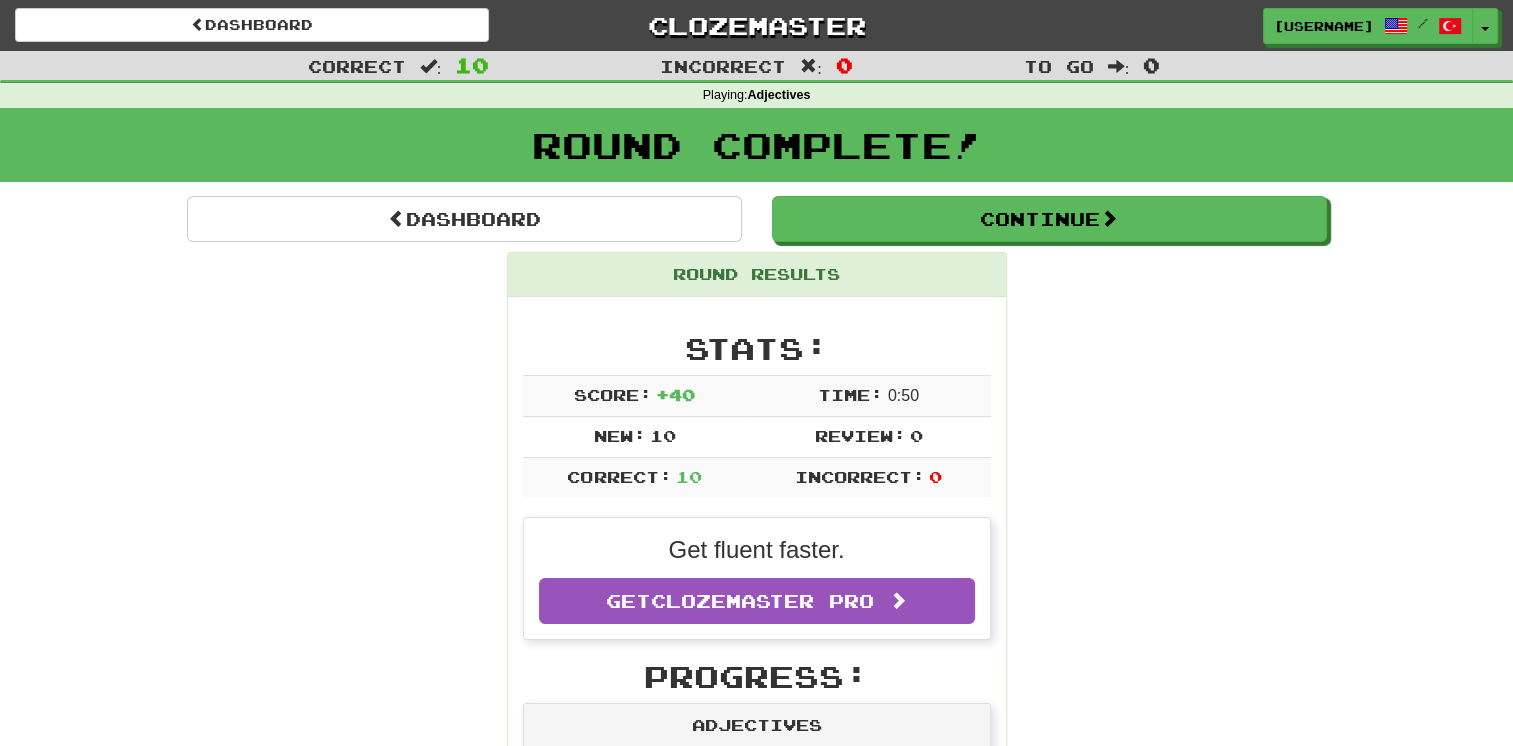 scroll, scrollTop: 60, scrollLeft: 0, axis: vertical 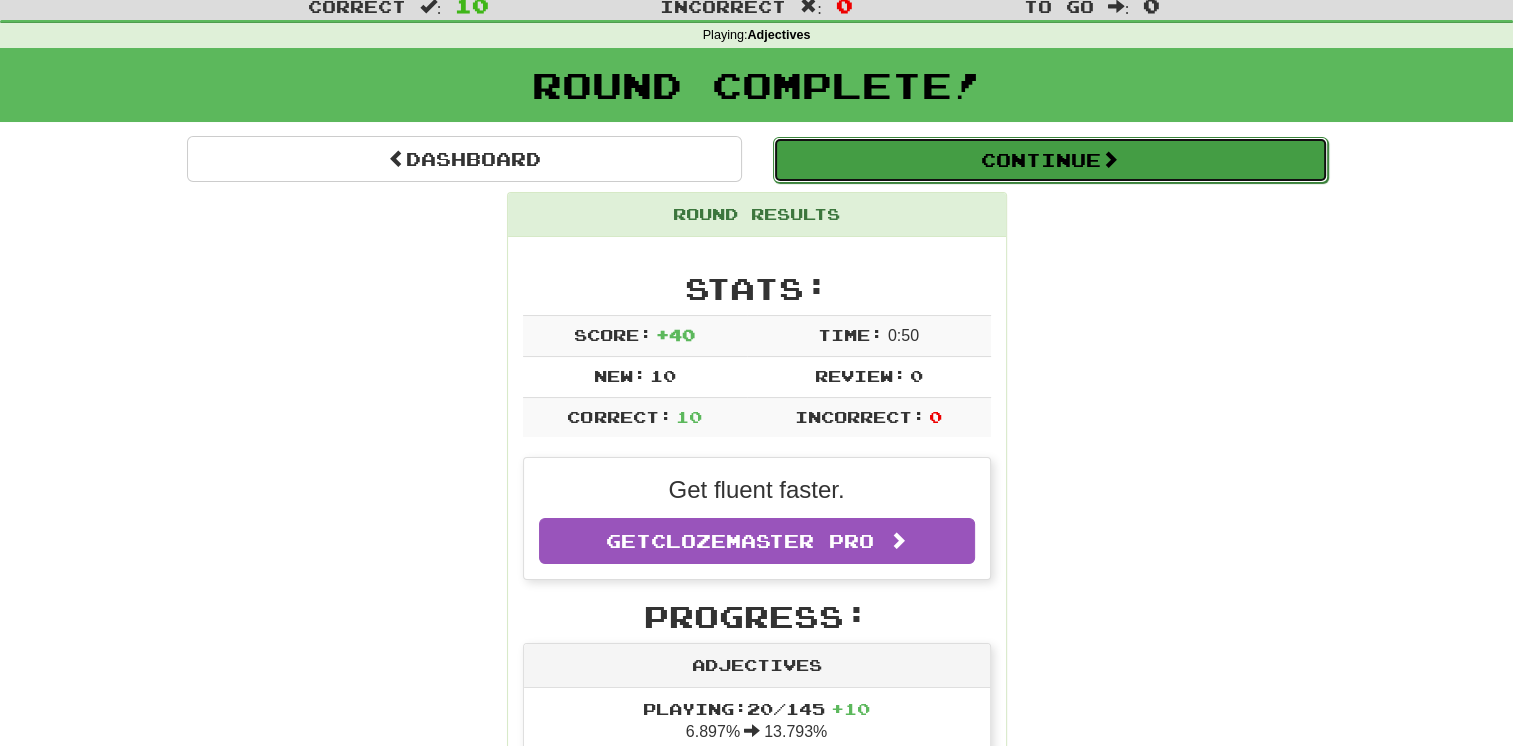 click on "Continue" at bounding box center (1050, 160) 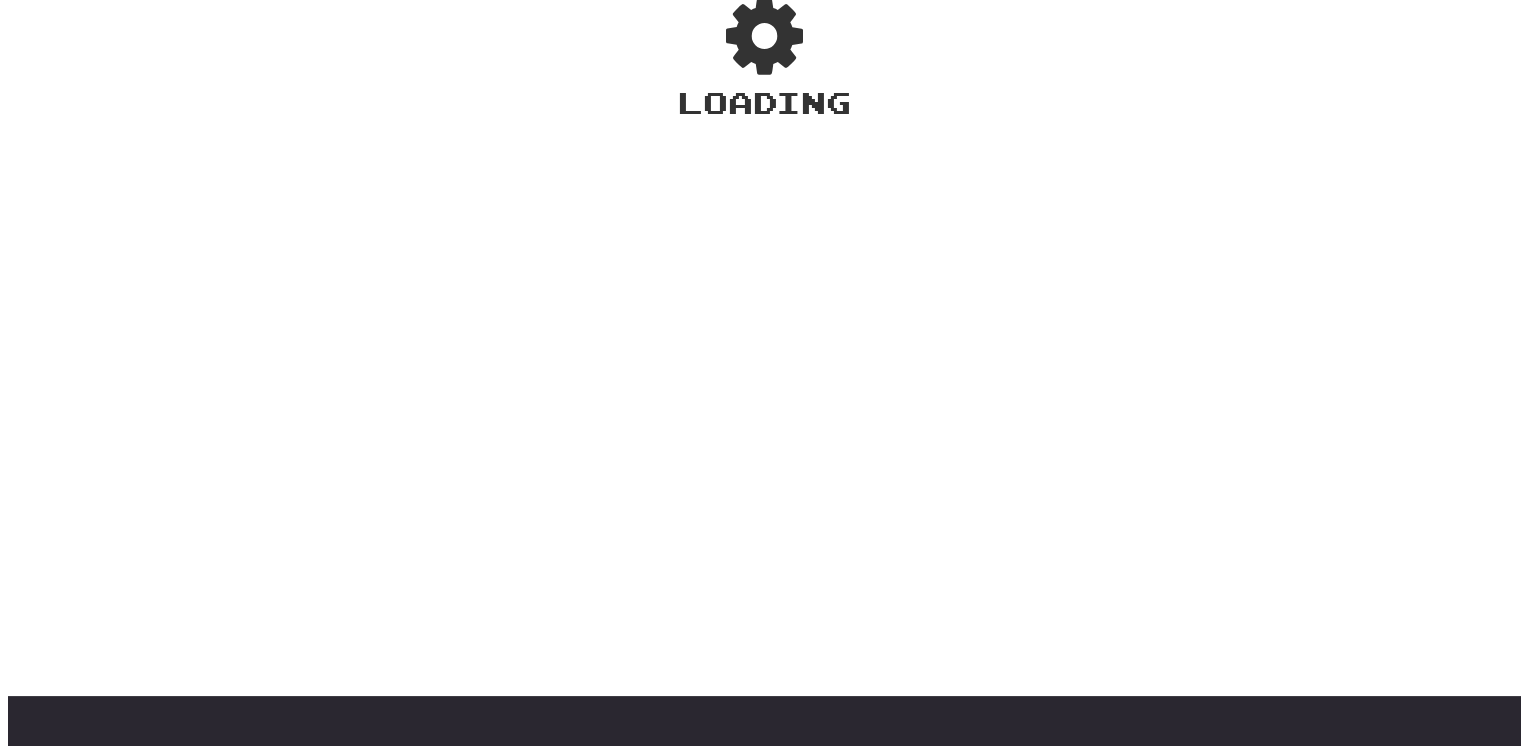 scroll, scrollTop: 60, scrollLeft: 0, axis: vertical 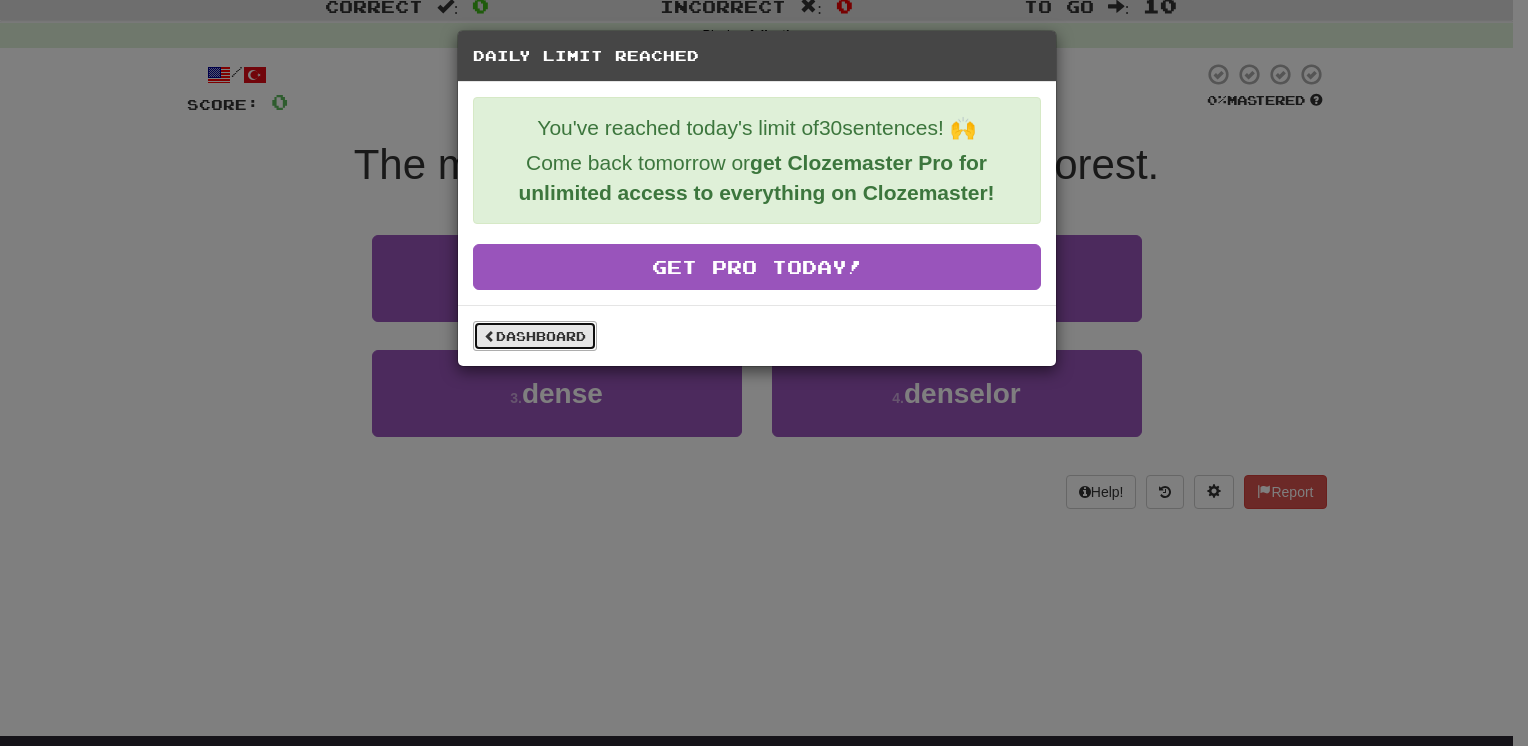 click on "Dashboard" at bounding box center [535, 336] 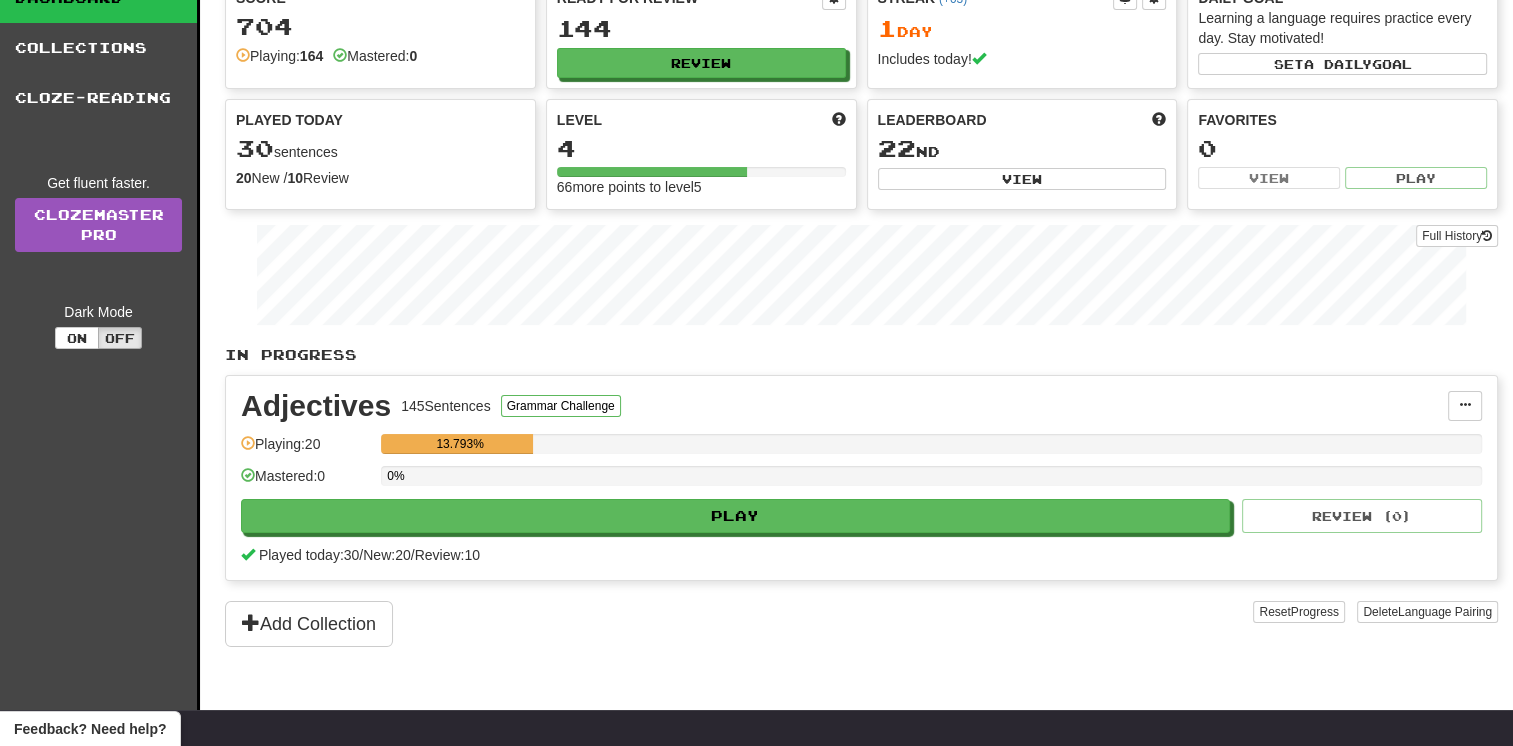 scroll, scrollTop: 0, scrollLeft: 0, axis: both 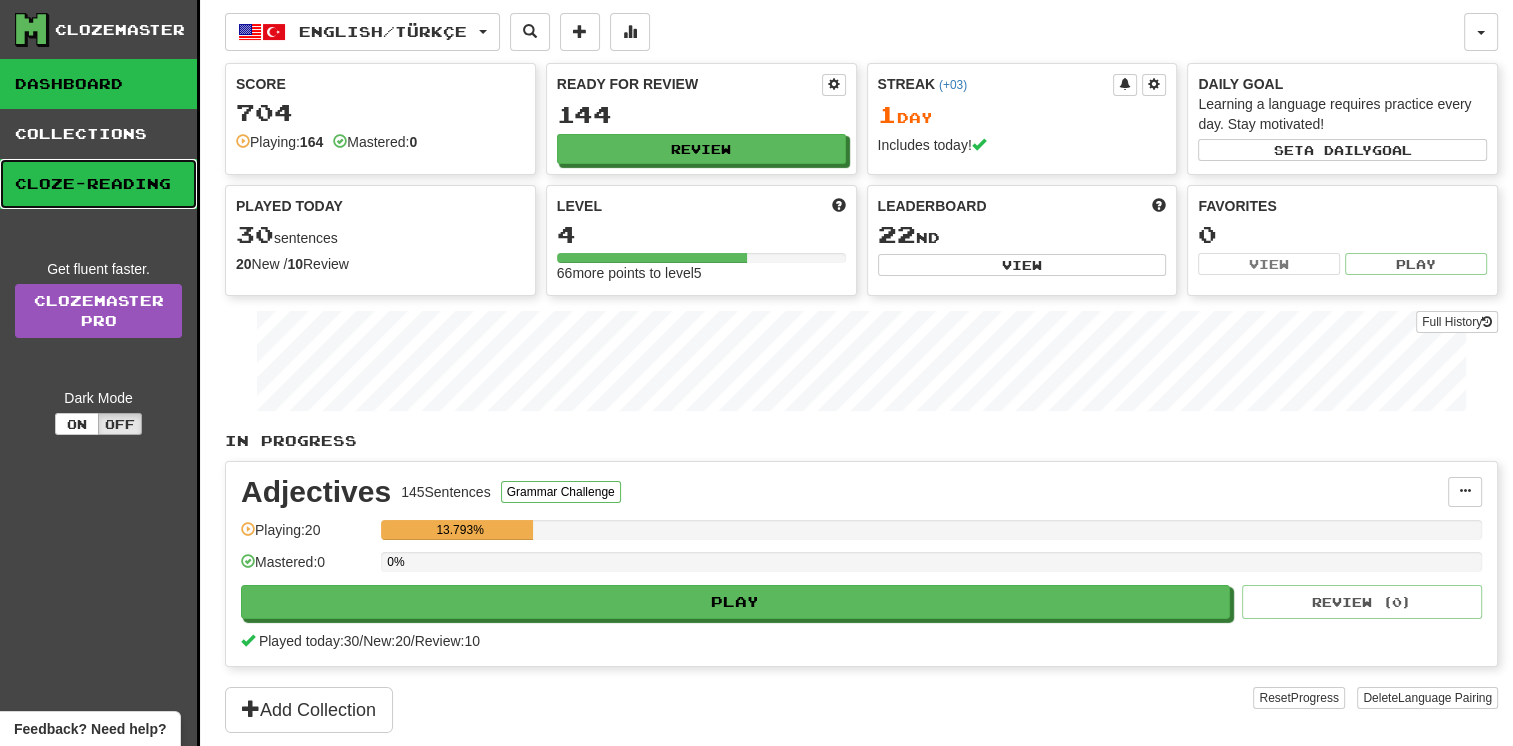 click on "Cloze-Reading" at bounding box center [98, 184] 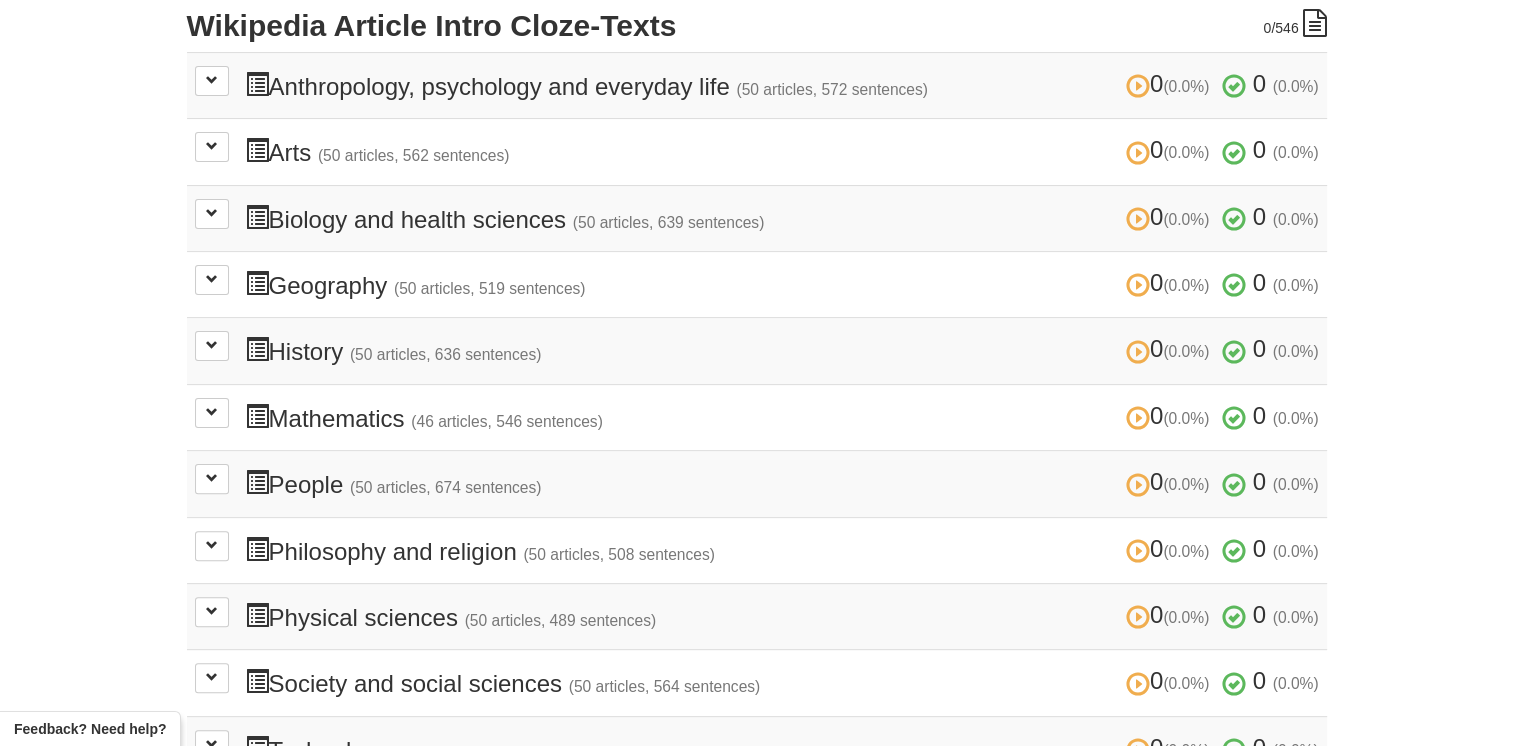 scroll, scrollTop: 482, scrollLeft: 0, axis: vertical 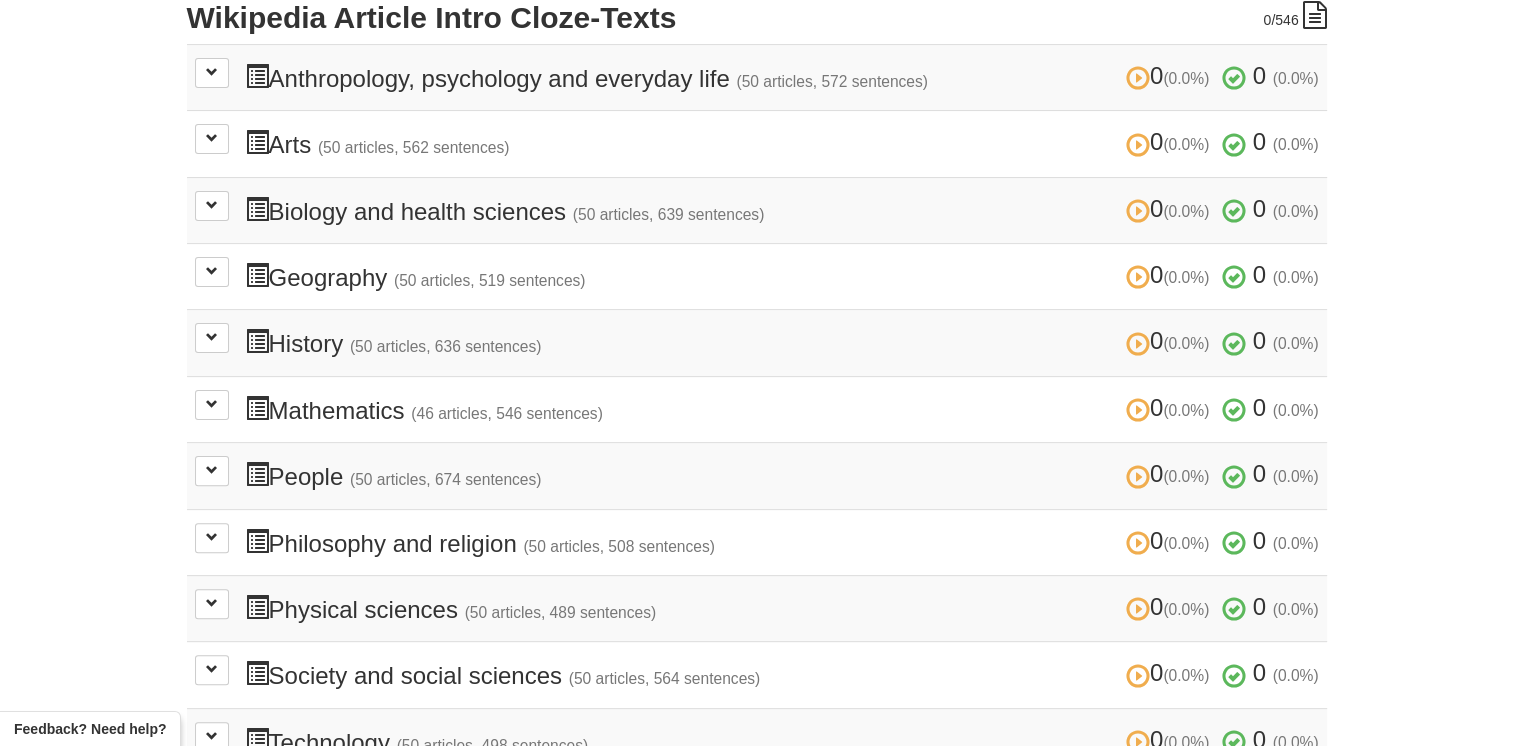 click on "0
(0.0%)
0
(0.0%)
People
(50 articles, 674 sentences)
0
(0.0%)
0
(0.0%)" at bounding box center [782, 475] 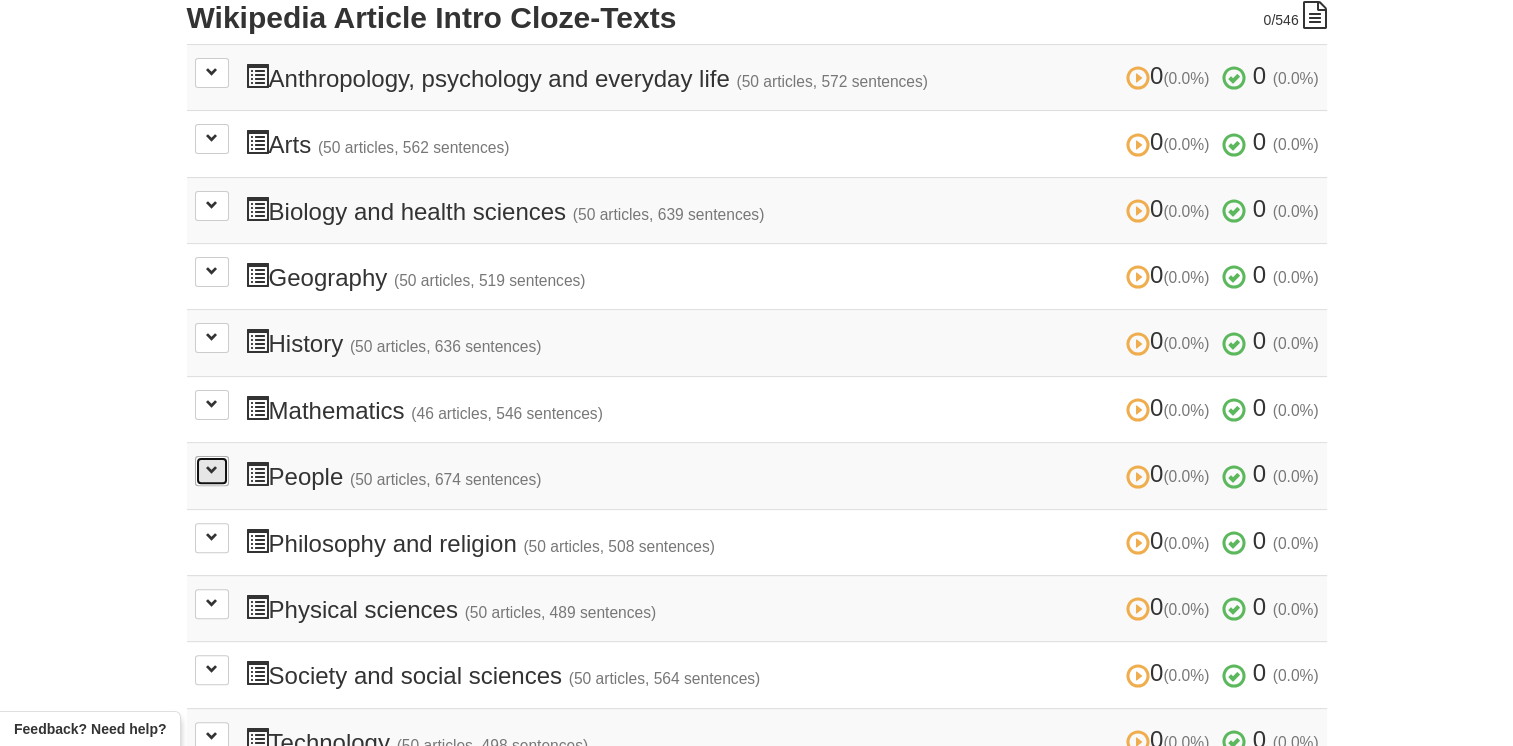 click at bounding box center [212, 471] 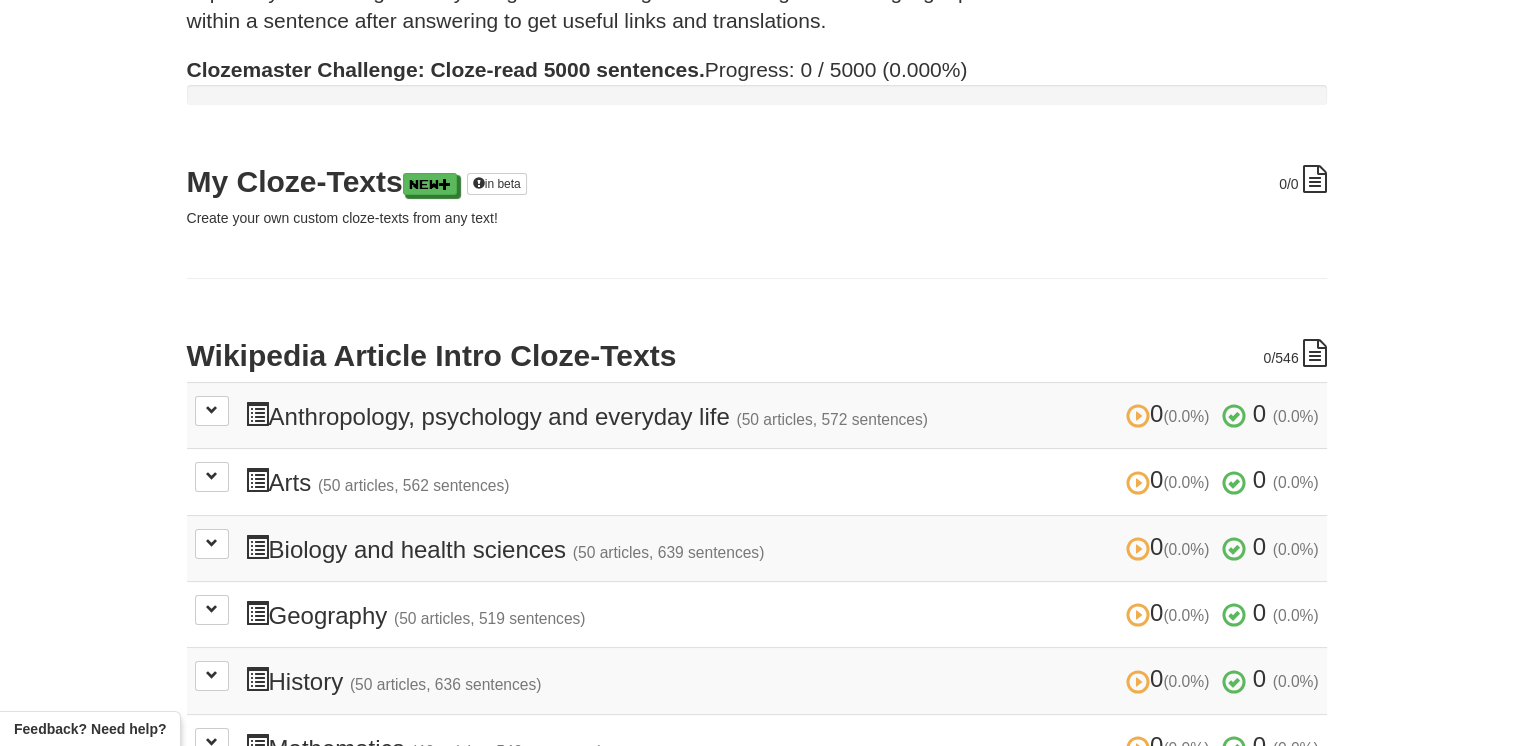 scroll, scrollTop: 0, scrollLeft: 0, axis: both 